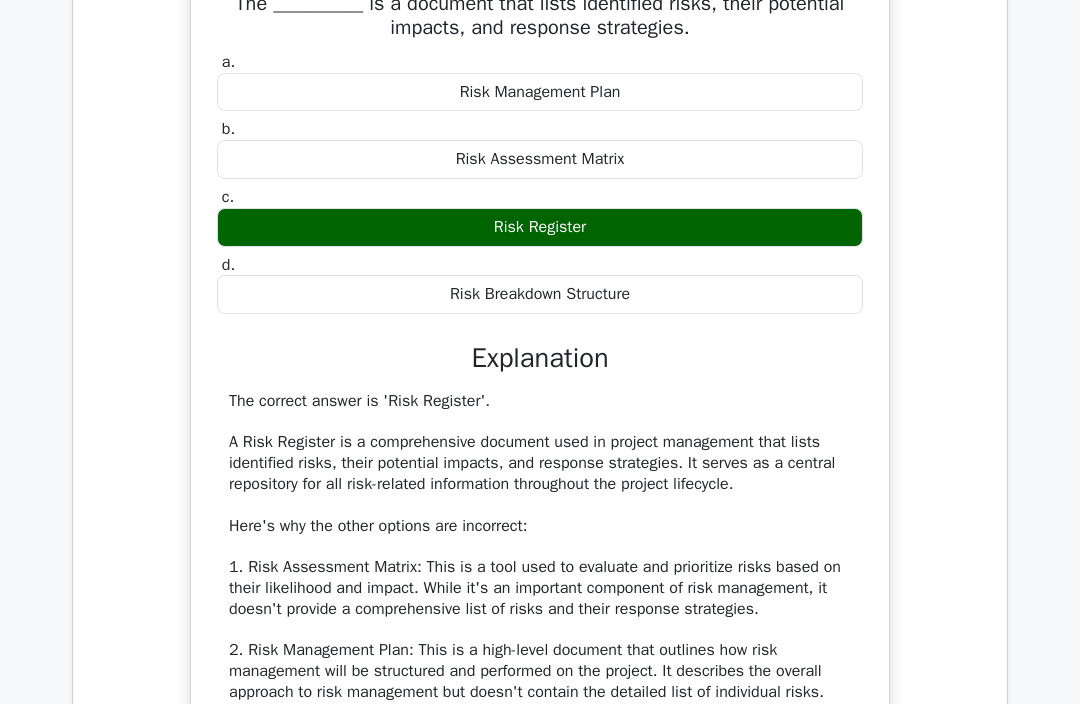 scroll, scrollTop: 1843, scrollLeft: 0, axis: vertical 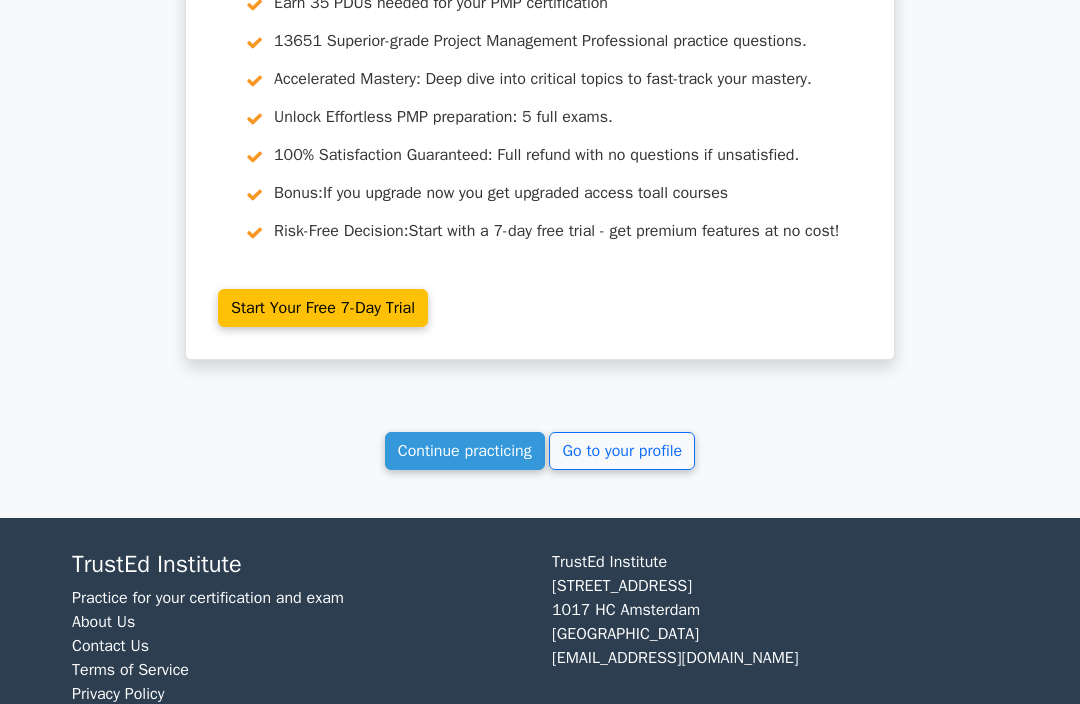 click on "Continue practicing" at bounding box center [465, 451] 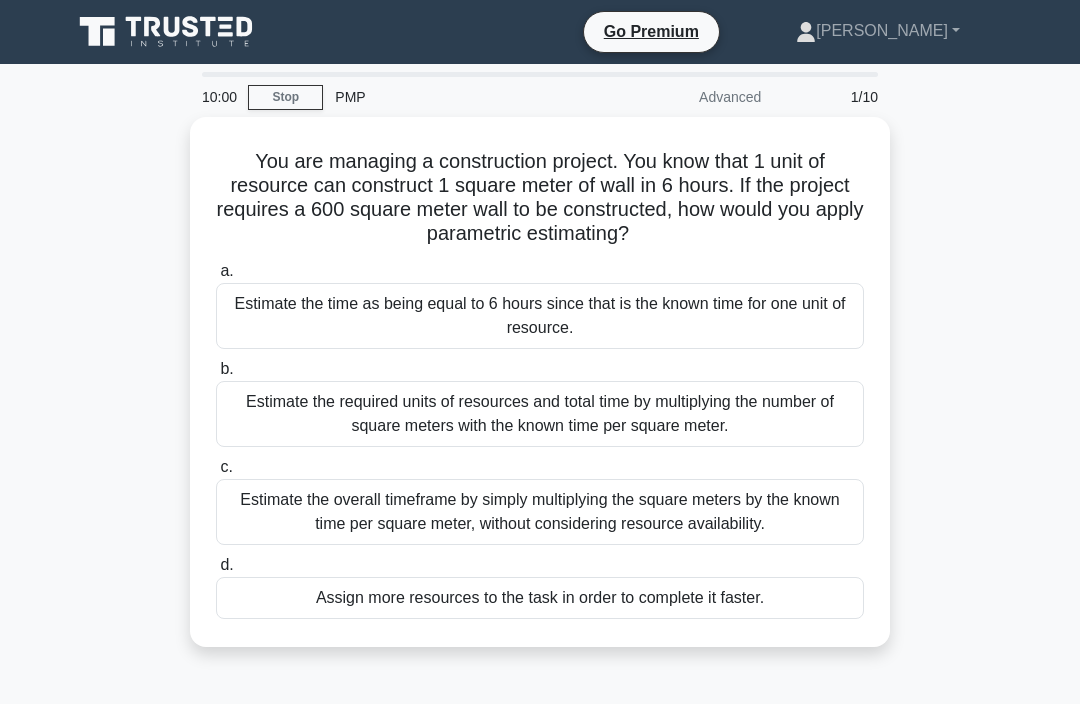 scroll, scrollTop: 0, scrollLeft: 0, axis: both 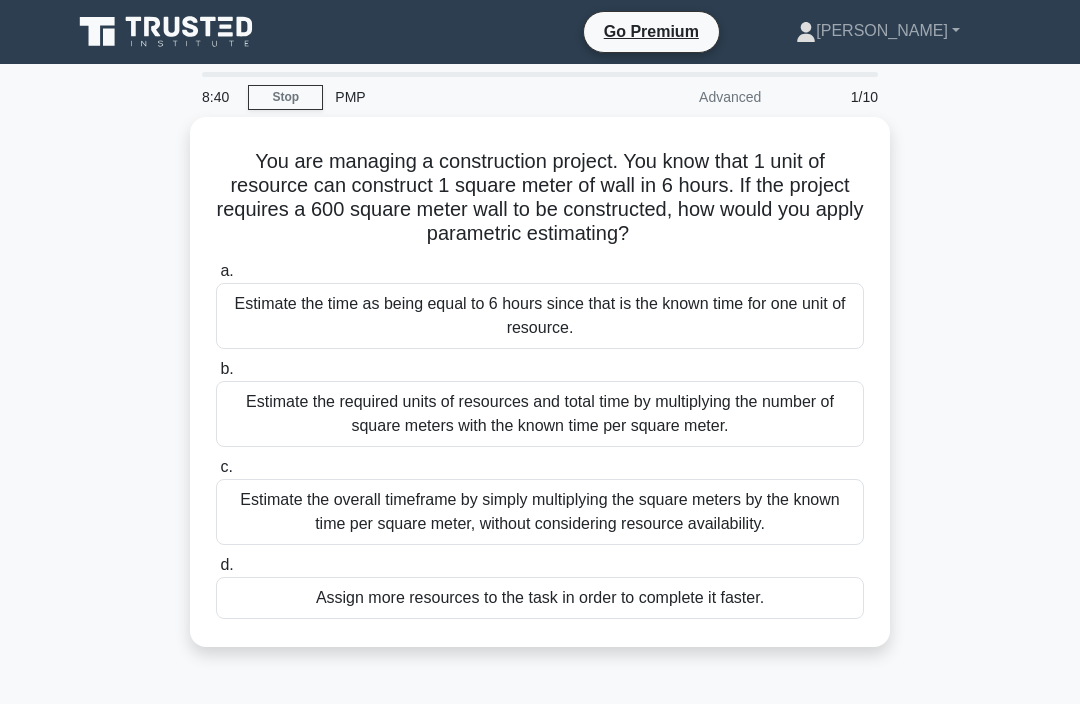 click on "Estimate the required units of resources and total time by multiplying the number of square meters with the known time per square meter." at bounding box center [540, 414] 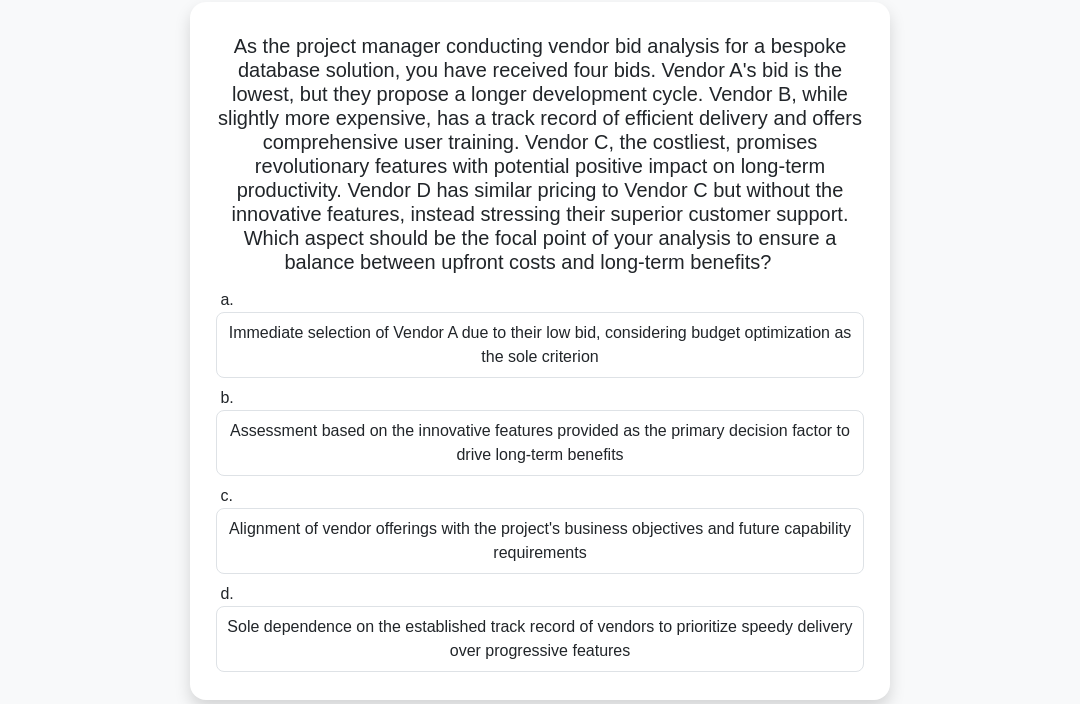 scroll, scrollTop: 115, scrollLeft: 0, axis: vertical 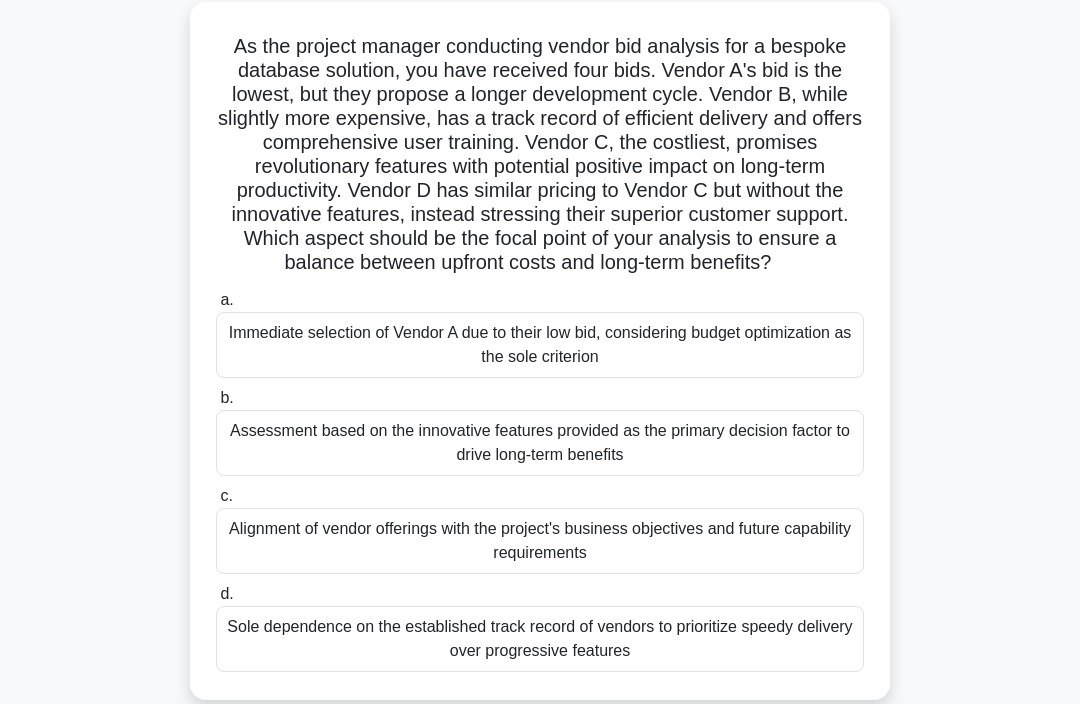 click on "Alignment of vendor offerings with the project's business objectives and future capability requirements" at bounding box center [540, 541] 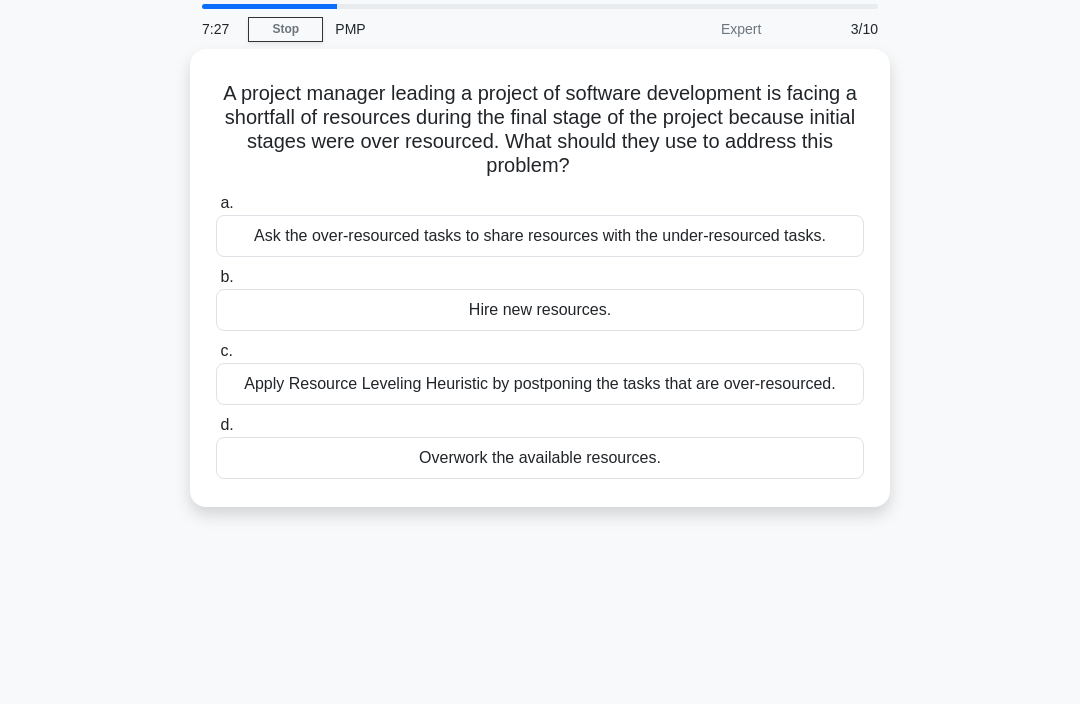 scroll, scrollTop: 0, scrollLeft: 0, axis: both 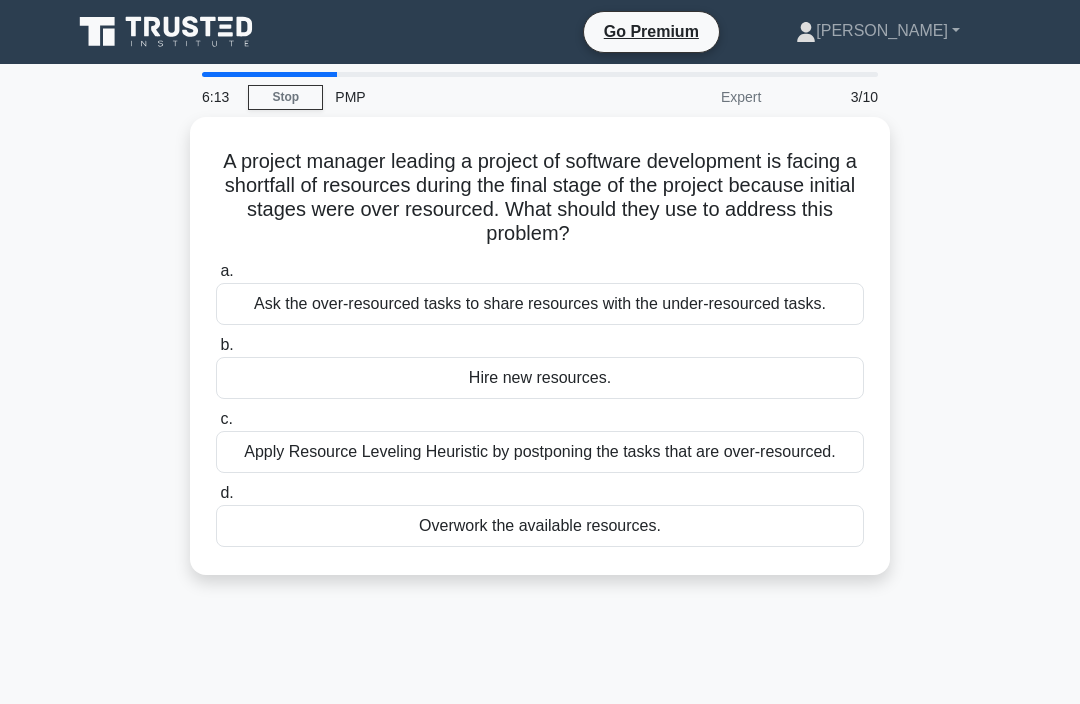 click on "Apply Resource Leveling Heuristic by postponing the tasks that are over-resourced." at bounding box center (540, 452) 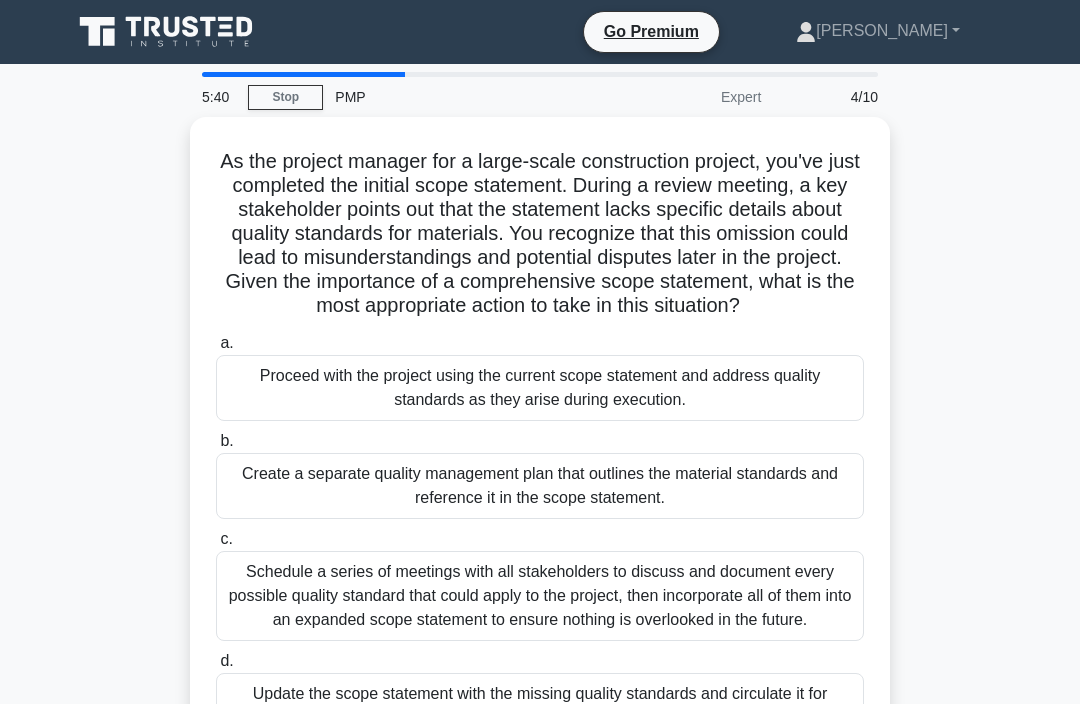click on "Update the scope statement with the missing quality standards and circulate it for stakeholder approval." at bounding box center [540, 706] 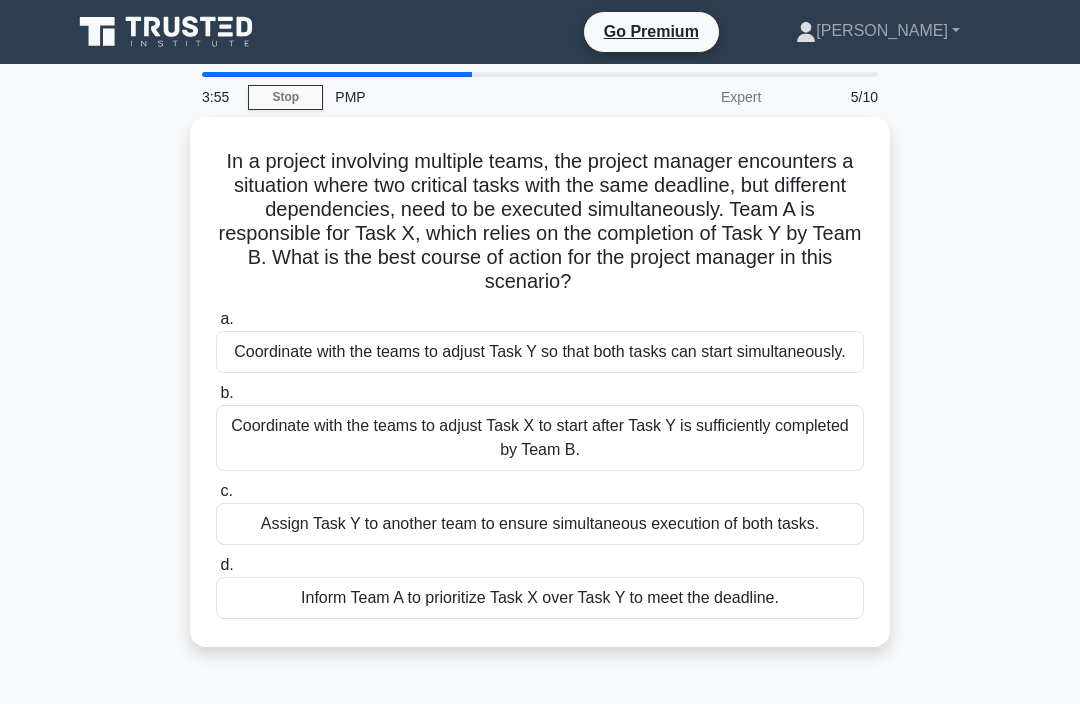 click on "Coordinate with the teams to adjust Task Y so that both tasks can start simultaneously." at bounding box center [540, 352] 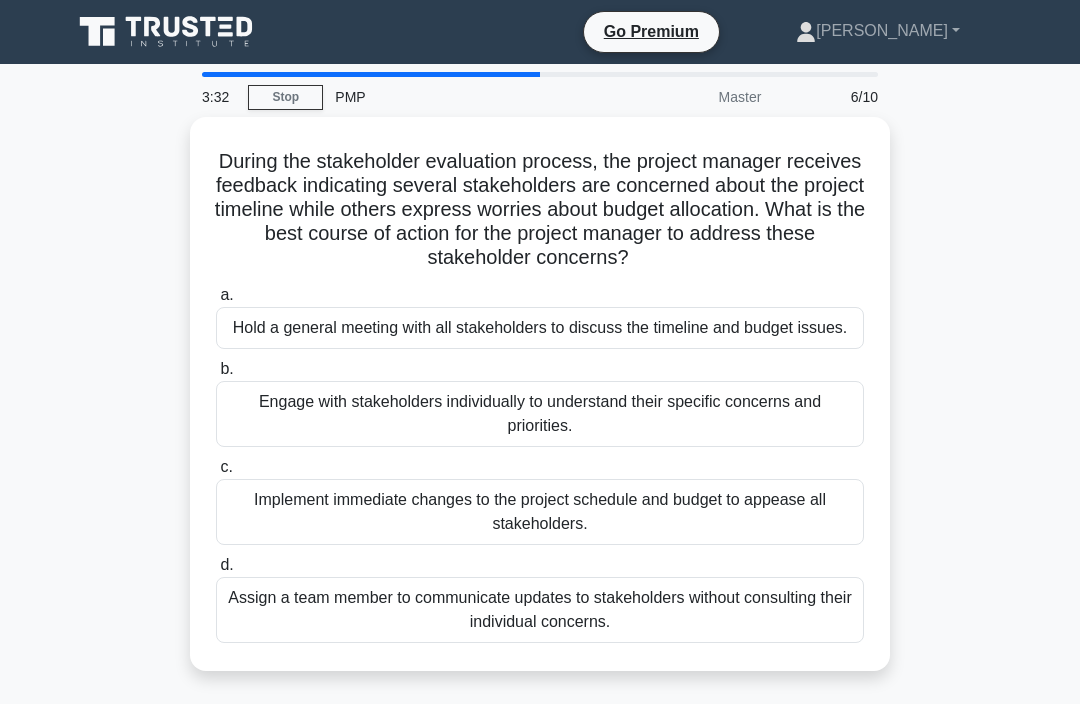 click on "Engage with stakeholders individually to understand their specific concerns and priorities." at bounding box center (540, 414) 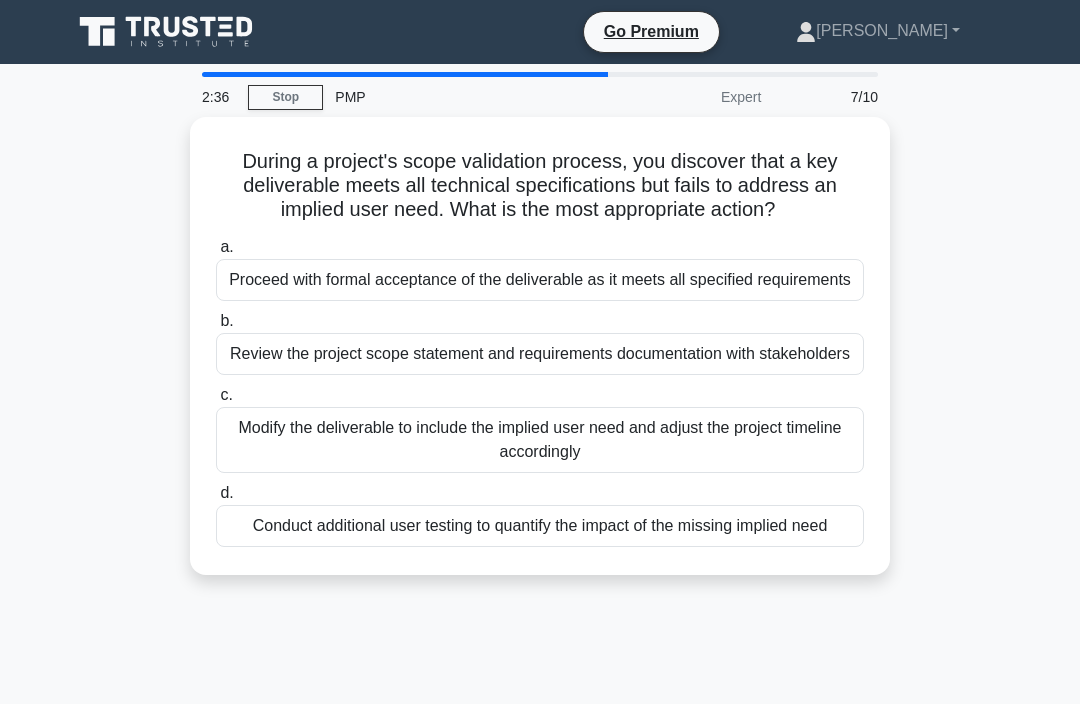 click on "Modify the deliverable to include the implied user need and adjust the project timeline accordingly" at bounding box center [540, 440] 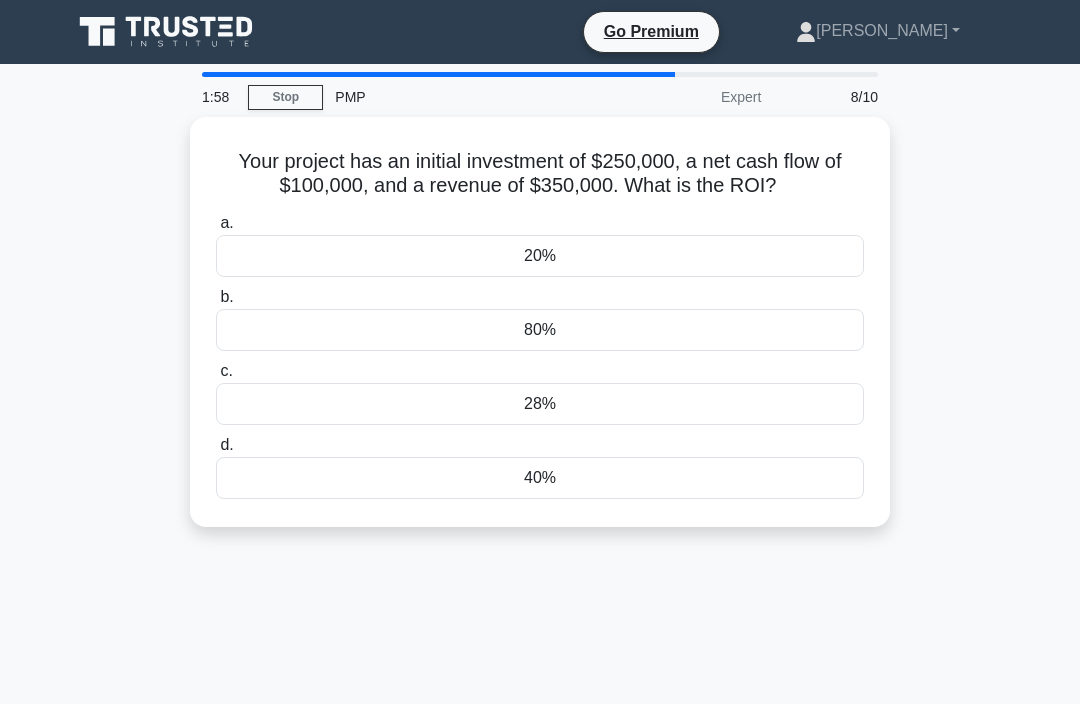 click on "80%" at bounding box center (540, 330) 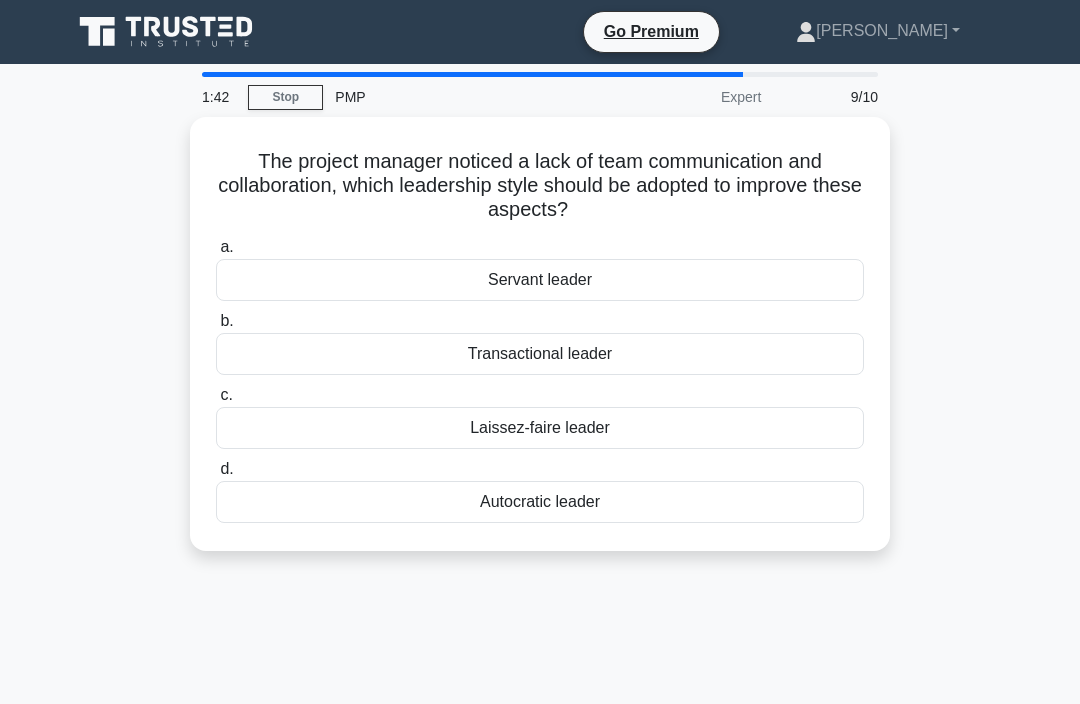 click on "Servant leader" at bounding box center (540, 280) 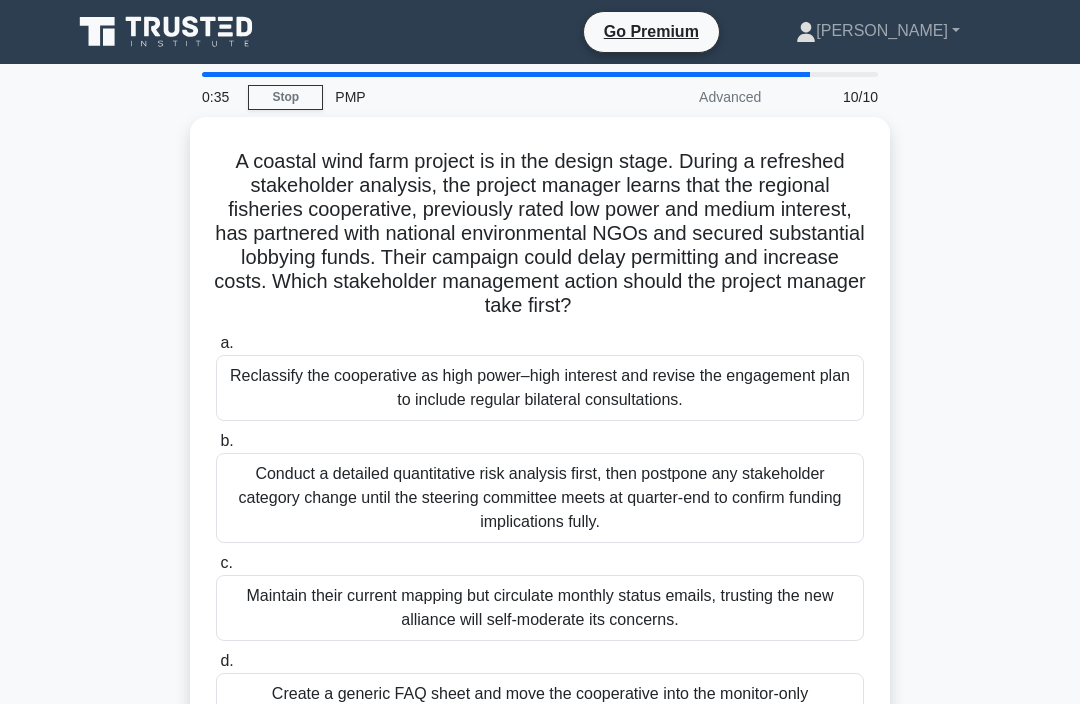 click on "Reclassify the cooperative as high power–high interest and revise the engagement plan to include regular bilateral consultations." at bounding box center (540, 388) 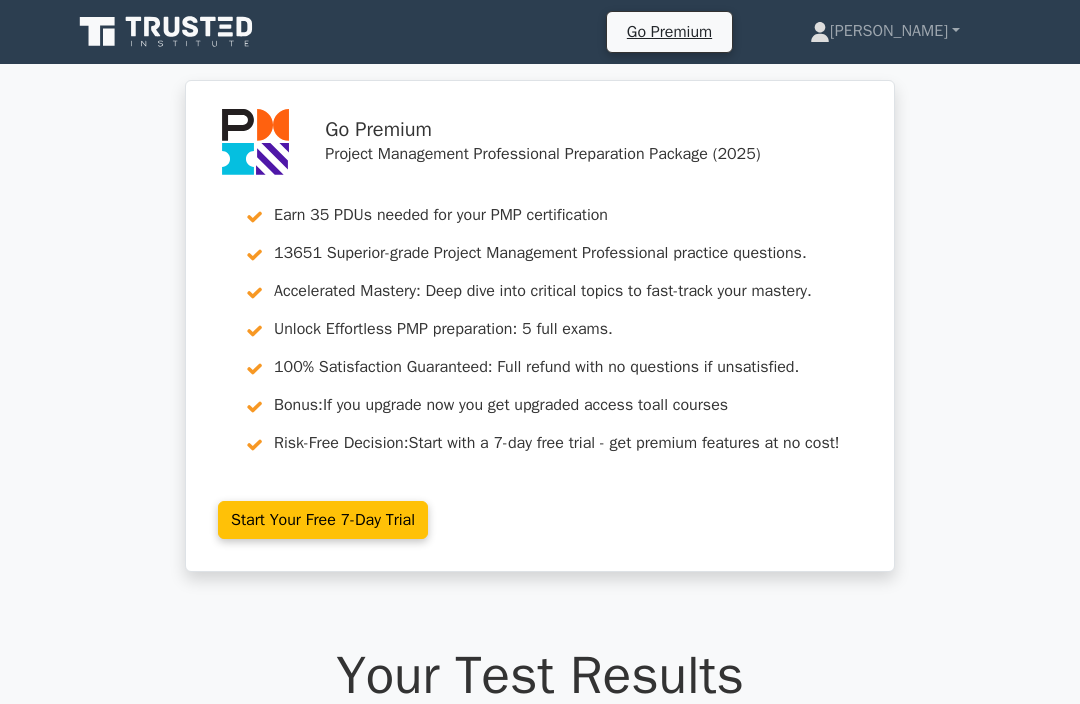 scroll, scrollTop: 0, scrollLeft: 0, axis: both 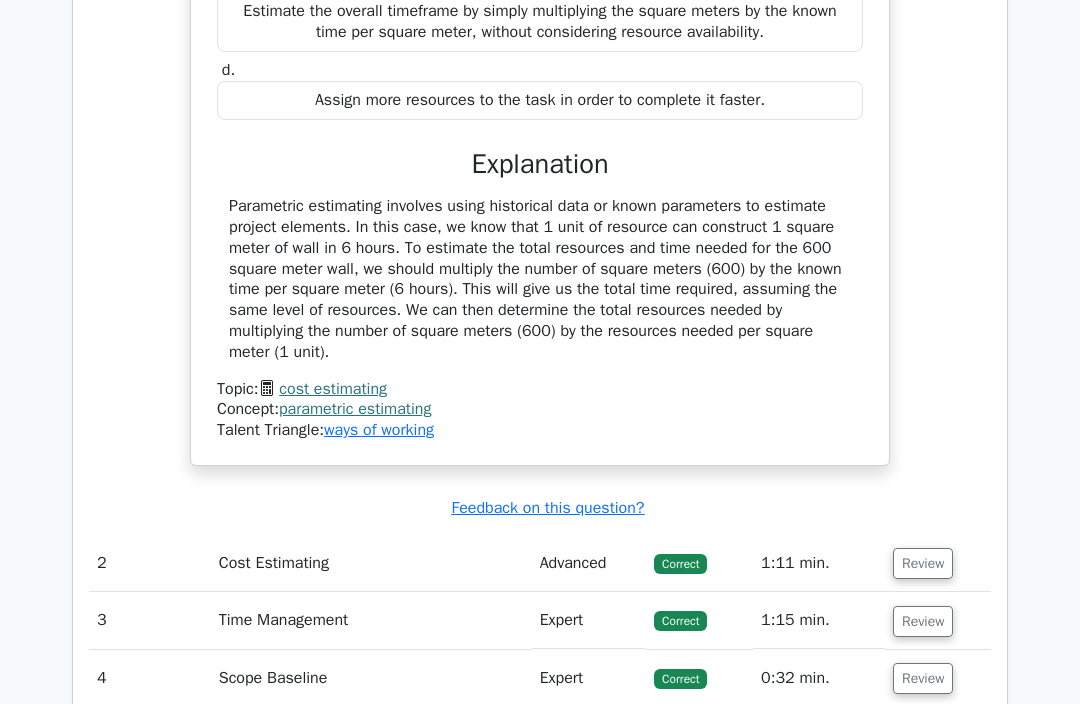 click on "Review" at bounding box center [923, 737] 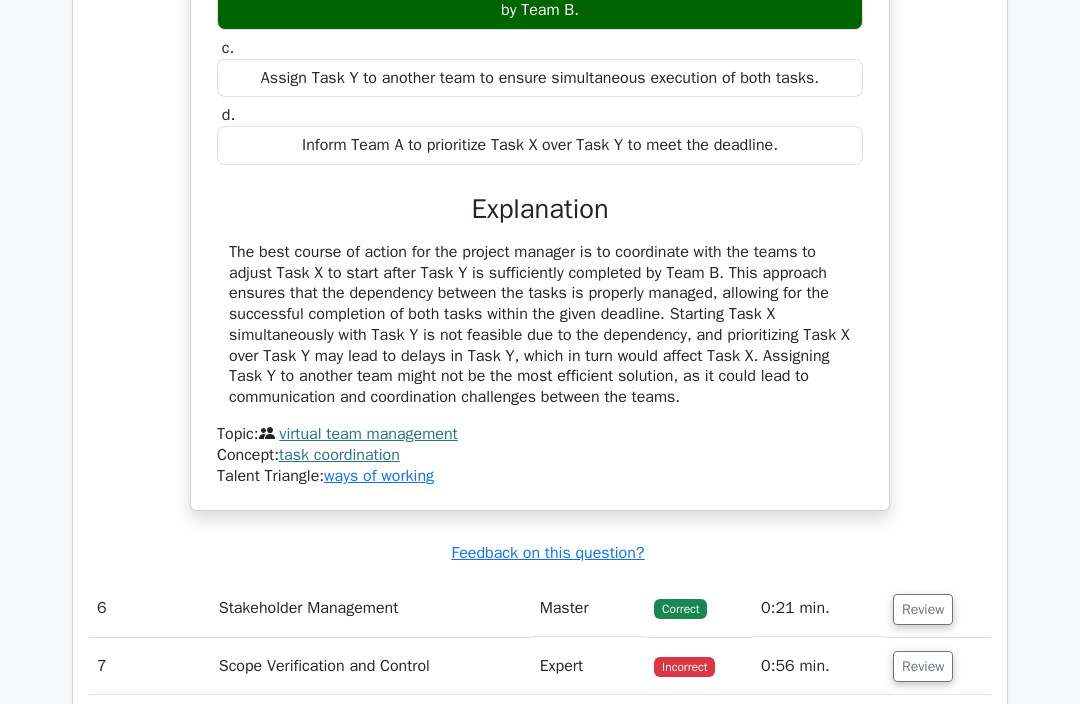 scroll, scrollTop: 3221, scrollLeft: 0, axis: vertical 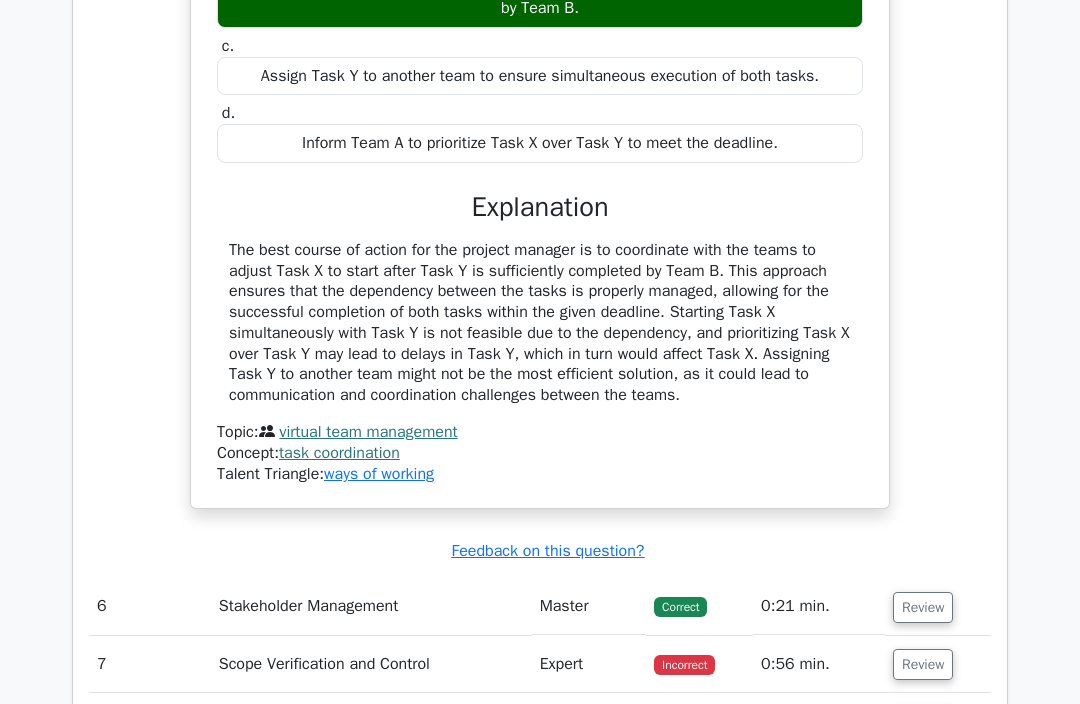 click on "Review" at bounding box center [923, 665] 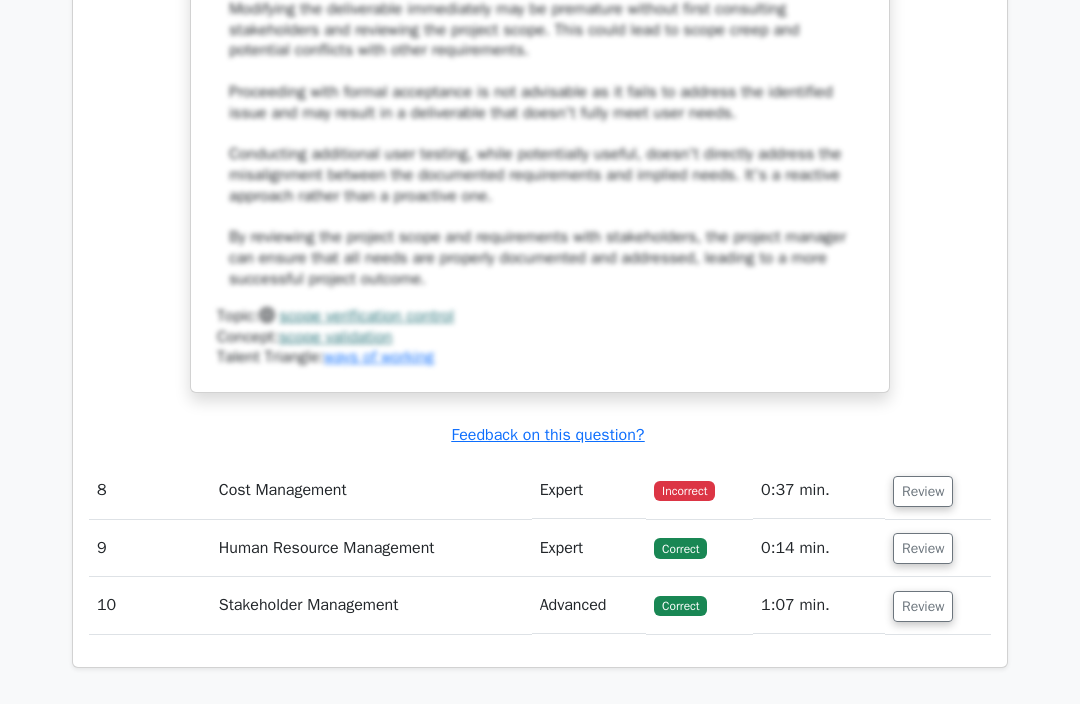 scroll, scrollTop: 4798, scrollLeft: 0, axis: vertical 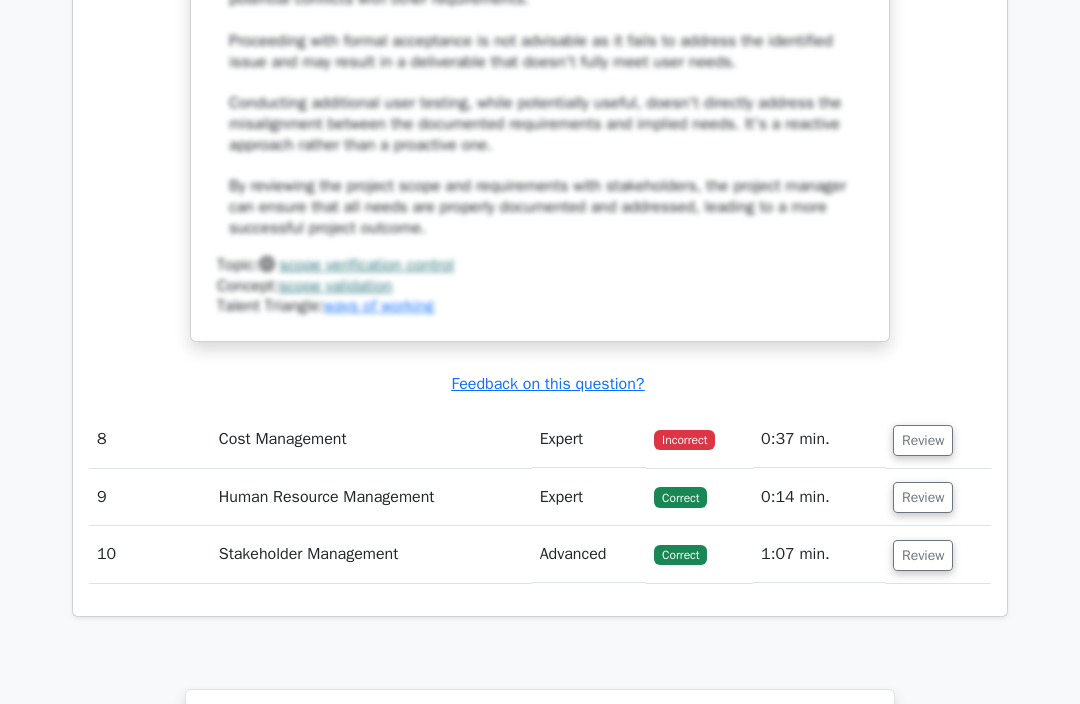 click on "Review" at bounding box center (923, 440) 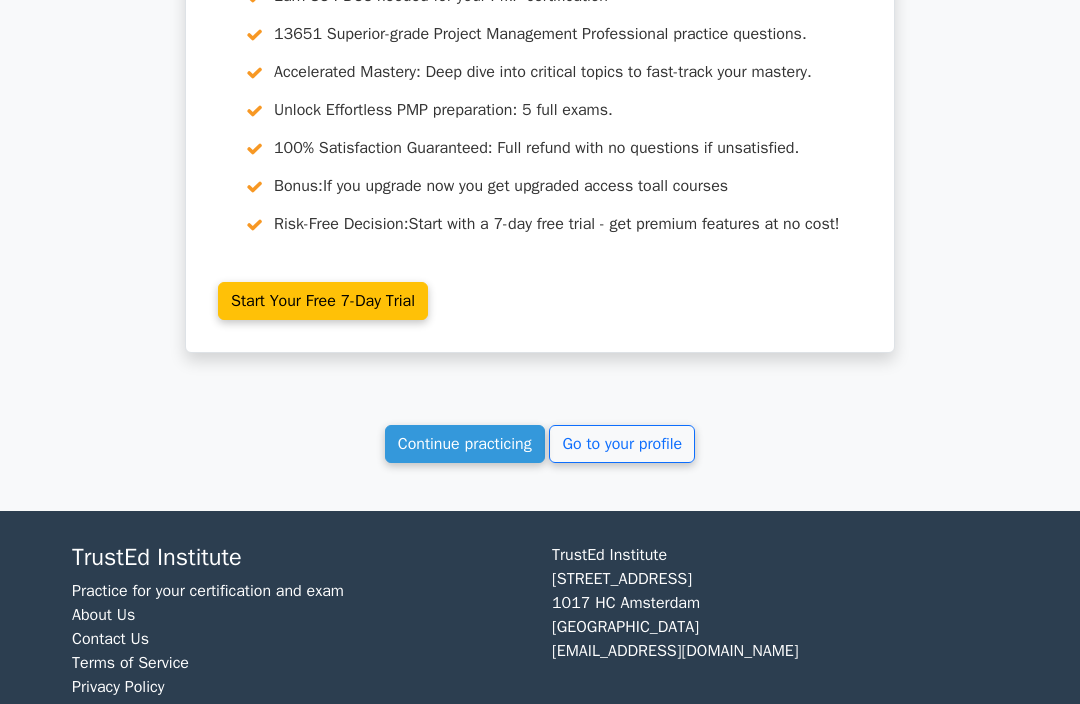 scroll, scrollTop: 6388, scrollLeft: 0, axis: vertical 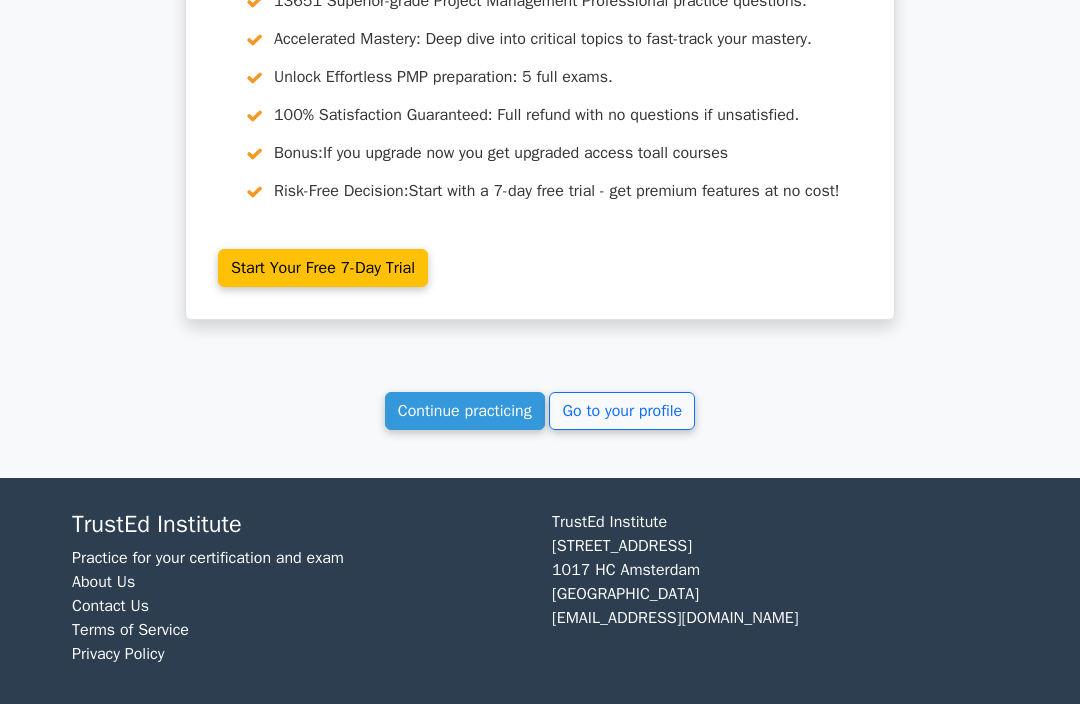 click on "Continue practicing" at bounding box center (465, 411) 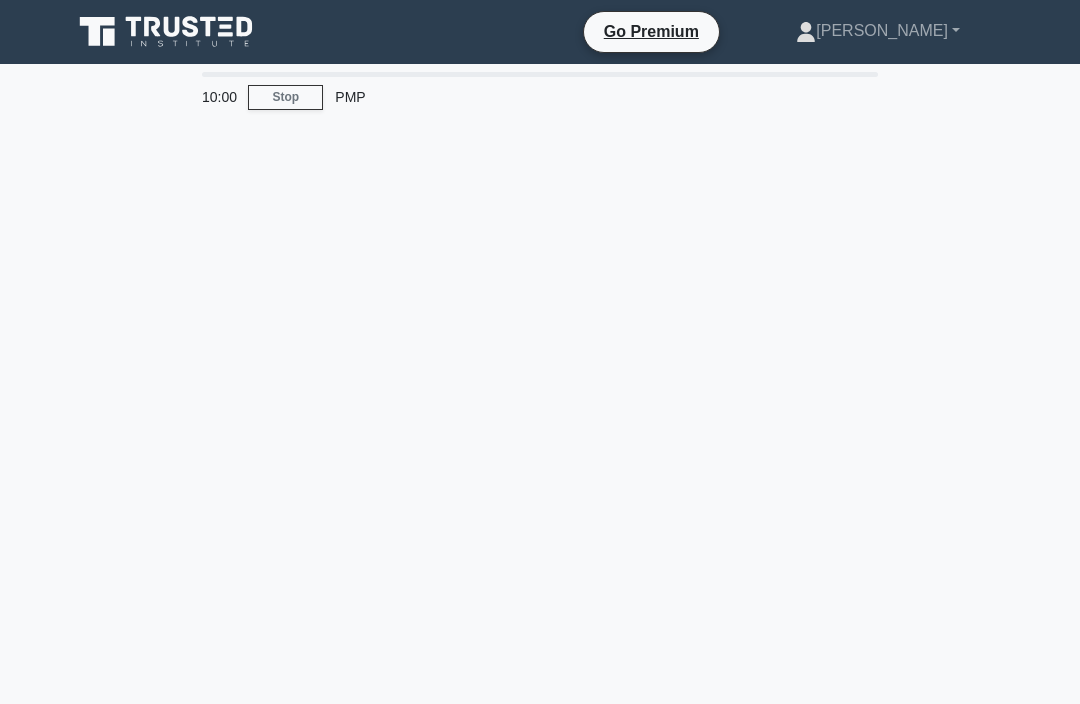 scroll, scrollTop: 0, scrollLeft: 0, axis: both 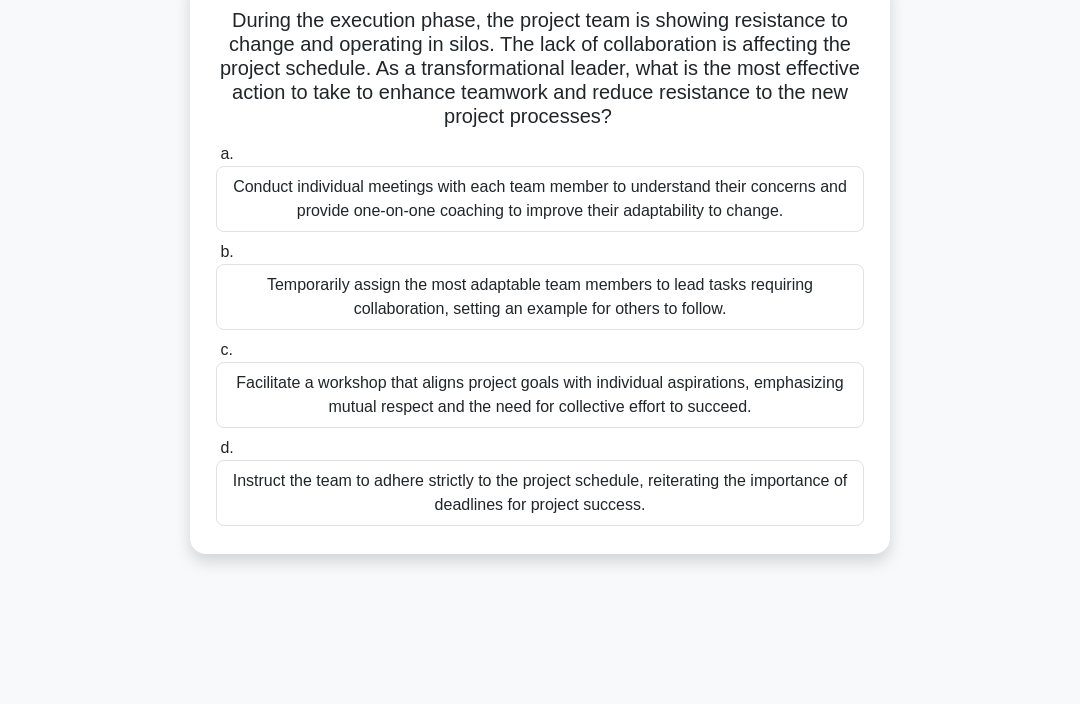 click on "Facilitate a workshop that aligns project goals with individual aspirations, emphasizing mutual respect and the need for collective effort to succeed." at bounding box center [540, 395] 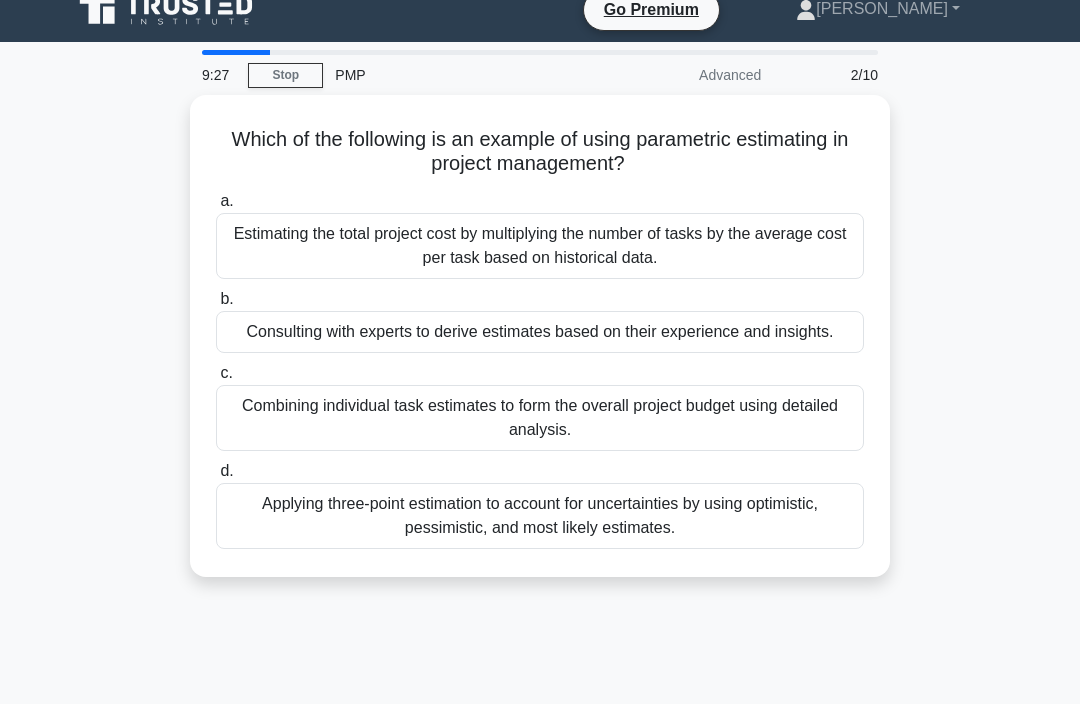 scroll, scrollTop: 0, scrollLeft: 0, axis: both 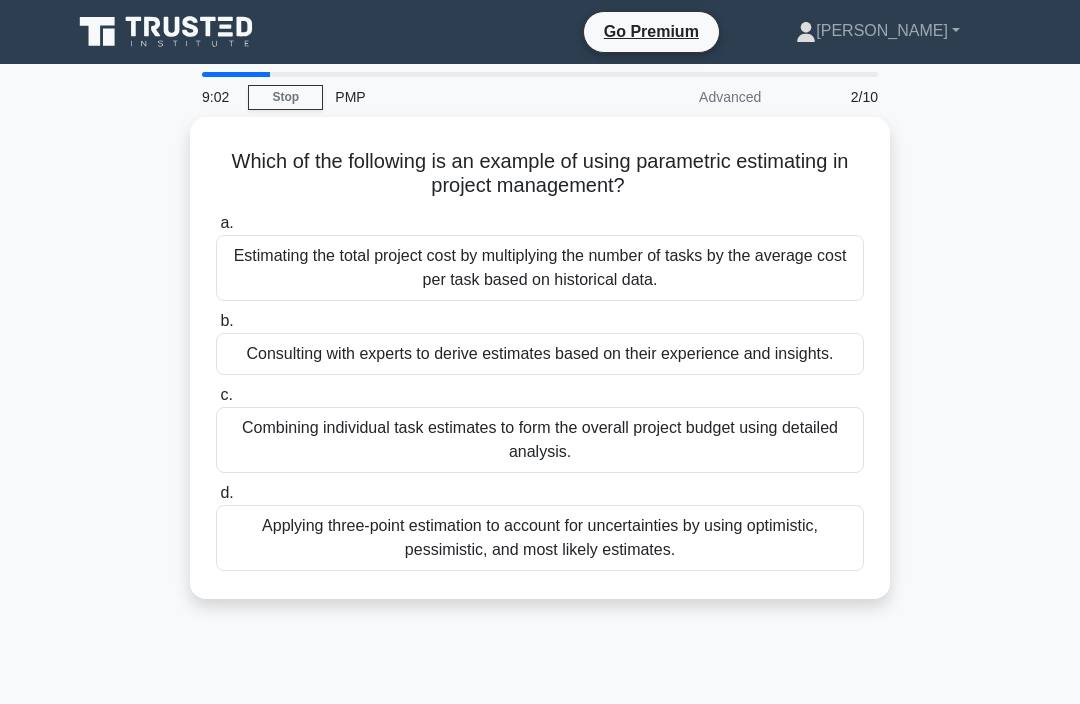 click on "Estimating the total project cost by multiplying the number of tasks by the average cost per task based on historical data." at bounding box center [540, 268] 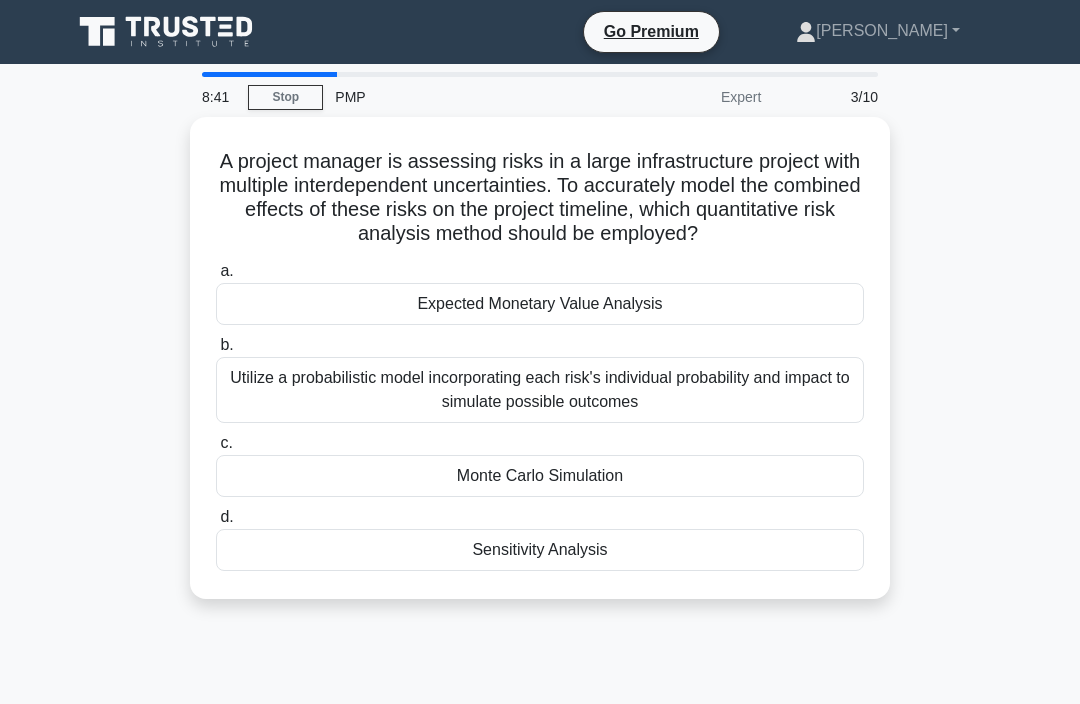 click on "Monte Carlo Simulation" at bounding box center (540, 476) 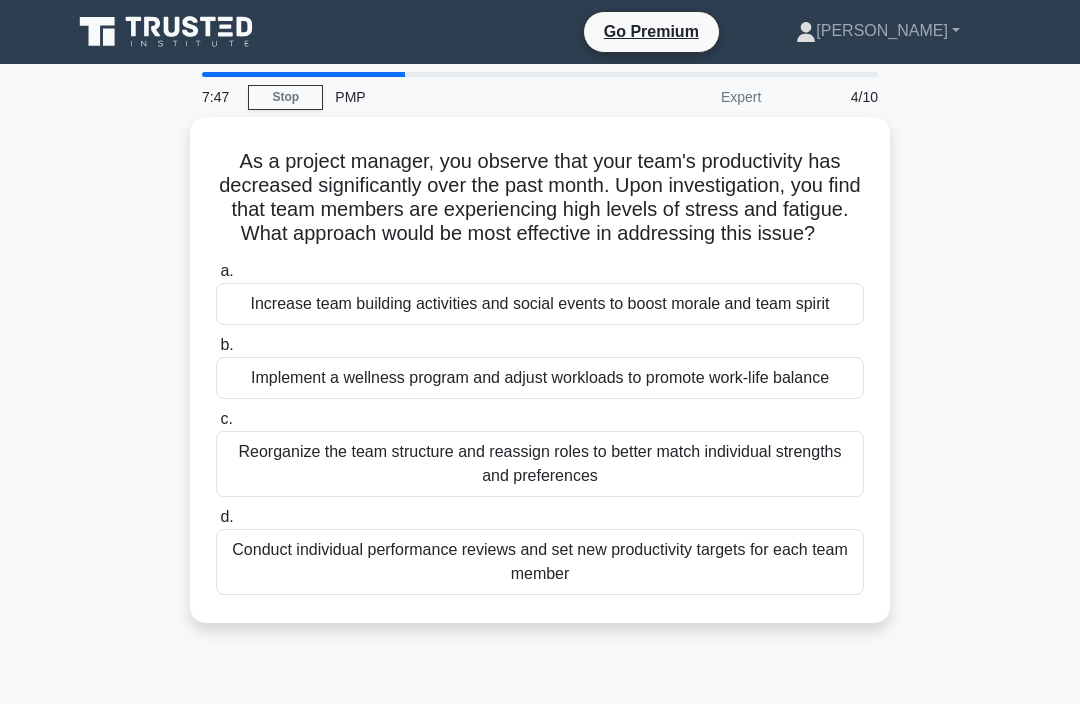 click on "Implement a wellness program and adjust workloads to promote work-life balance" at bounding box center (540, 378) 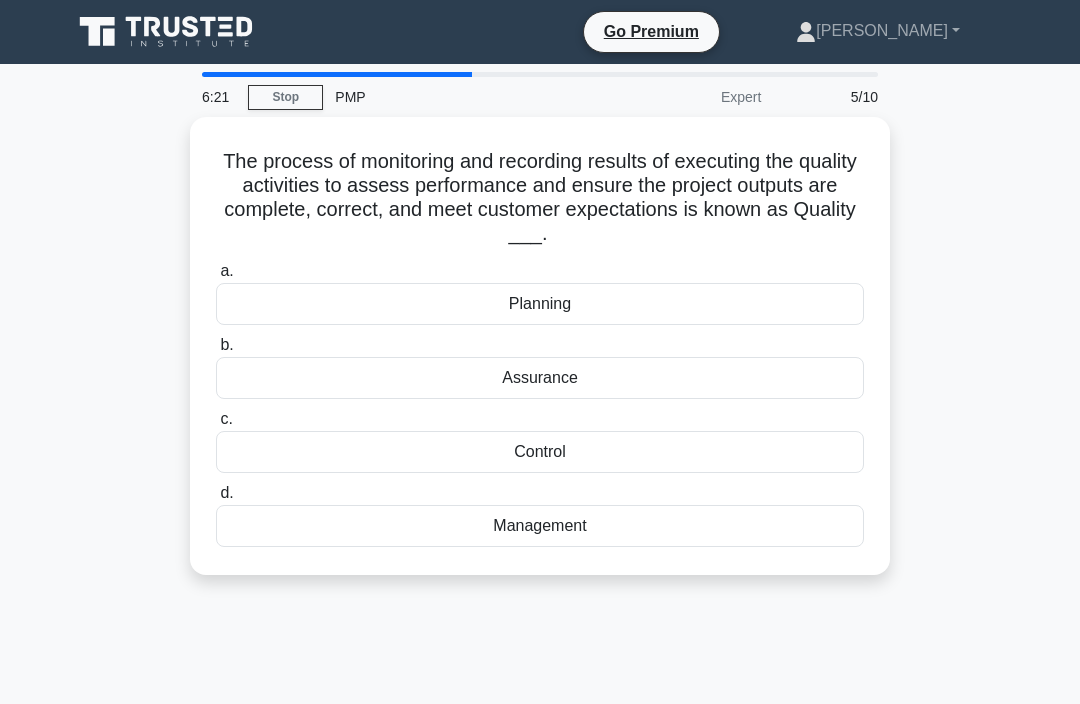 click on "Management" at bounding box center (540, 526) 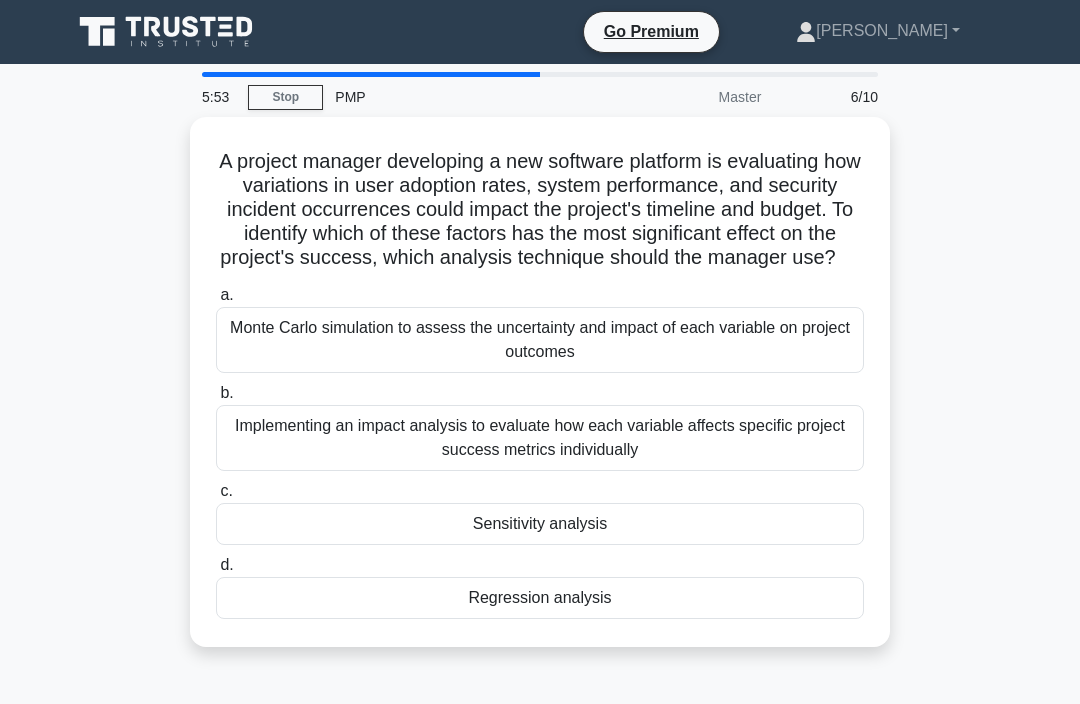 click on "Sensitivity analysis" at bounding box center [540, 524] 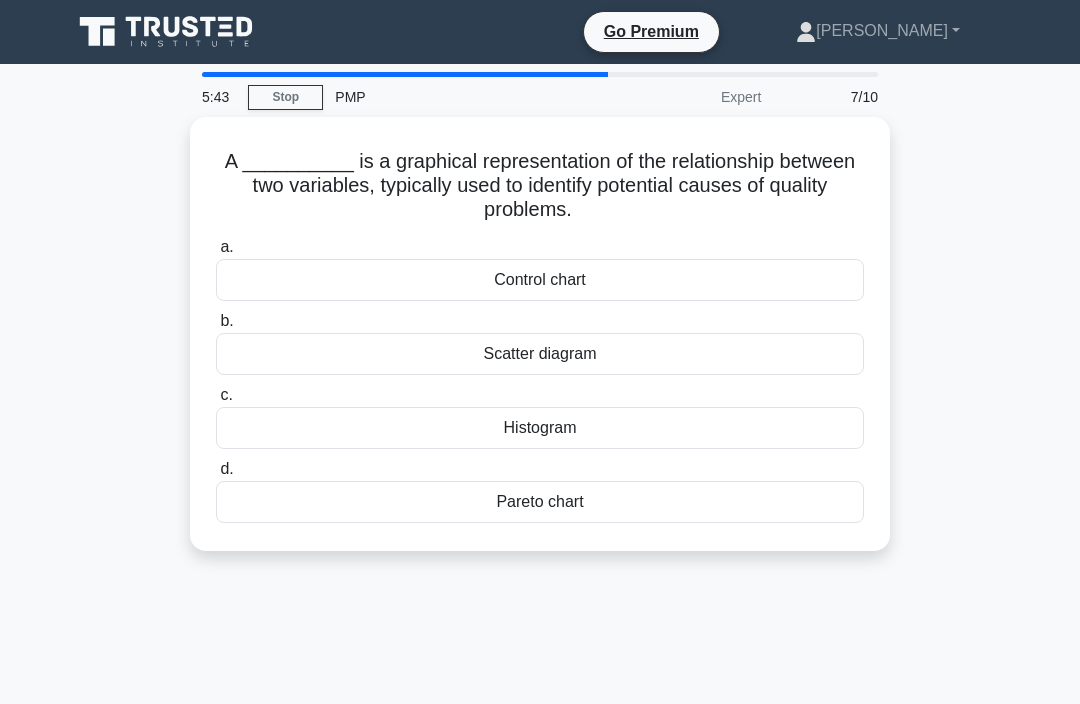 click on "Scatter diagram" at bounding box center [540, 354] 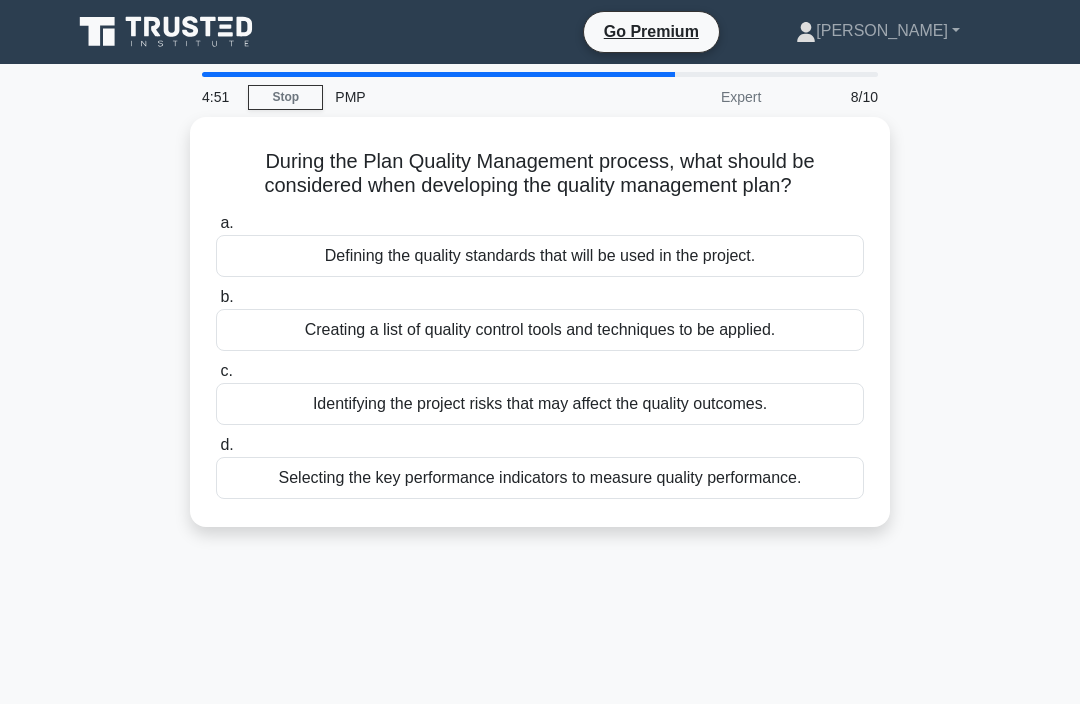 click on "Defining the quality standards that will be used in the project." at bounding box center (540, 256) 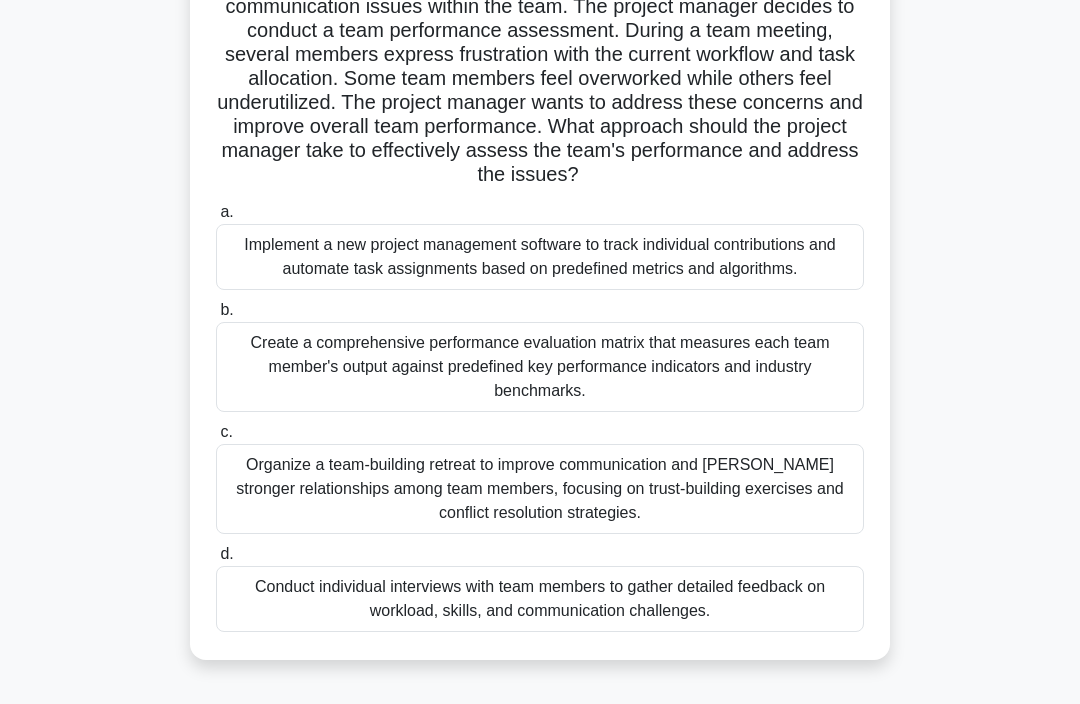 scroll, scrollTop: 179, scrollLeft: 0, axis: vertical 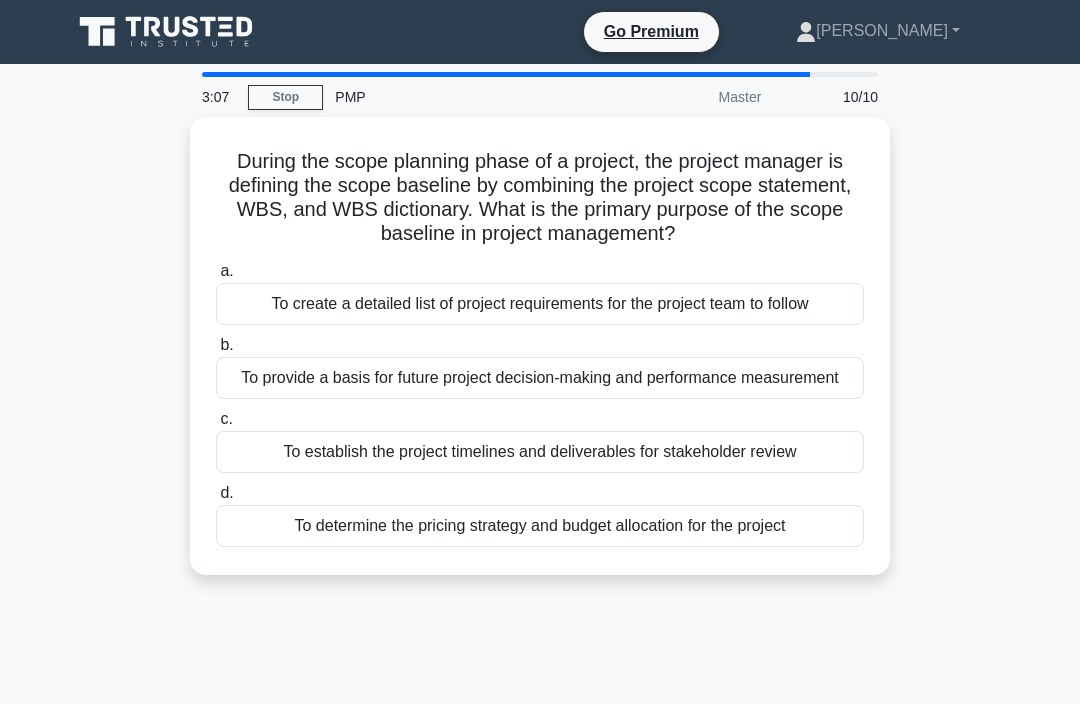 click on "To provide a basis for future project decision-making and performance measurement" at bounding box center (540, 378) 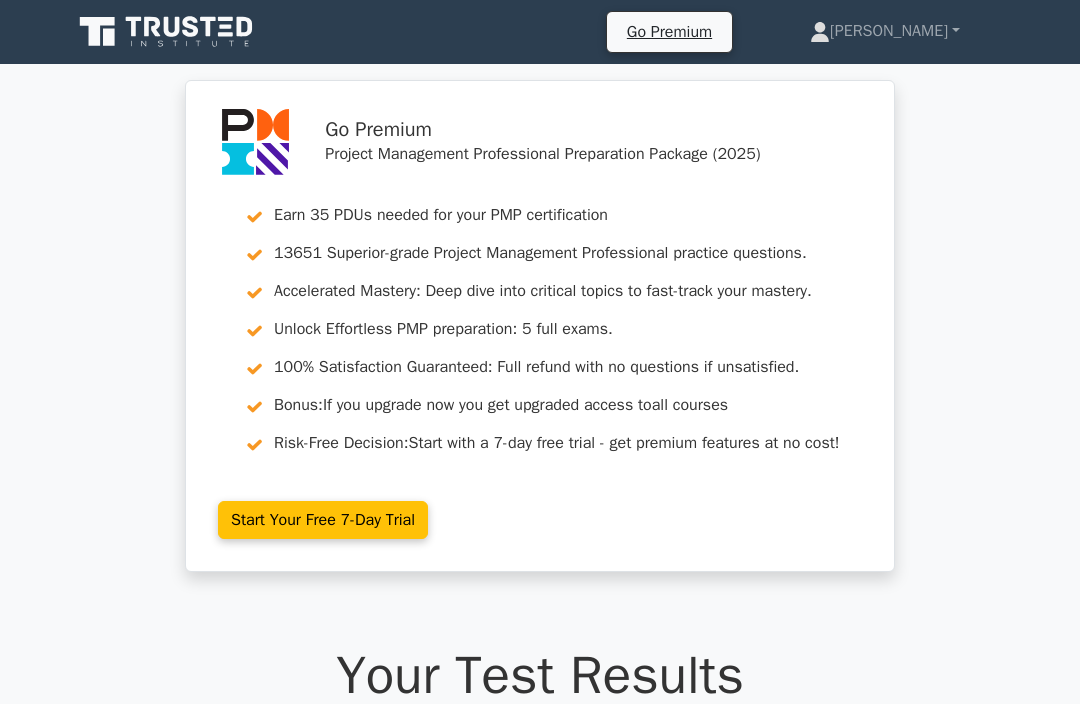 scroll, scrollTop: 0, scrollLeft: 0, axis: both 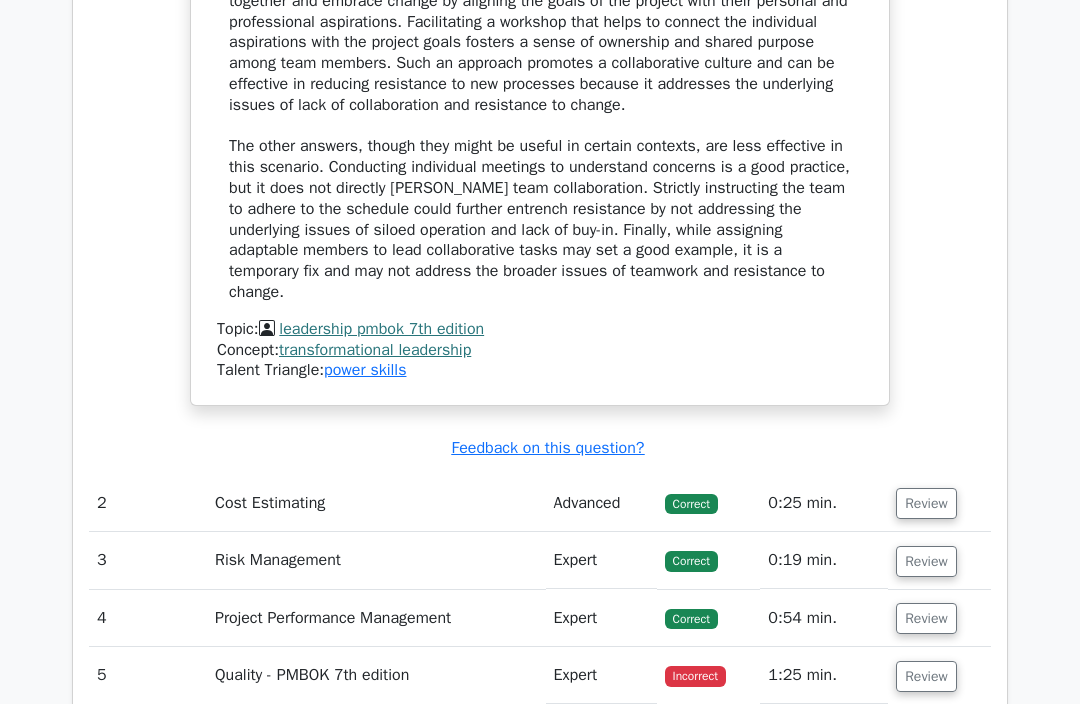 click on "Review" at bounding box center [926, 676] 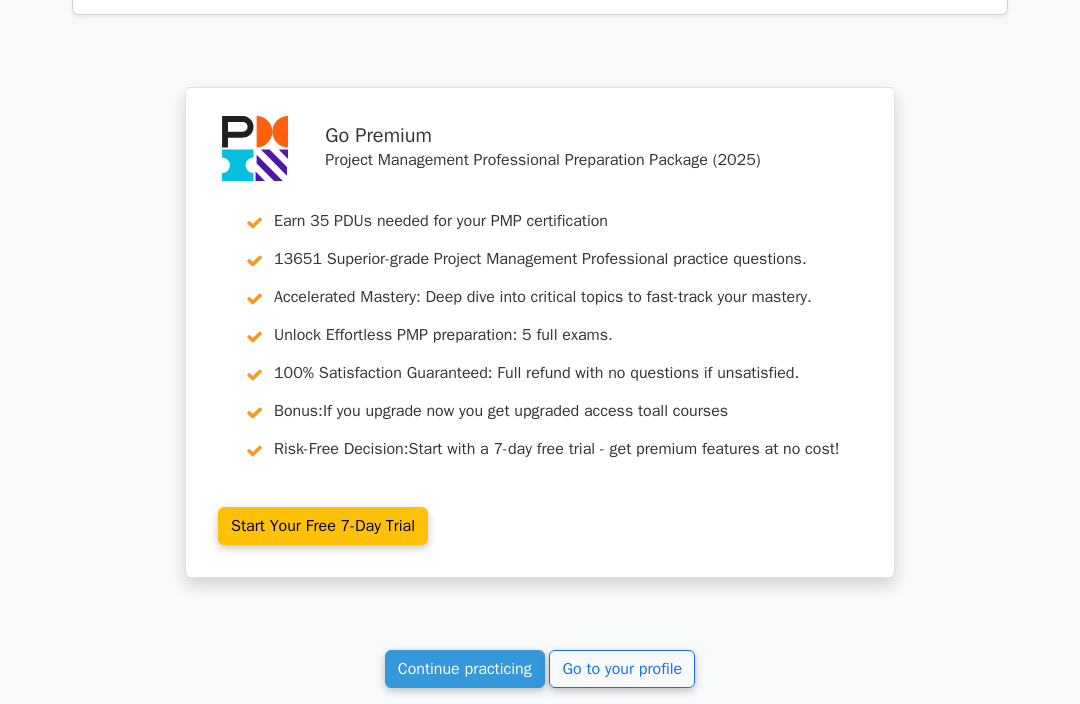 scroll, scrollTop: 4820, scrollLeft: 0, axis: vertical 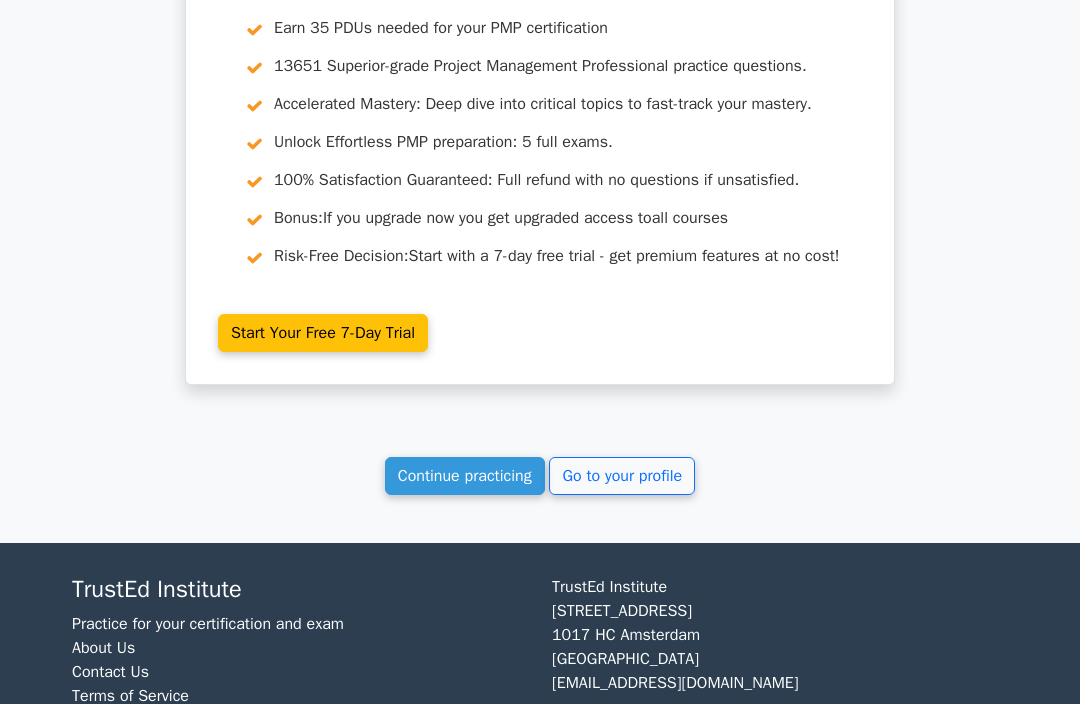 click on "Continue practicing" at bounding box center (465, 476) 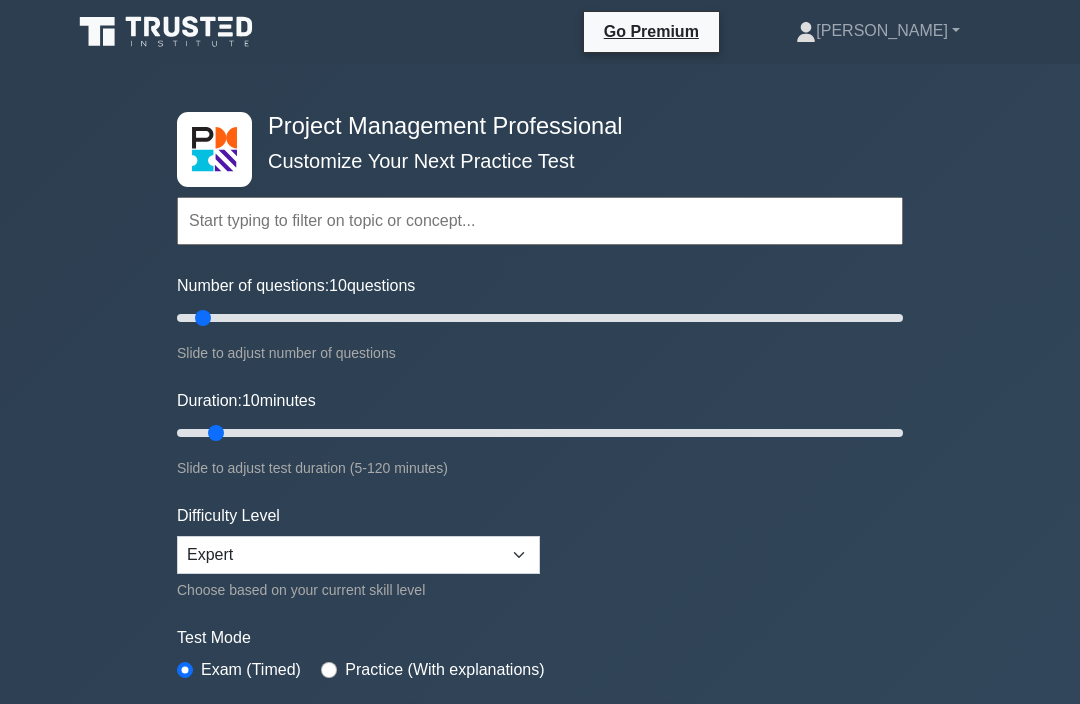 scroll, scrollTop: 0, scrollLeft: 0, axis: both 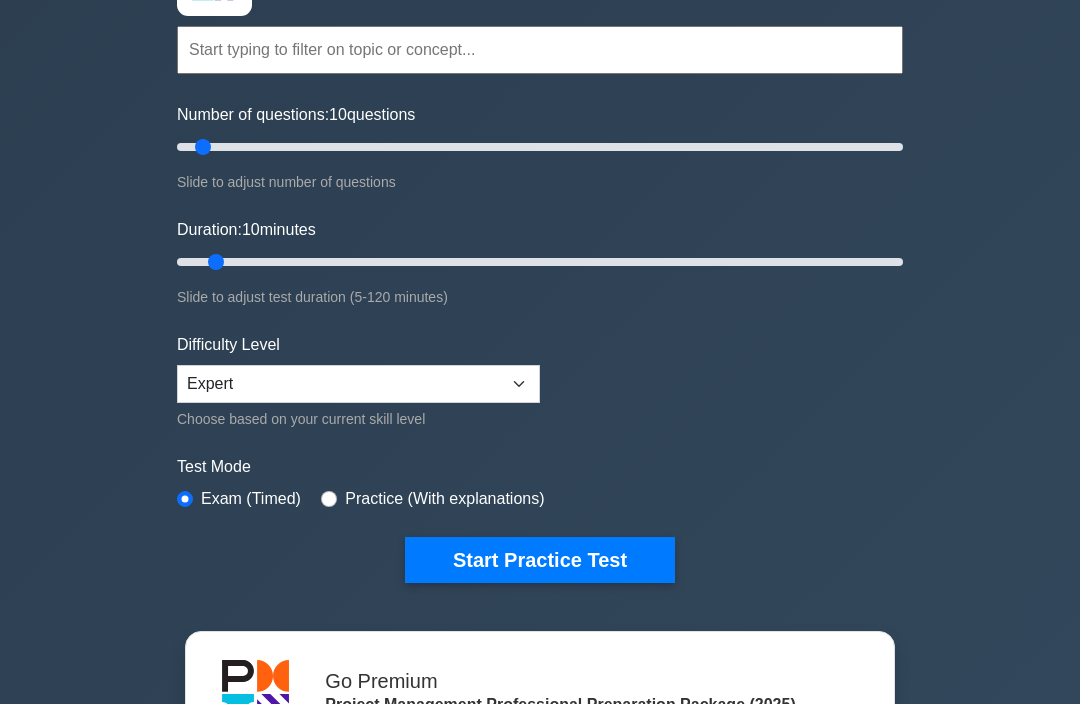 click on "Start Practice Test" at bounding box center [540, 560] 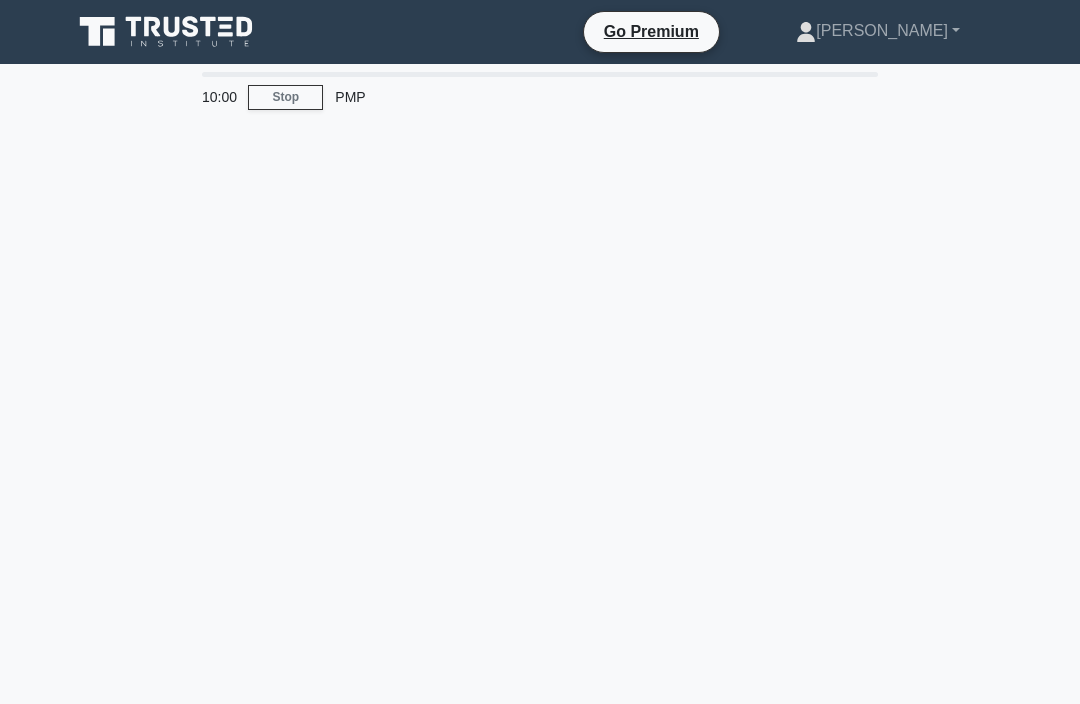 scroll, scrollTop: 0, scrollLeft: 0, axis: both 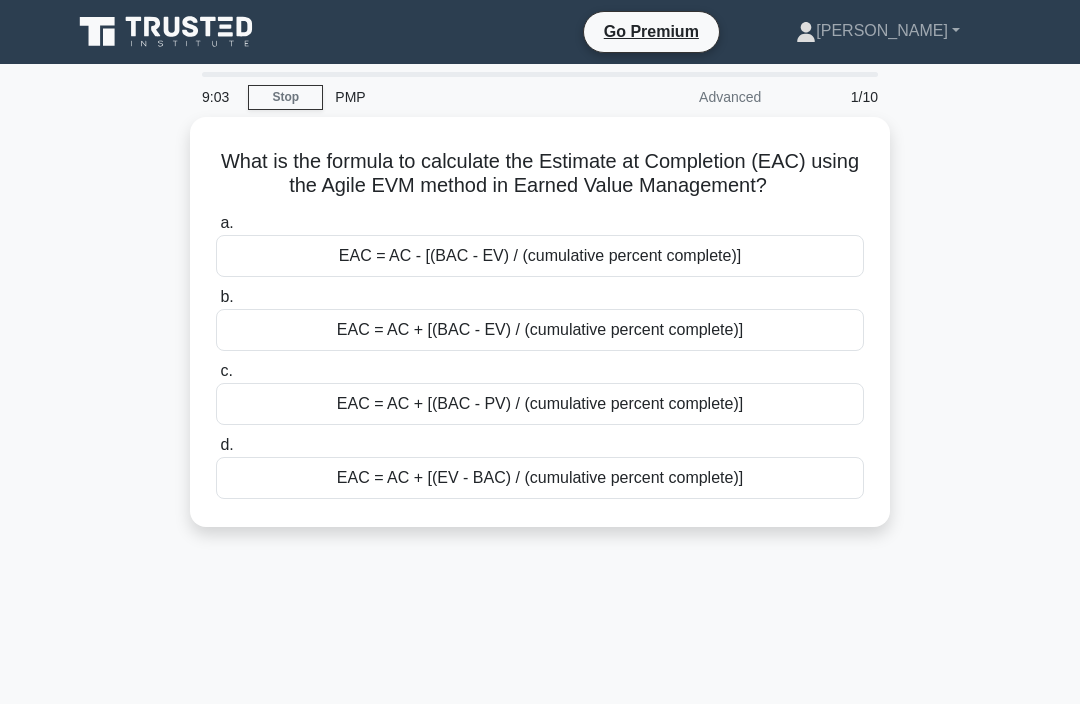 click on "EAC = AC + [(BAC - EV) / (cumulative percent complete)]" at bounding box center [540, 330] 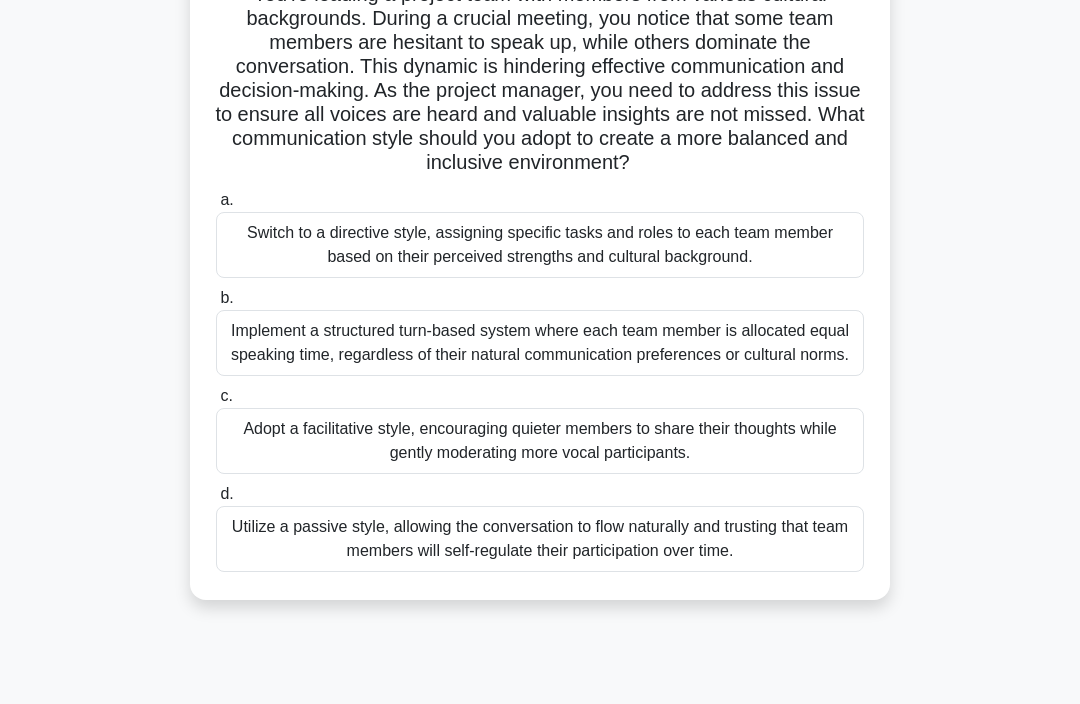 scroll, scrollTop: 167, scrollLeft: 0, axis: vertical 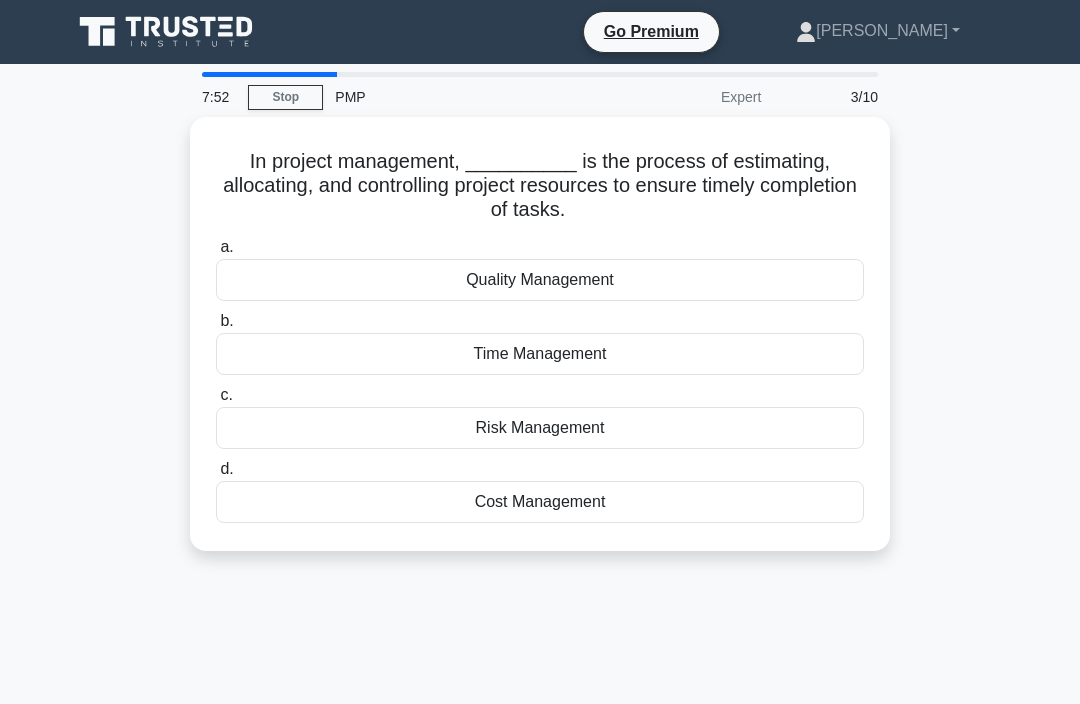click on "Cost Management" at bounding box center (540, 502) 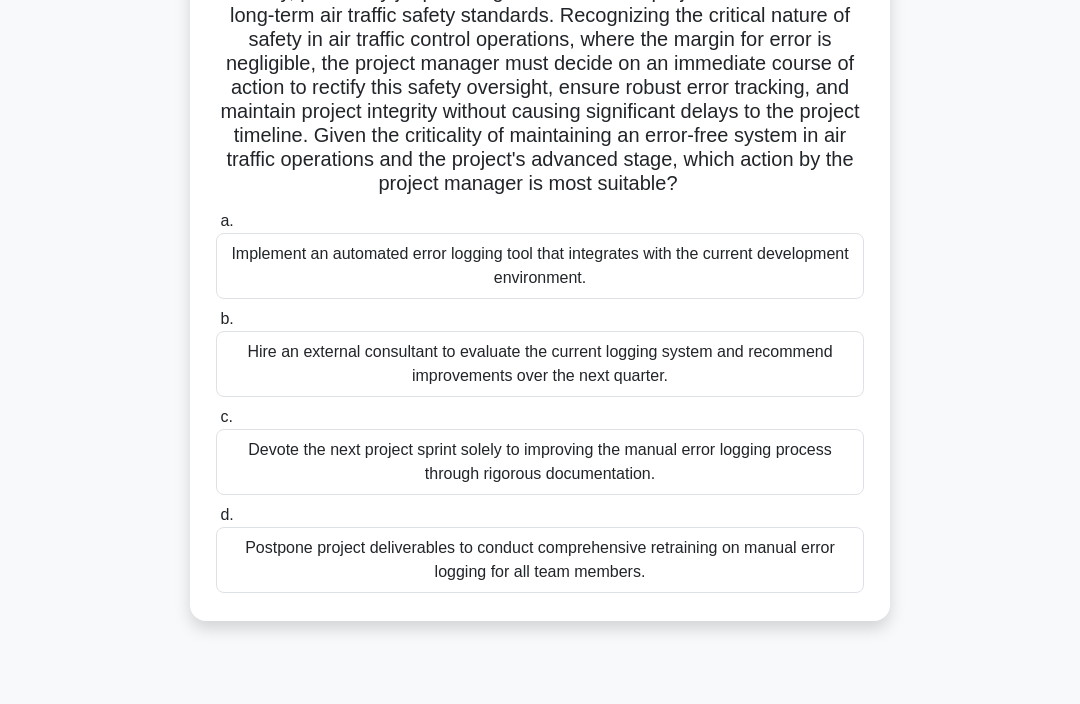 scroll, scrollTop: 309, scrollLeft: 0, axis: vertical 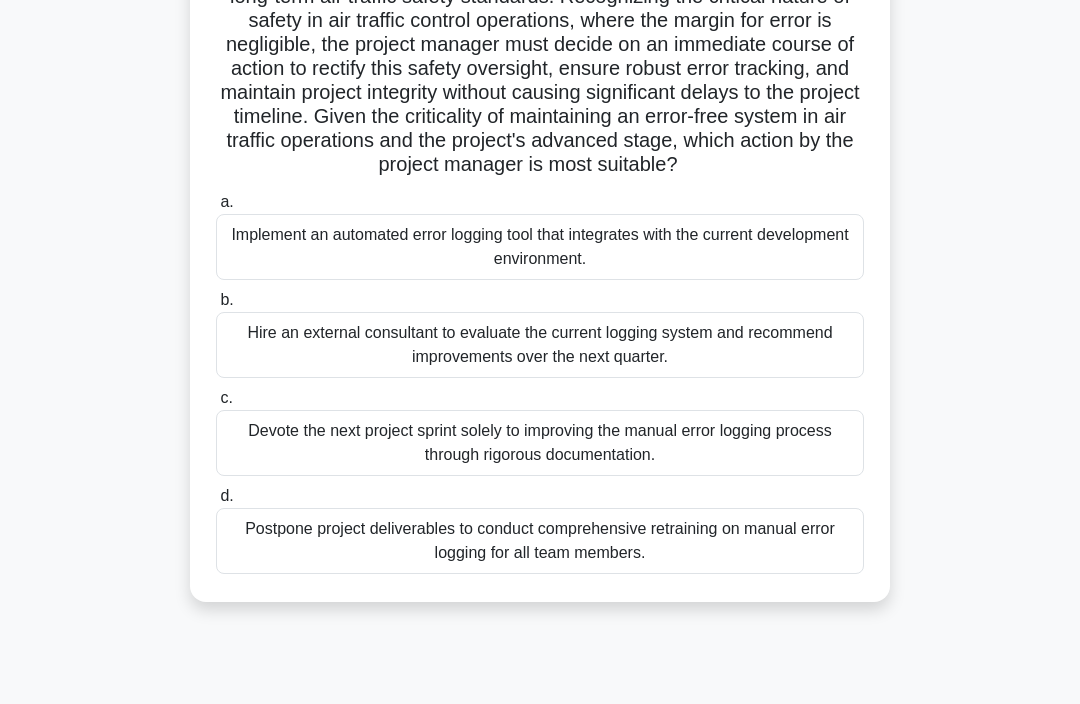 click on "Devote the next project sprint solely to improving the manual error logging process through rigorous documentation." at bounding box center [540, 443] 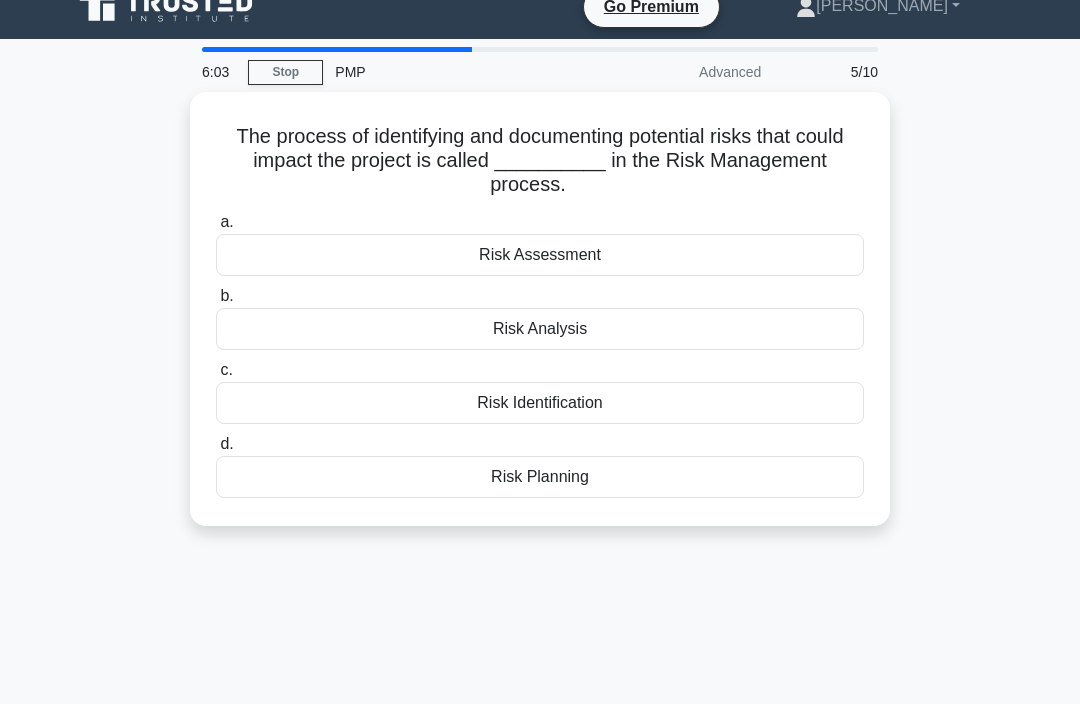 scroll, scrollTop: 0, scrollLeft: 0, axis: both 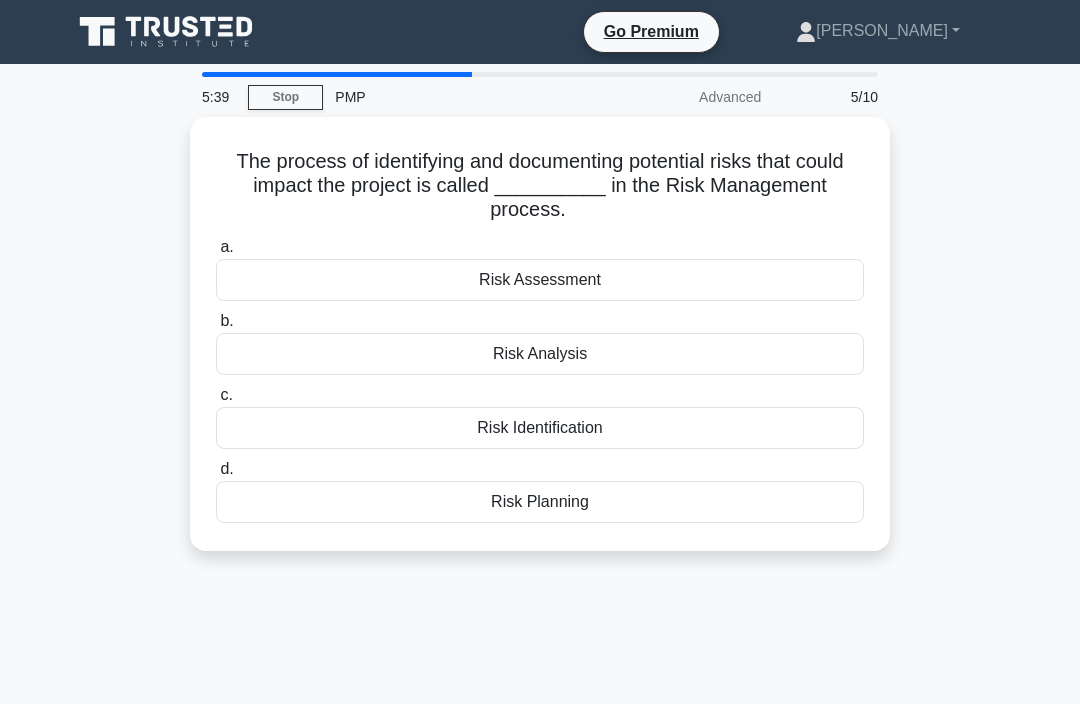 click on "Risk Identification" at bounding box center [540, 428] 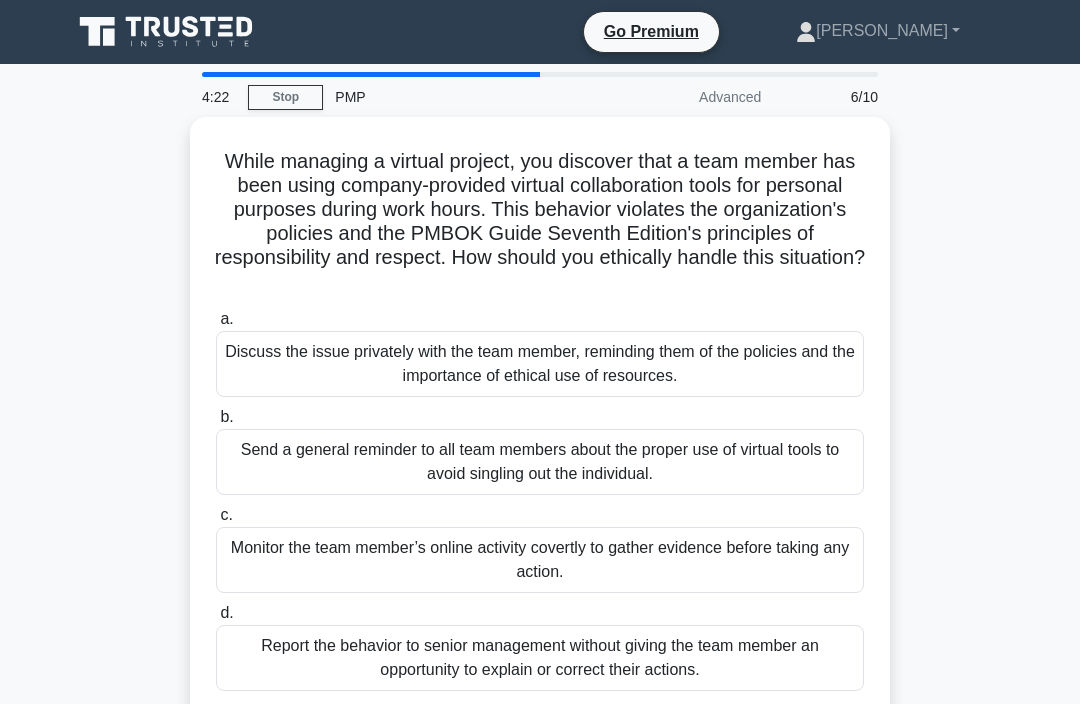 click on "Discuss the issue privately with the team member, reminding them of the policies and the importance of ethical use of resources." at bounding box center (540, 364) 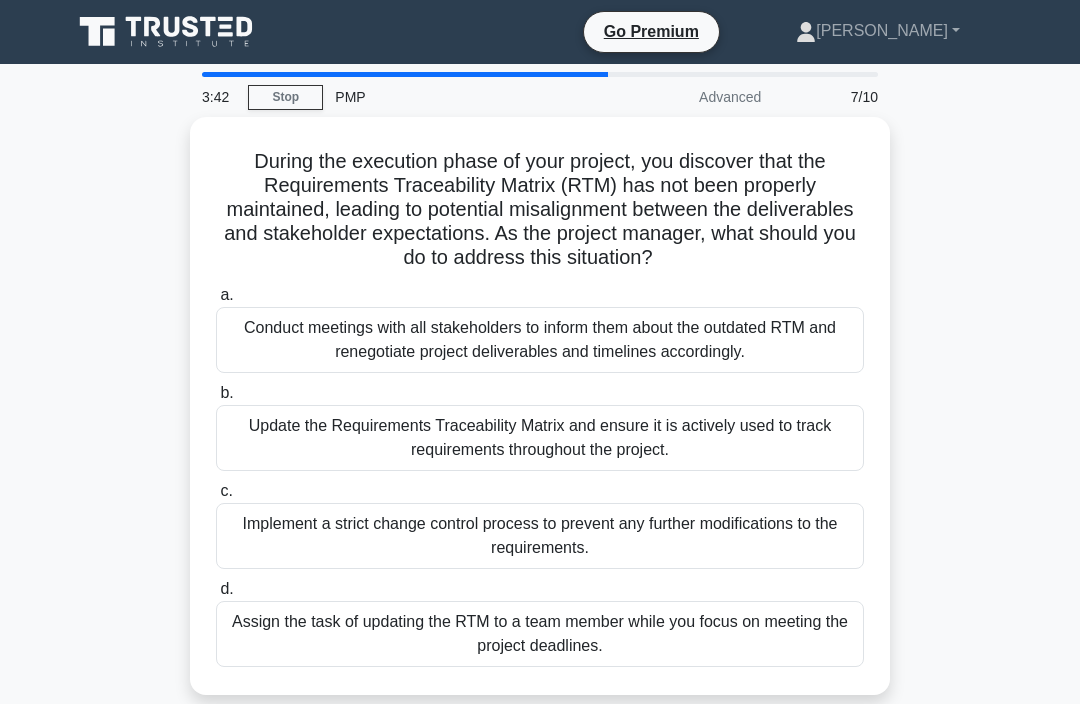 click on "Update the Requirements Traceability Matrix and ensure it is actively used to track requirements throughout the project." at bounding box center (540, 438) 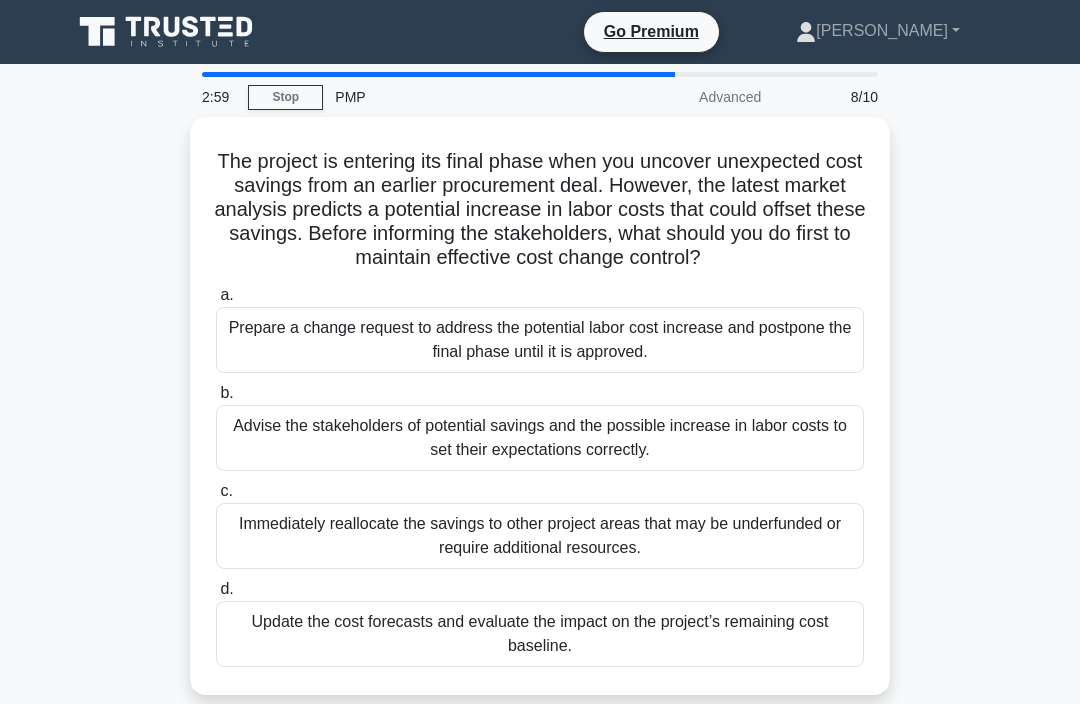 click on "Update the cost forecasts and evaluate the impact on the project’s remaining cost baseline." at bounding box center (540, 634) 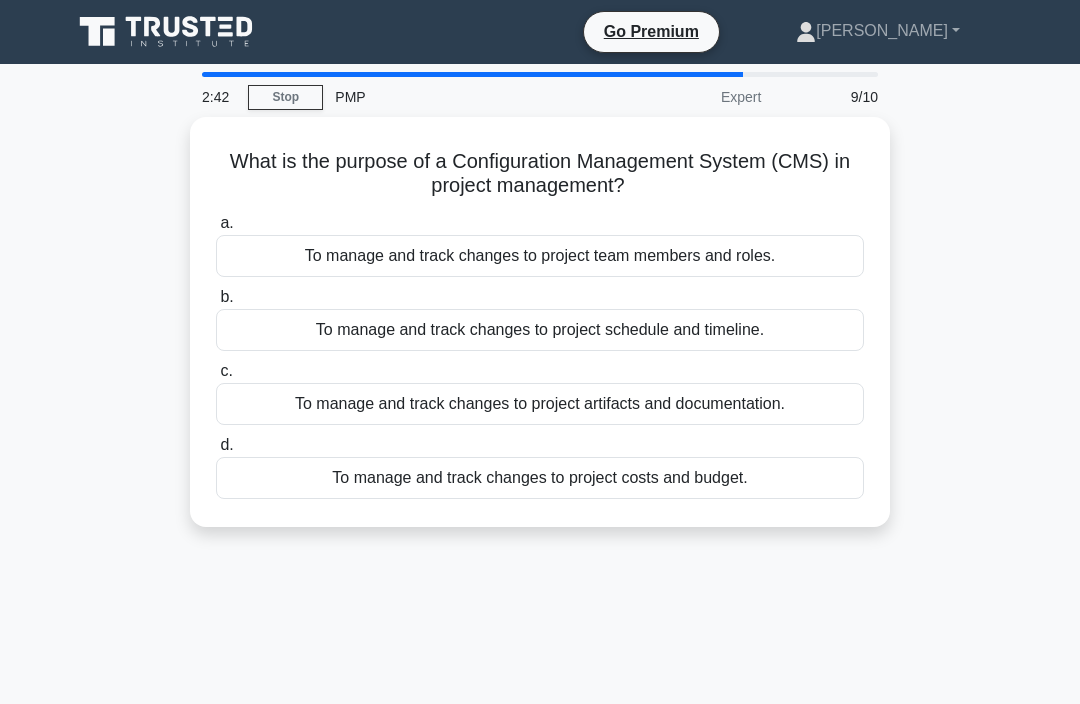 click on "To manage and track changes to project artifacts and documentation." at bounding box center (540, 404) 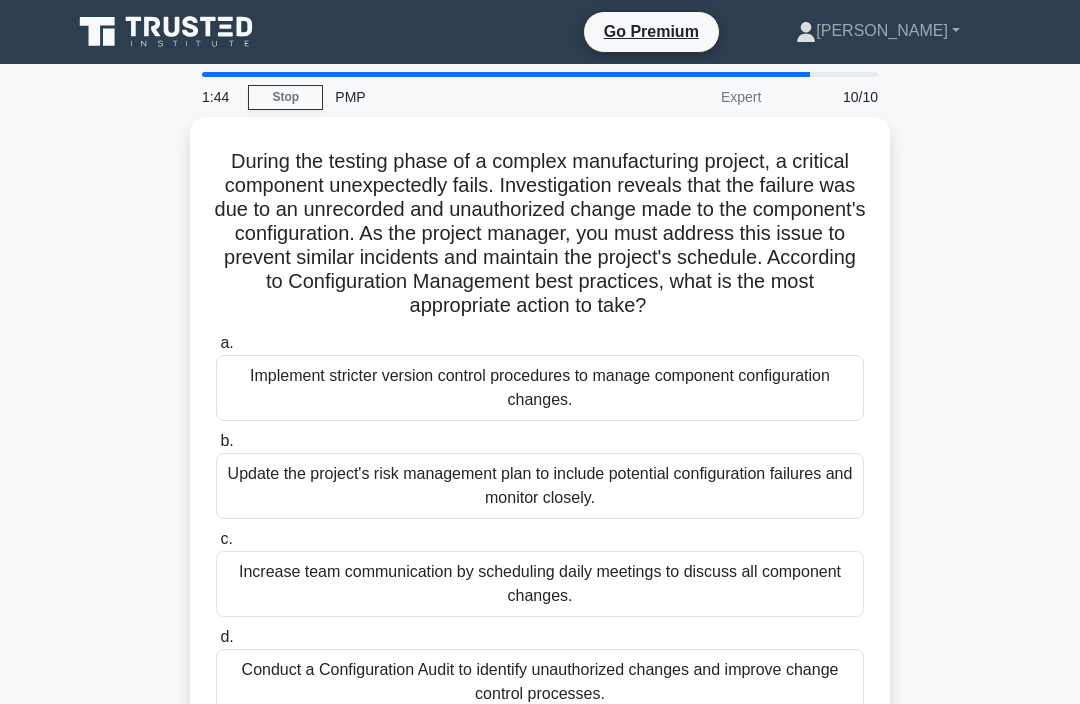 click on "Conduct a Configuration Audit to identify unauthorized changes and improve change control processes." at bounding box center [540, 682] 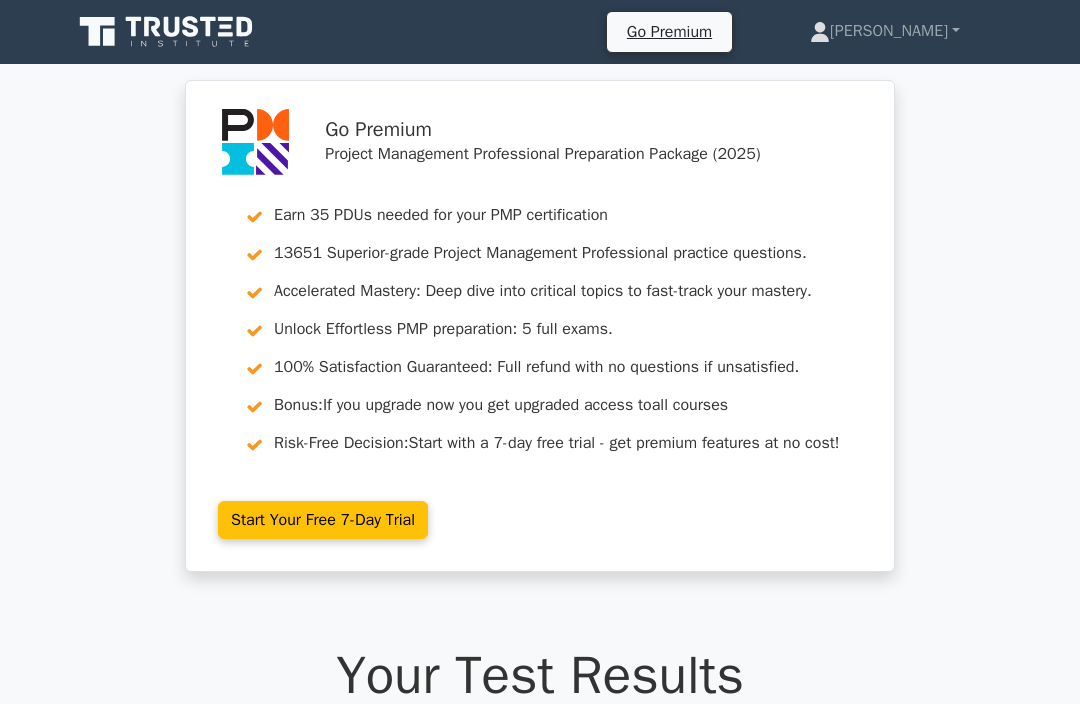 scroll, scrollTop: 0, scrollLeft: 0, axis: both 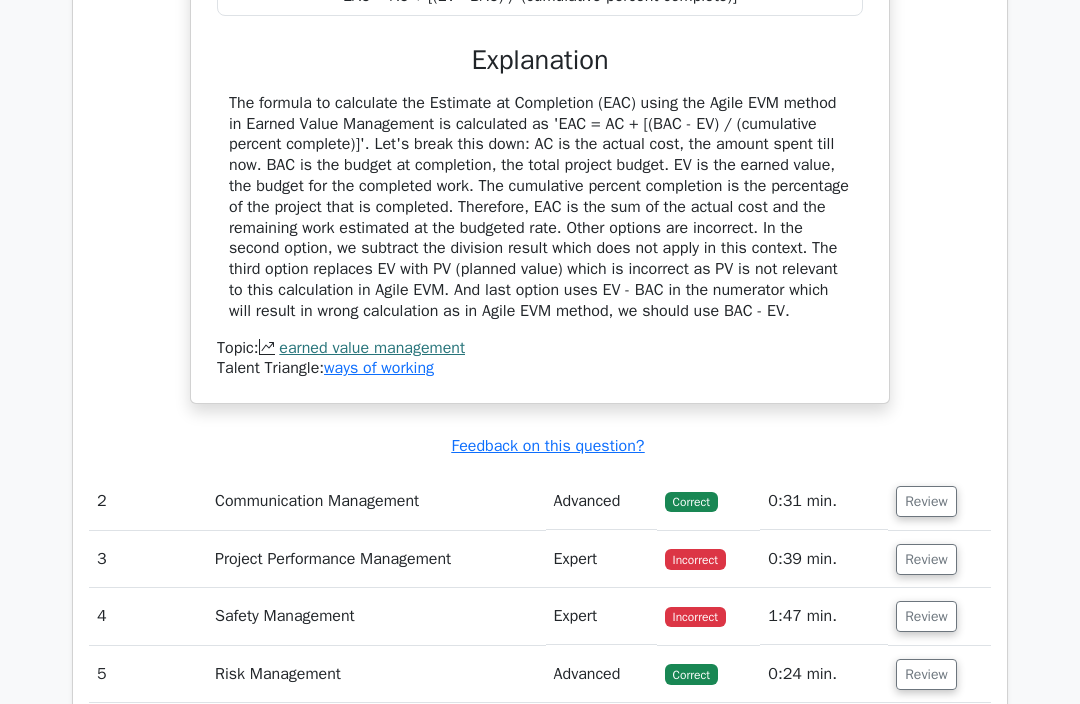 click on "Review" at bounding box center [926, 559] 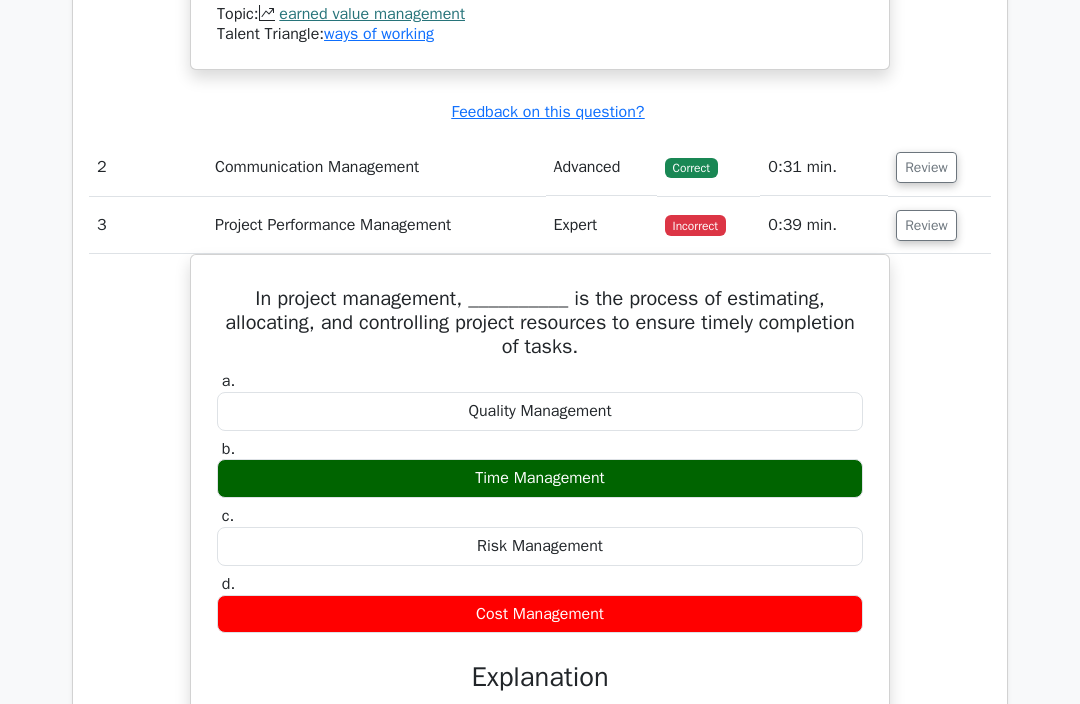 scroll, scrollTop: 2476, scrollLeft: 0, axis: vertical 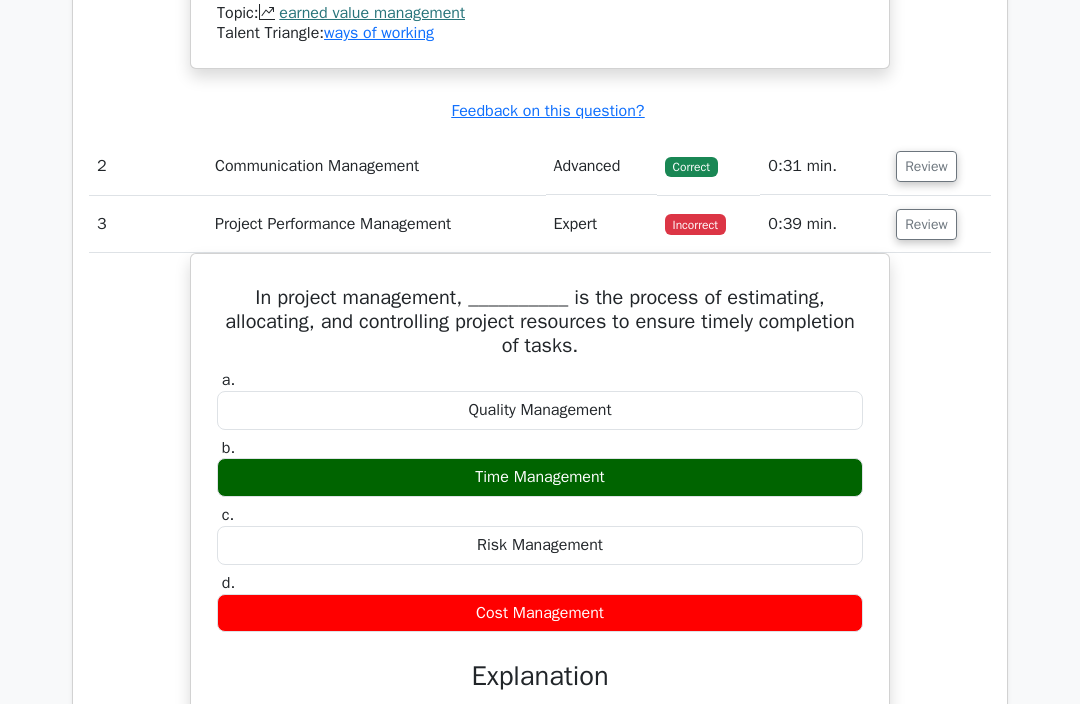 click on "Incorrect" at bounding box center [695, 224] 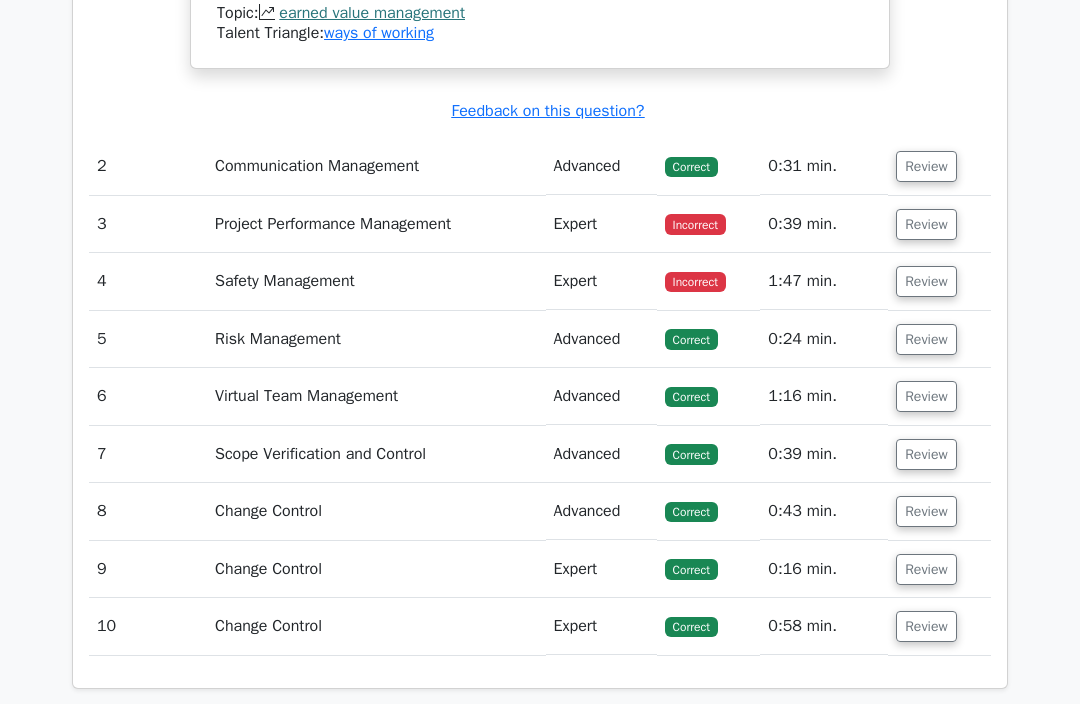 click on "Review" at bounding box center [926, 281] 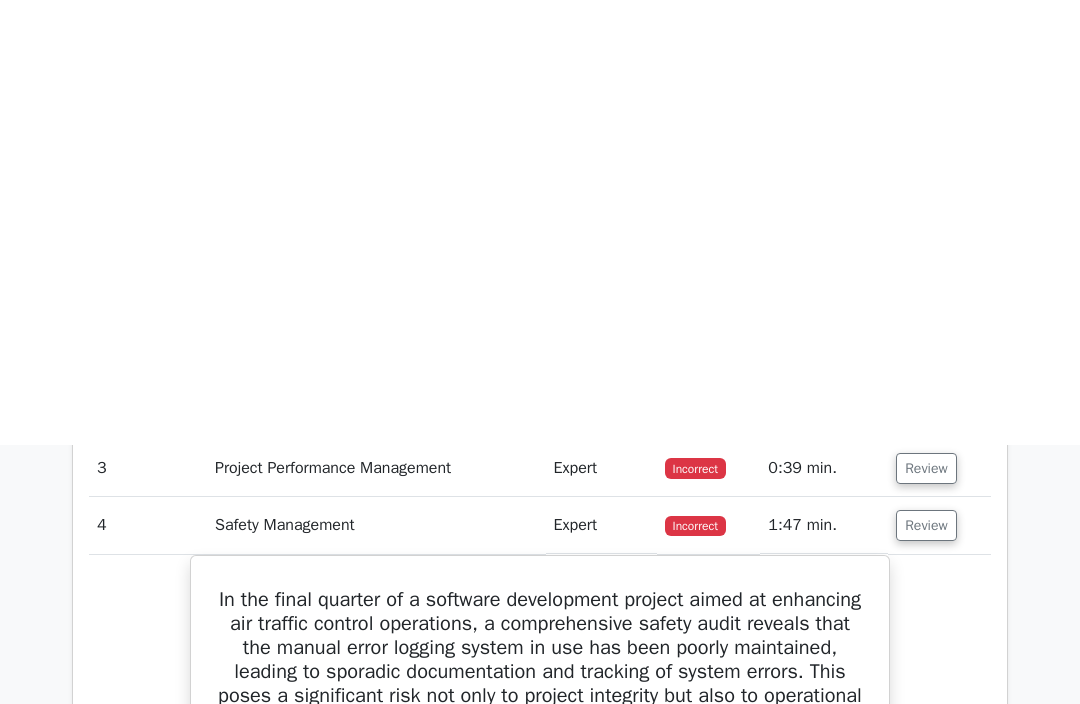 scroll, scrollTop: 1661, scrollLeft: 0, axis: vertical 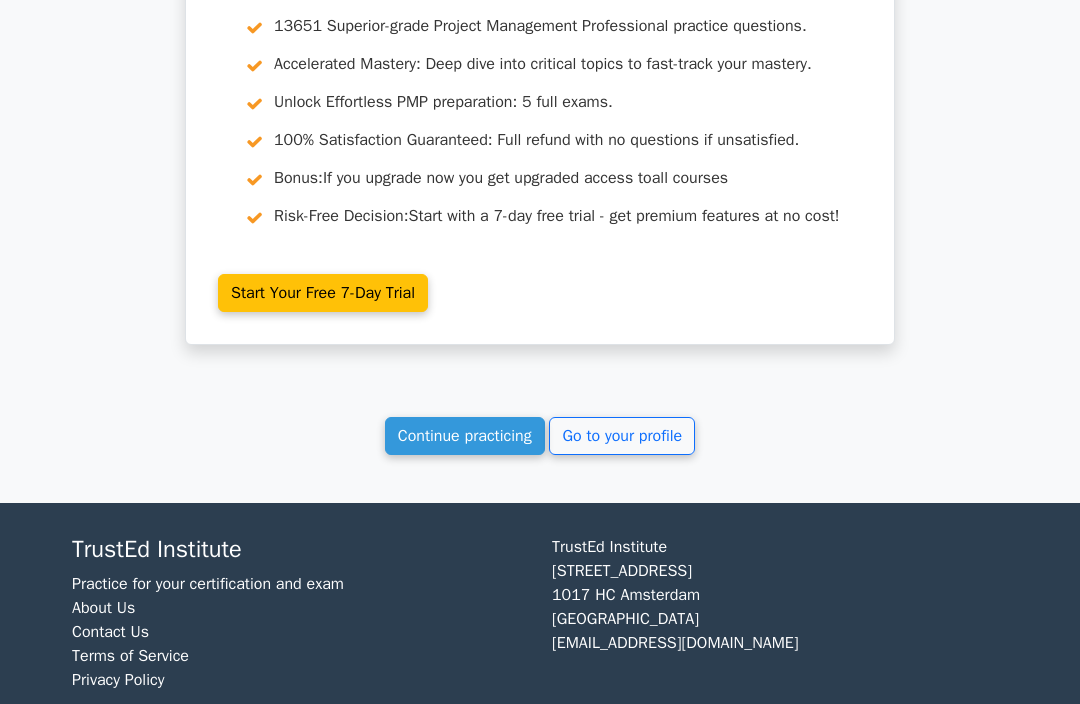 click on "Continue practicing" at bounding box center (465, 436) 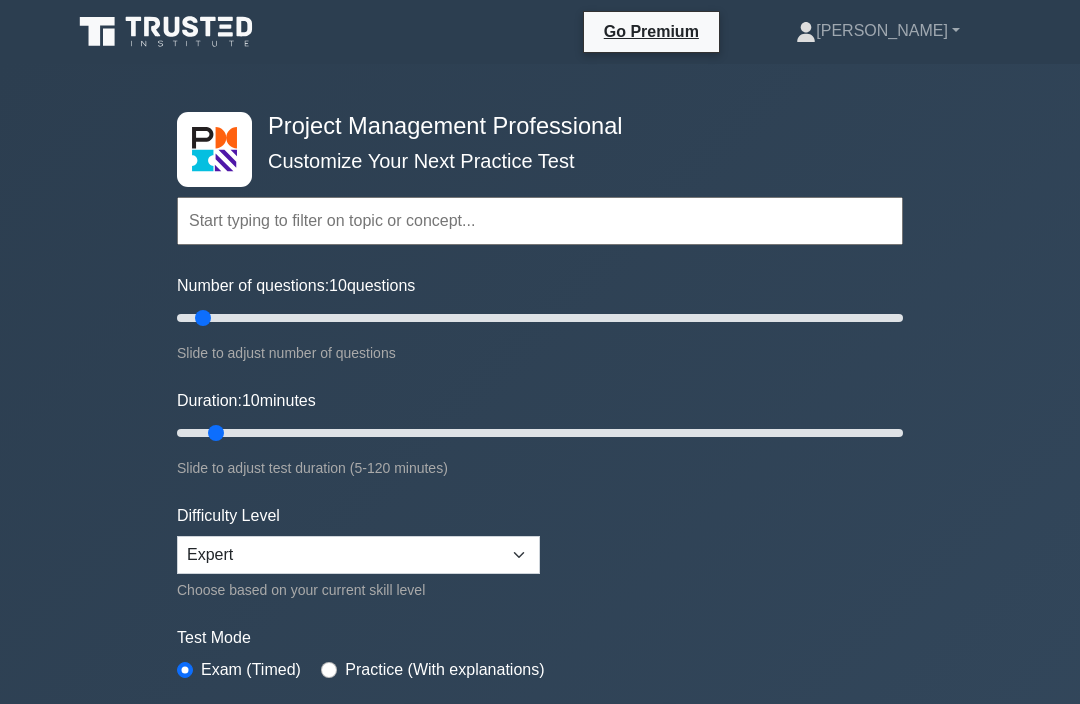 scroll, scrollTop: 0, scrollLeft: 0, axis: both 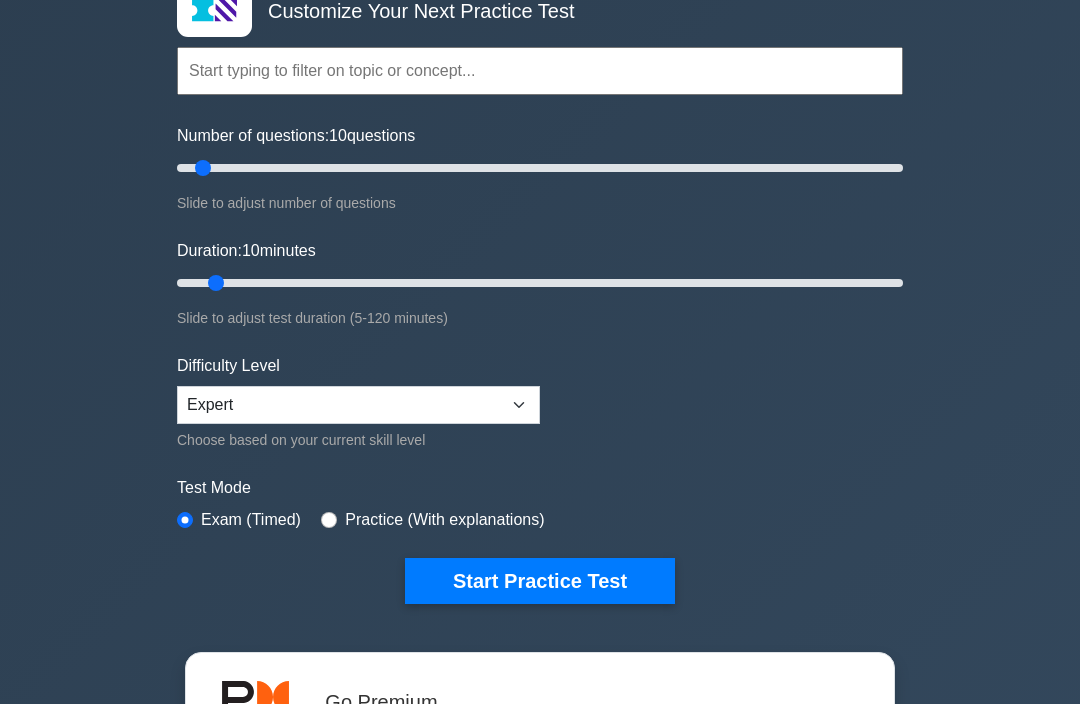 click on "Start Practice Test" at bounding box center [540, 581] 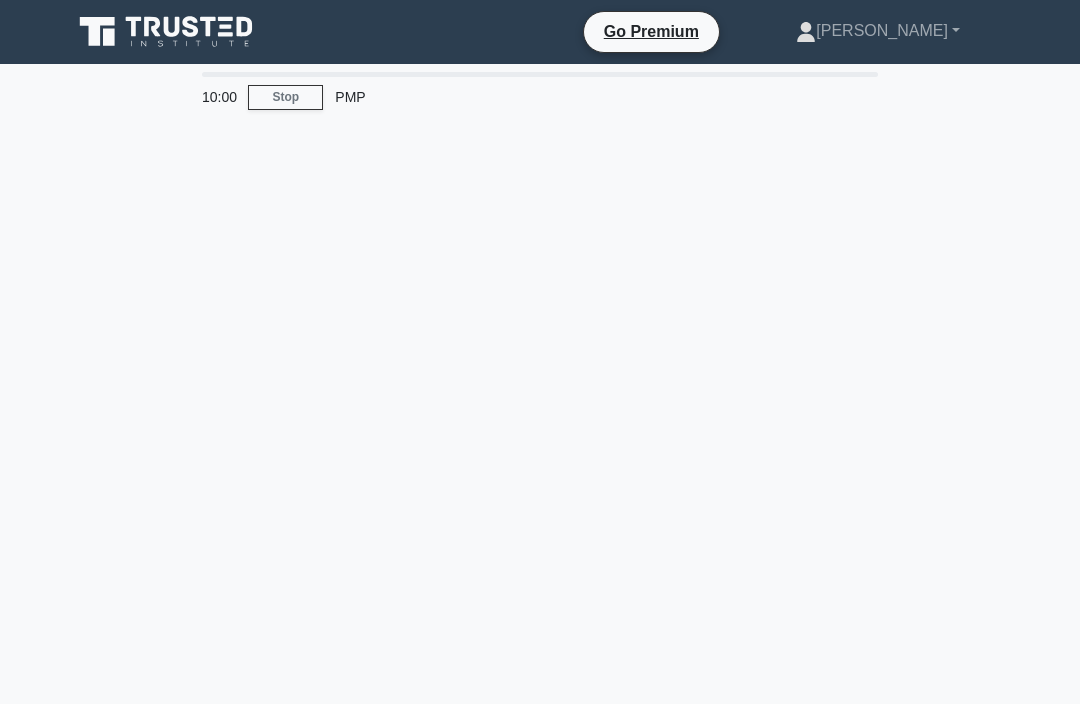 scroll, scrollTop: 0, scrollLeft: 0, axis: both 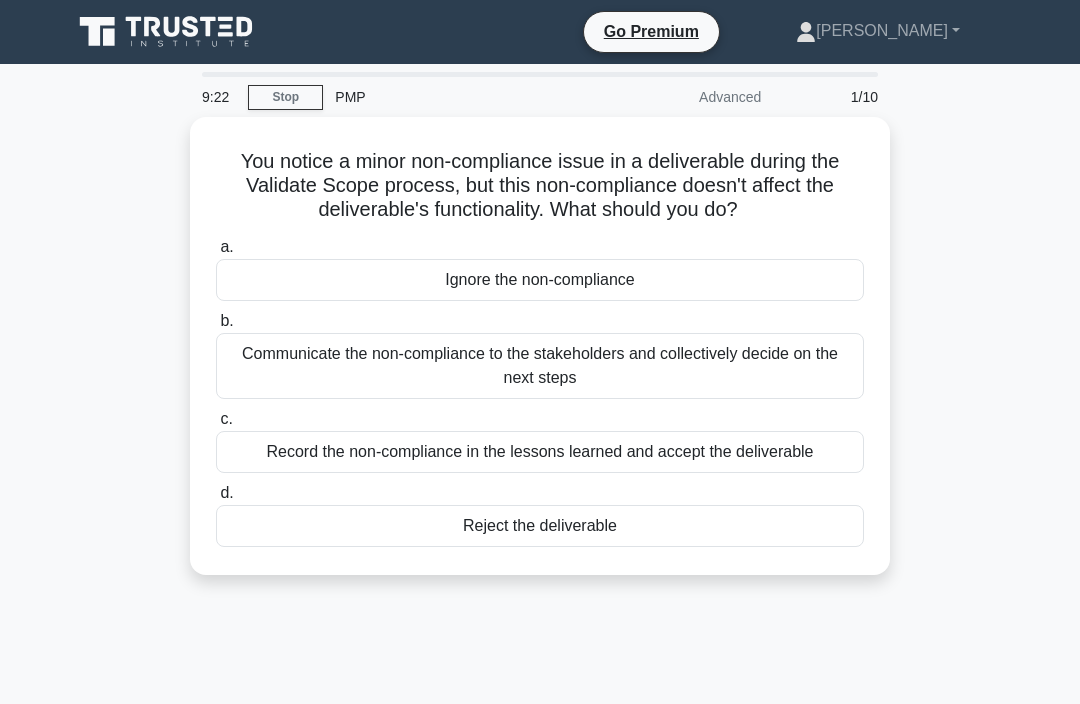 click on "Record the non-compliance in the lessons learned and accept the deliverable" at bounding box center (540, 452) 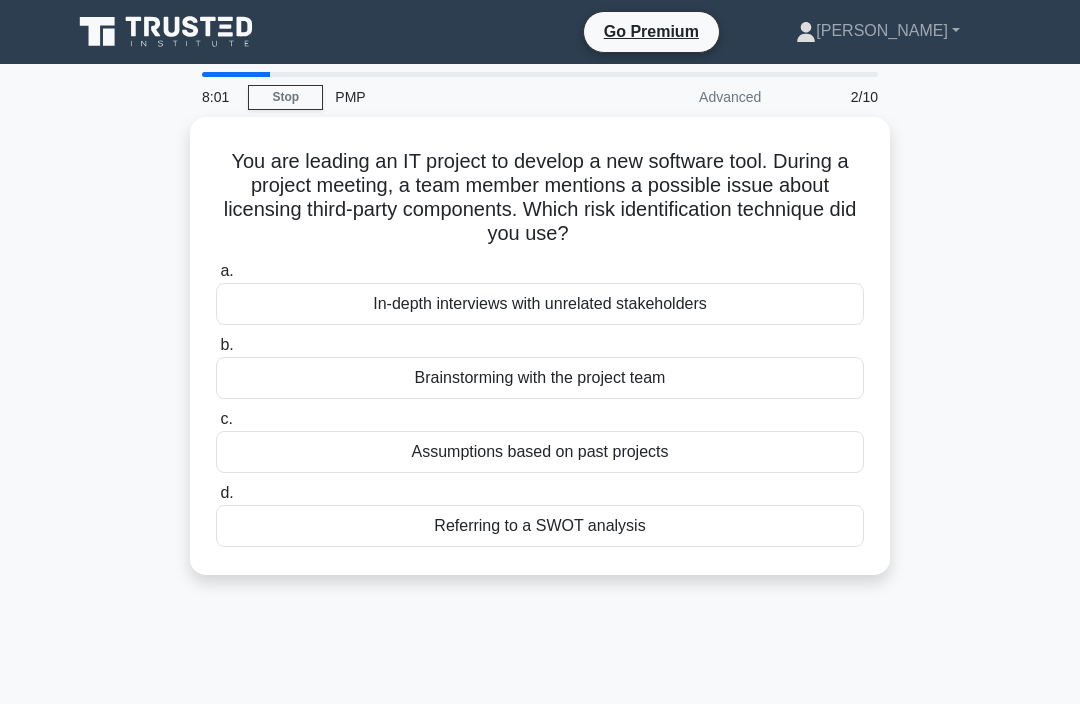 click on "Assumptions based on past projects" at bounding box center (540, 452) 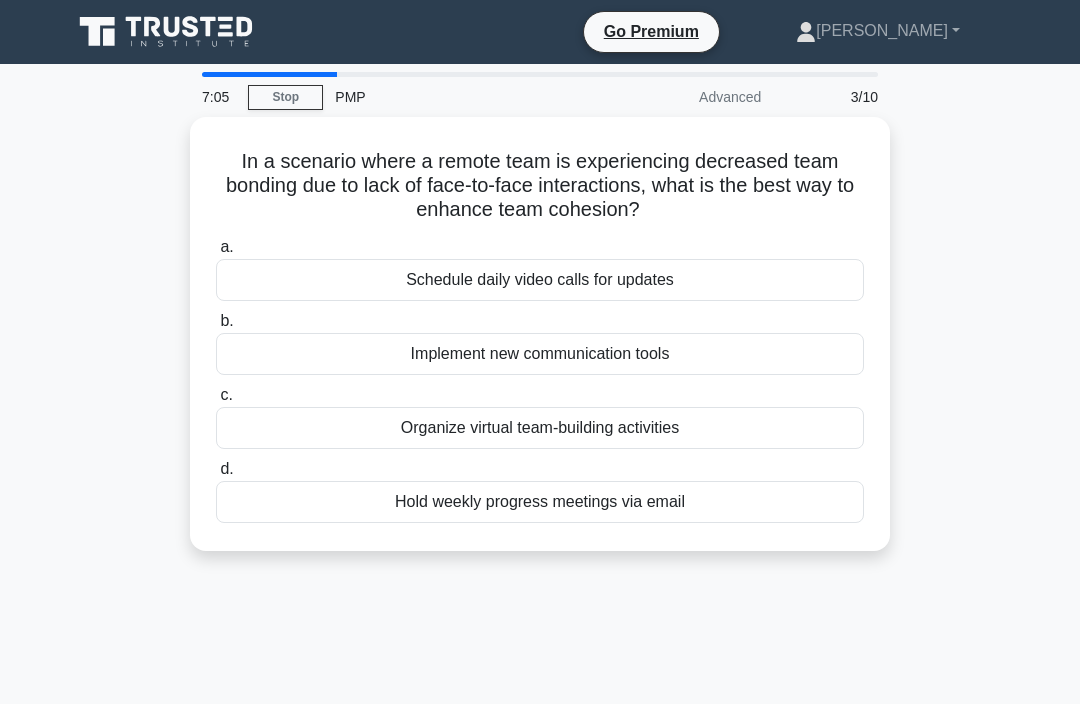 click on "Organize virtual team-building activities" at bounding box center [540, 428] 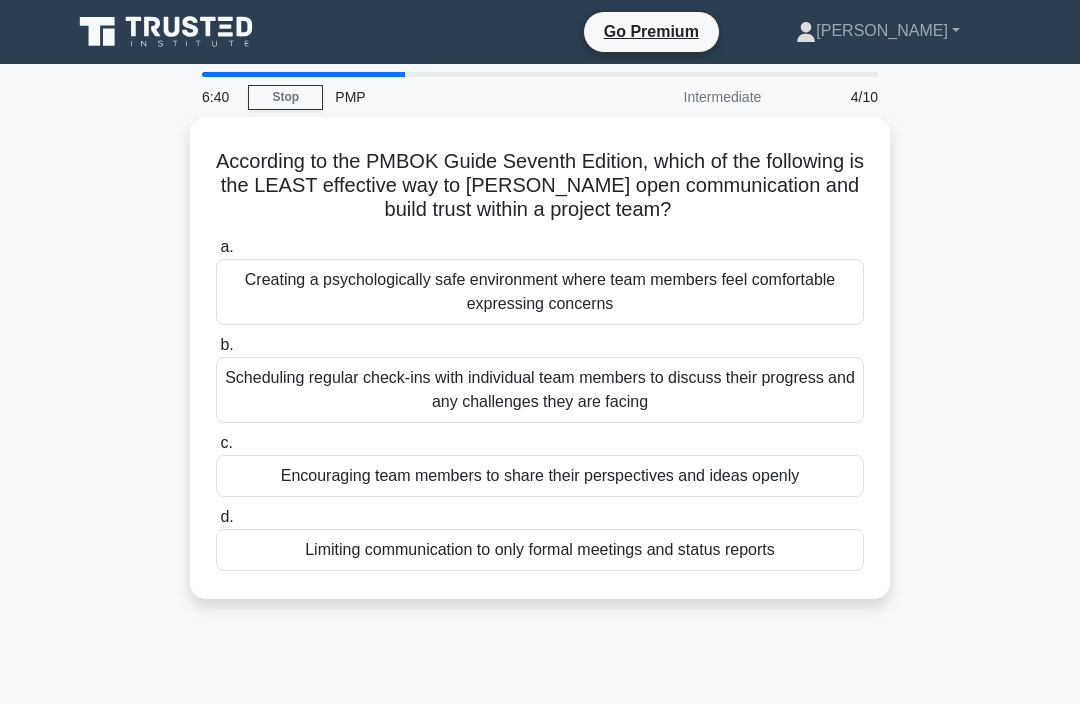 click on "Limiting communication to only formal meetings and status reports" at bounding box center [540, 550] 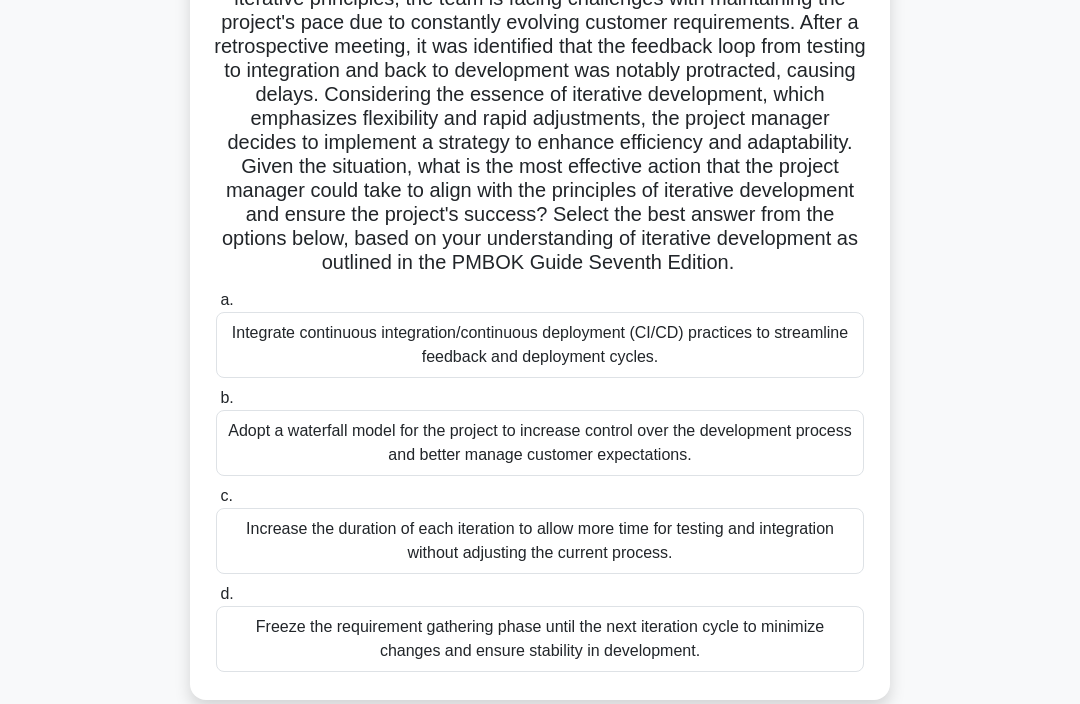 scroll, scrollTop: 211, scrollLeft: 0, axis: vertical 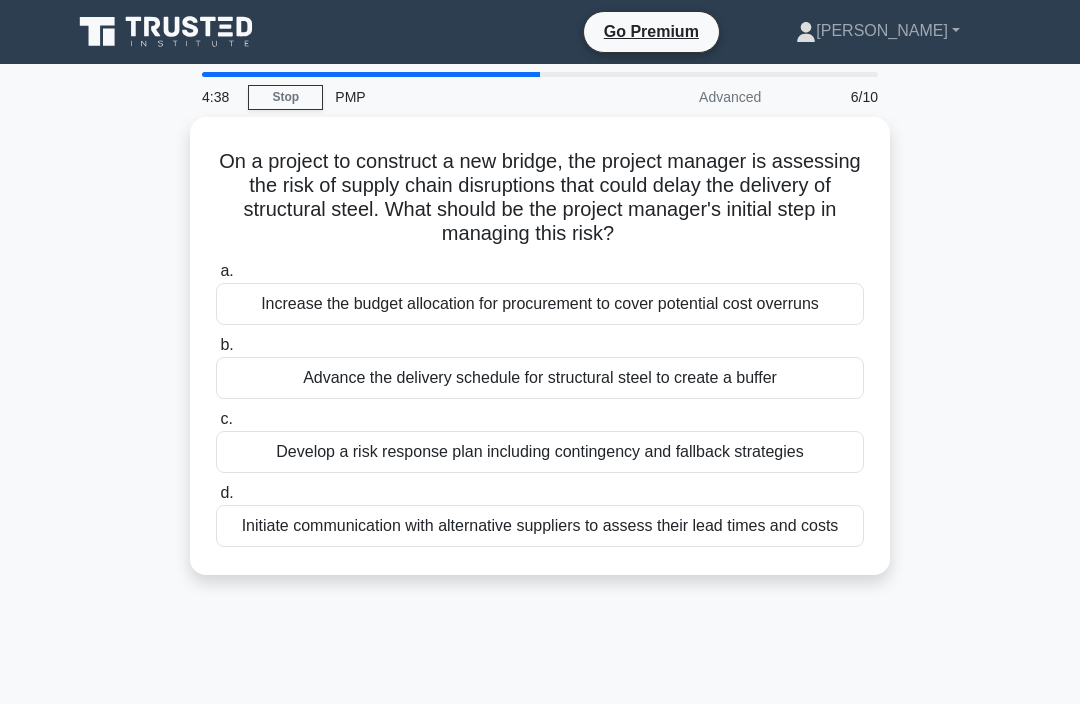 click on "Initiate communication with alternative suppliers to assess their lead times and costs" at bounding box center (540, 526) 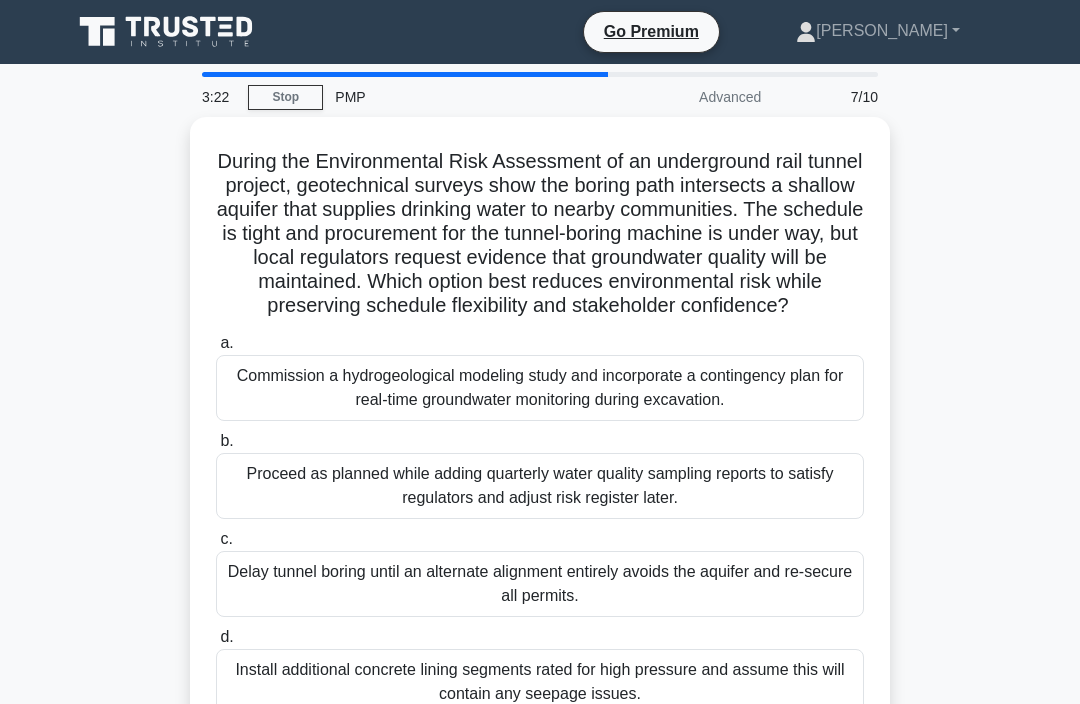 click on "Commission a hydrogeological modeling study and incorporate a contingency plan for real-time groundwater monitoring during excavation." at bounding box center [540, 388] 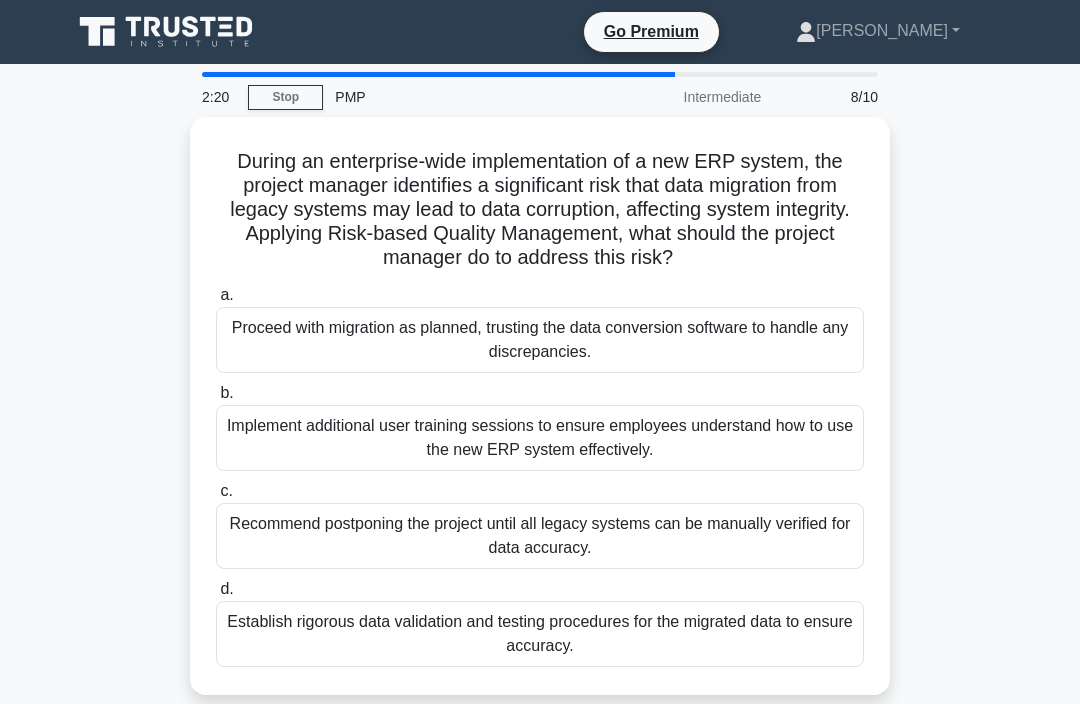 click on "Establish rigorous data validation and testing procedures for the migrated data to ensure accuracy." at bounding box center (540, 634) 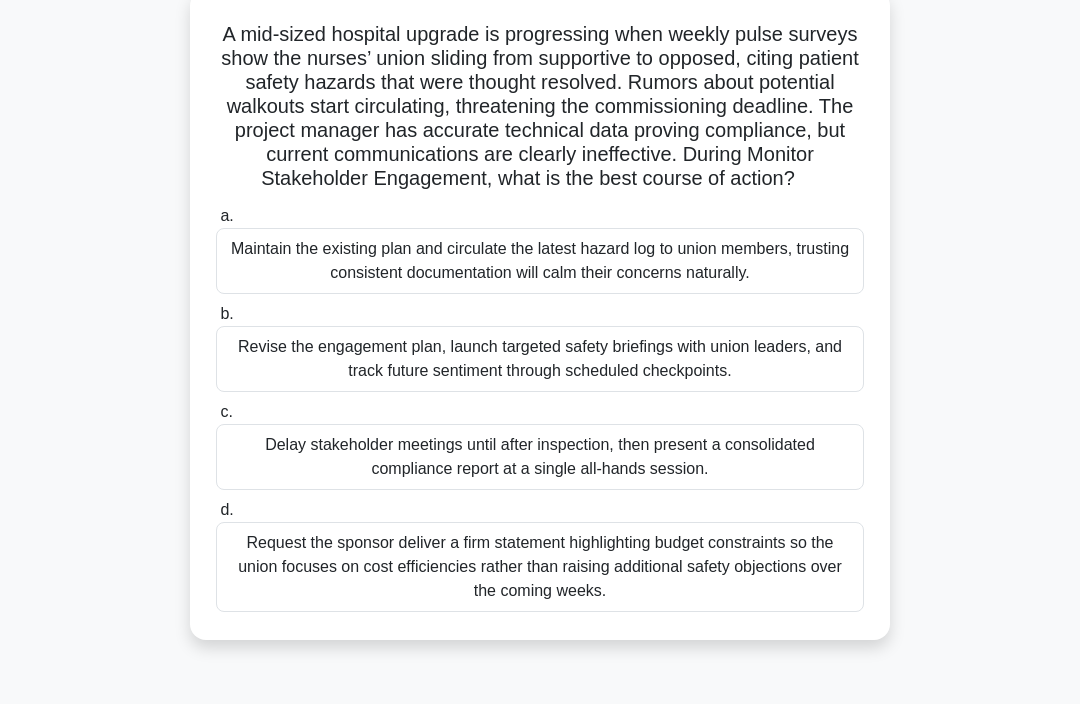 scroll, scrollTop: 127, scrollLeft: 0, axis: vertical 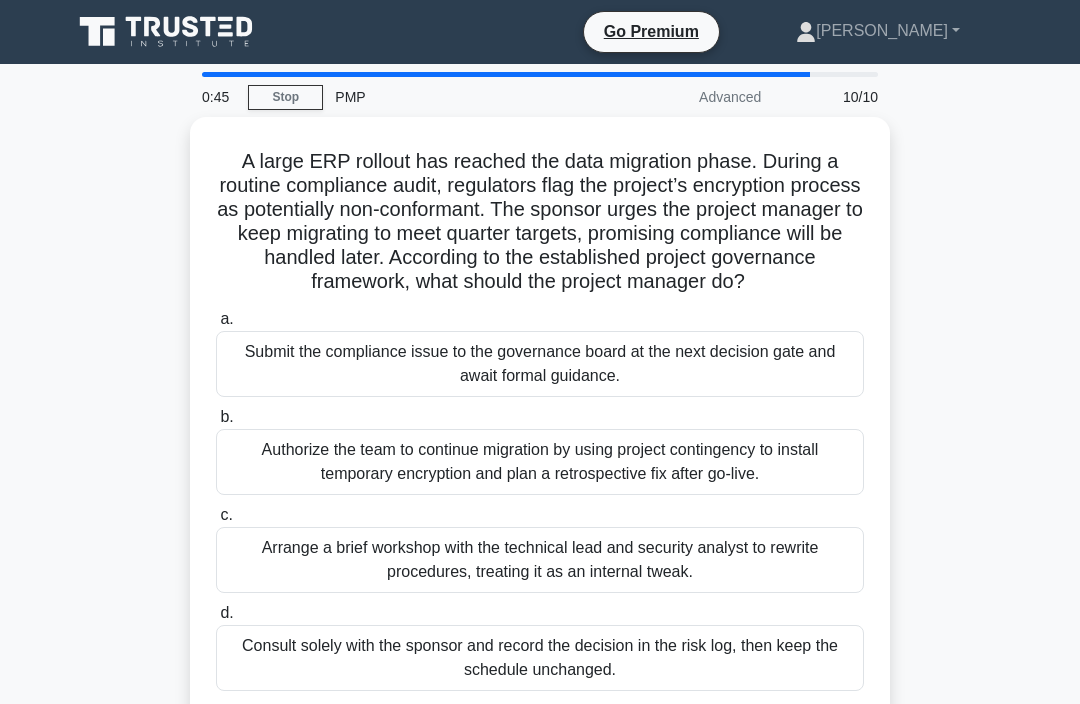 click on "Submit the compliance issue to the governance board at the next decision gate and await formal guidance." at bounding box center (540, 364) 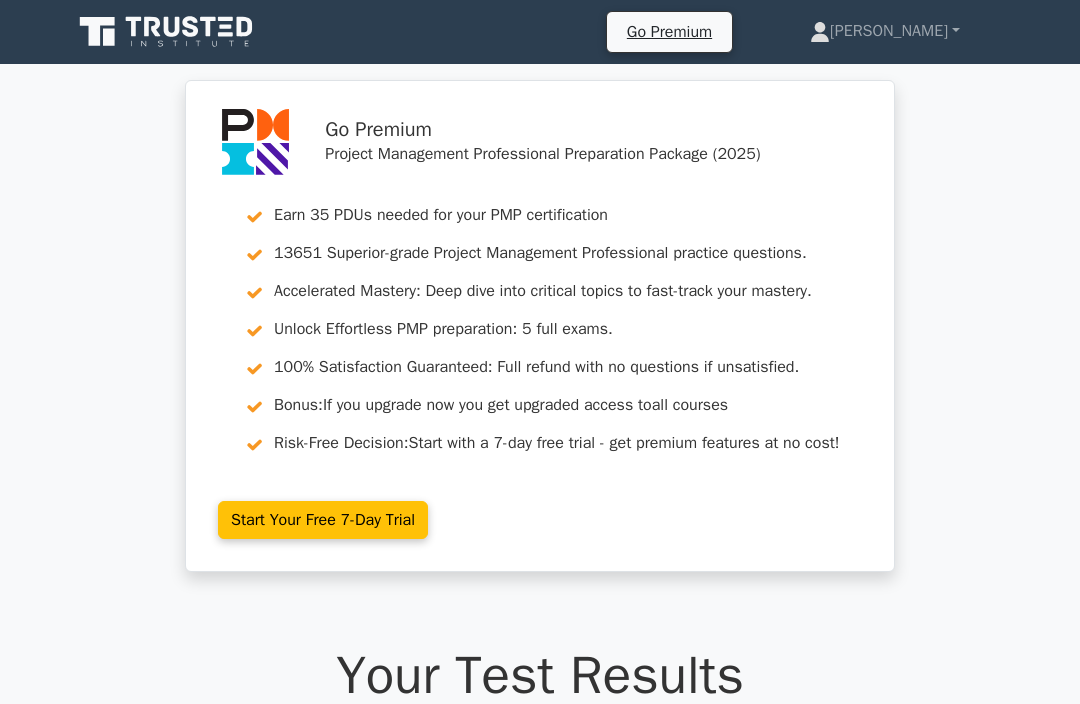 scroll, scrollTop: 0, scrollLeft: 0, axis: both 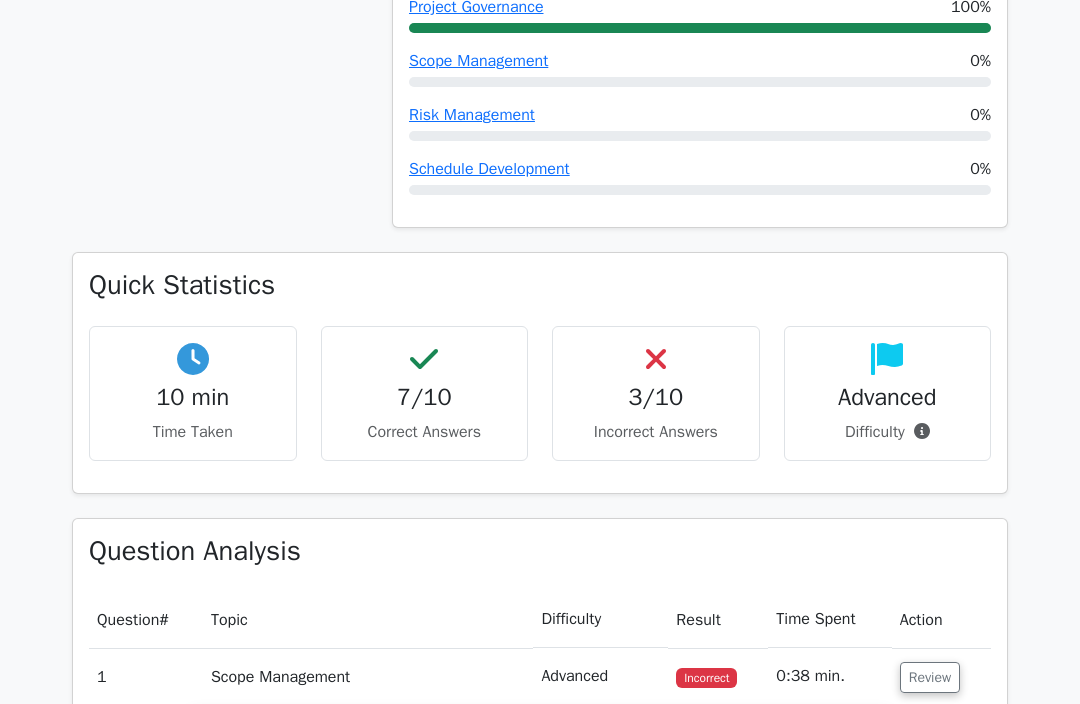 click on "Review" at bounding box center (930, 677) 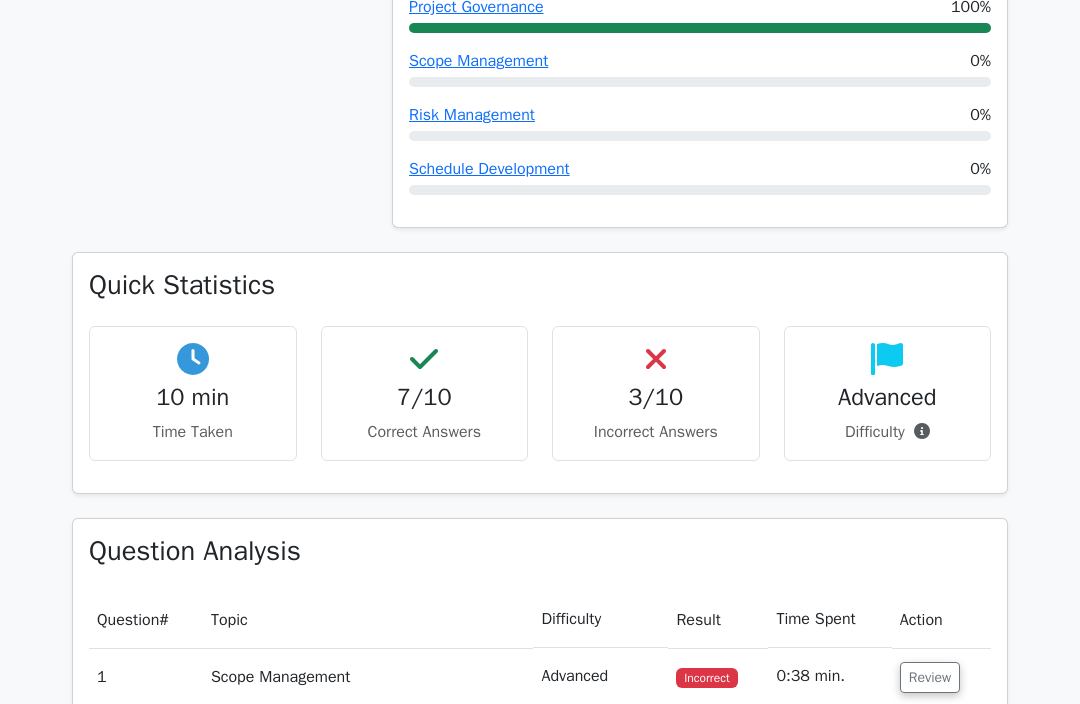 click on "Review" at bounding box center (930, 677) 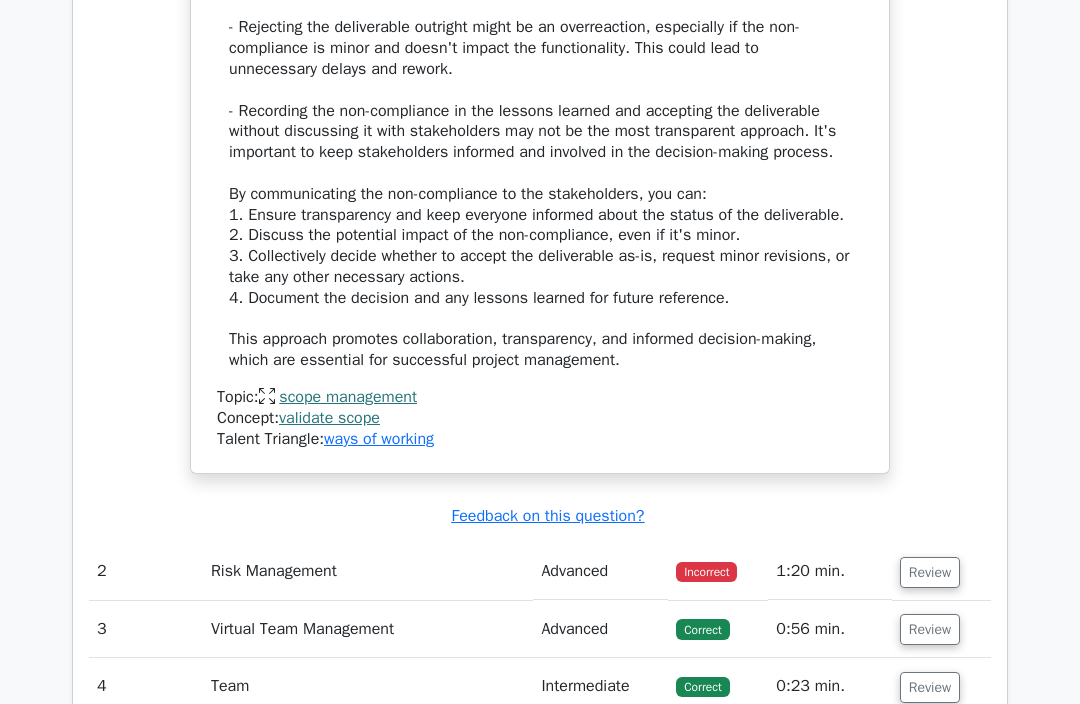 scroll, scrollTop: 2702, scrollLeft: 0, axis: vertical 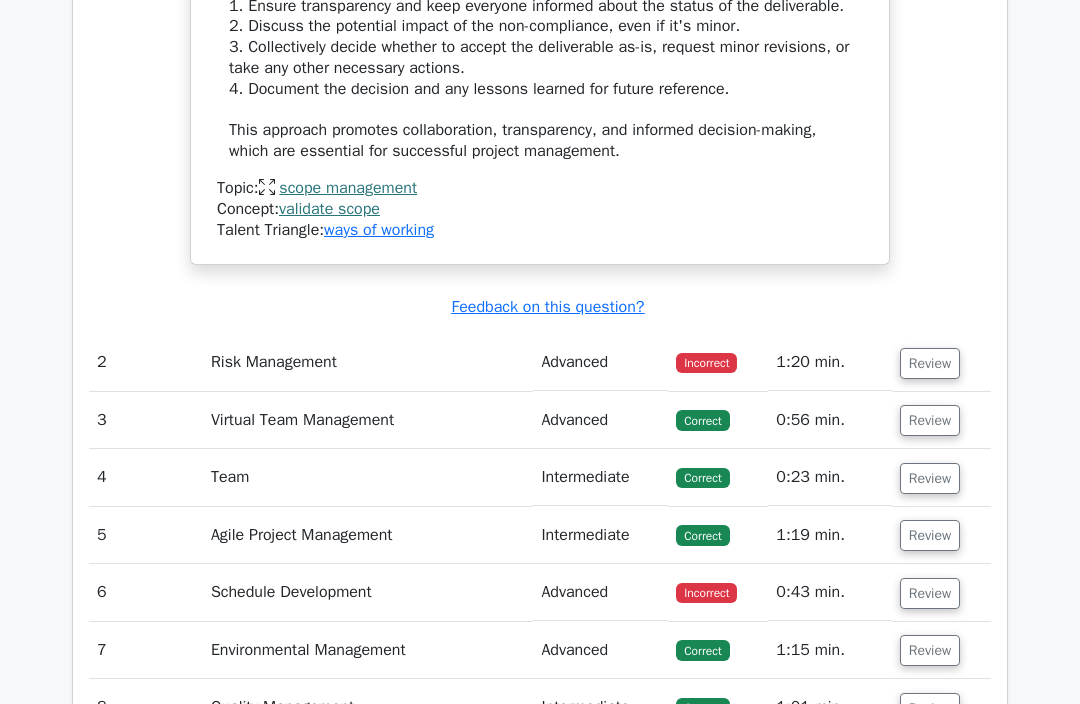 click on "Review" at bounding box center (930, 364) 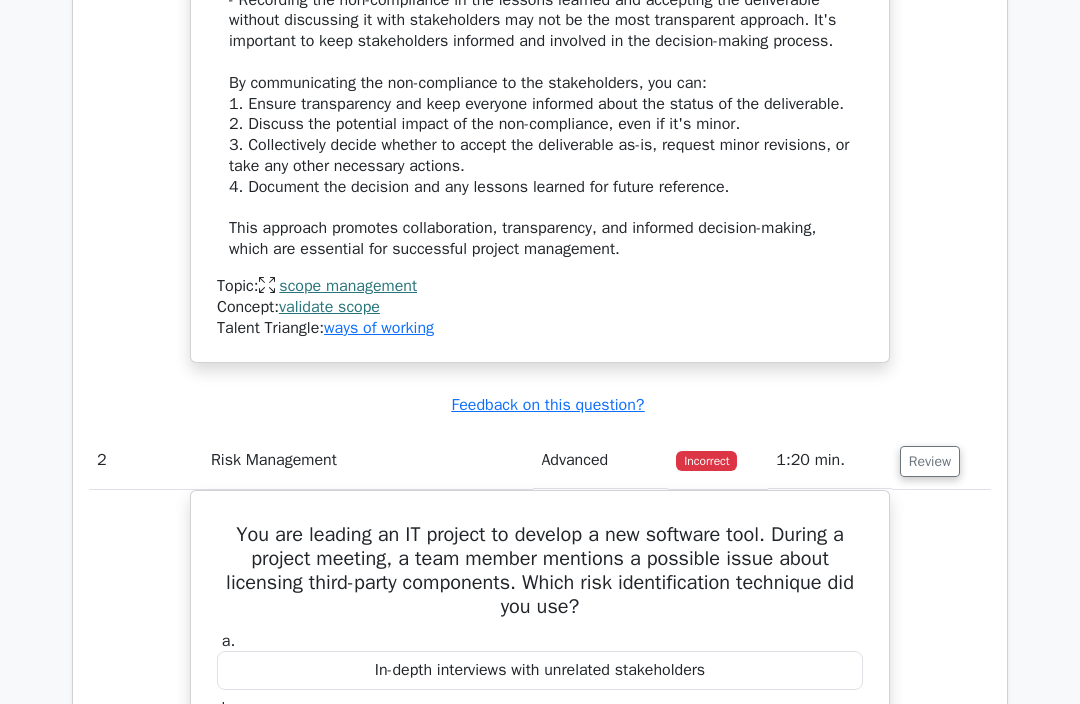 scroll, scrollTop: 2606, scrollLeft: 0, axis: vertical 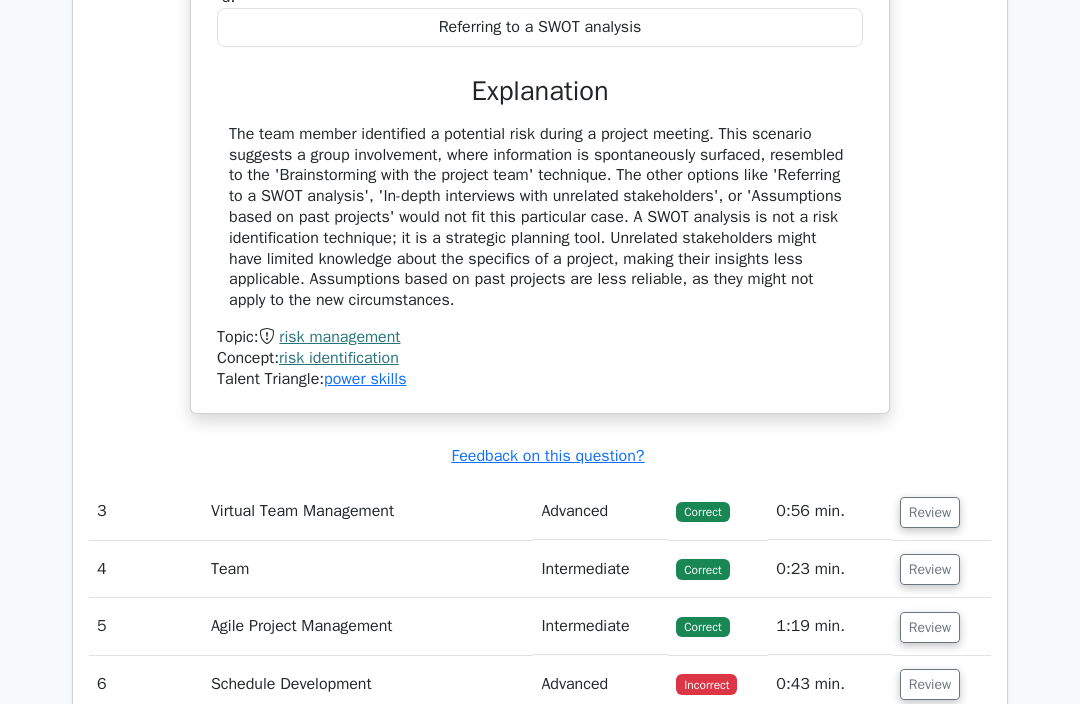click on "Review" at bounding box center [930, 685] 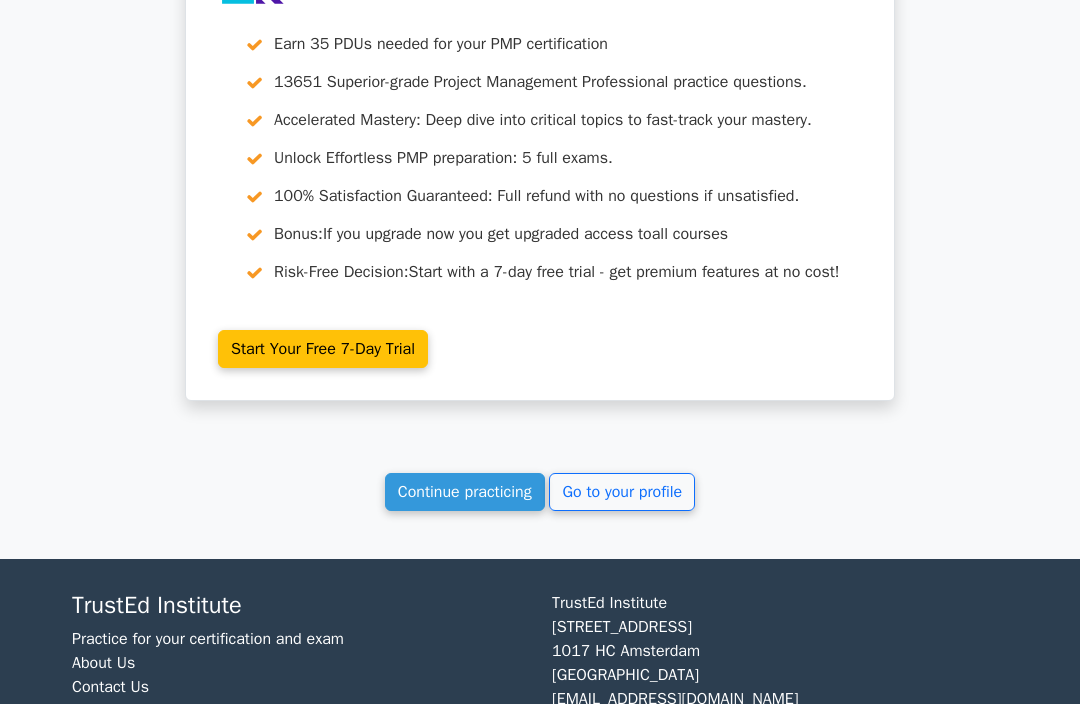 scroll, scrollTop: 5617, scrollLeft: 0, axis: vertical 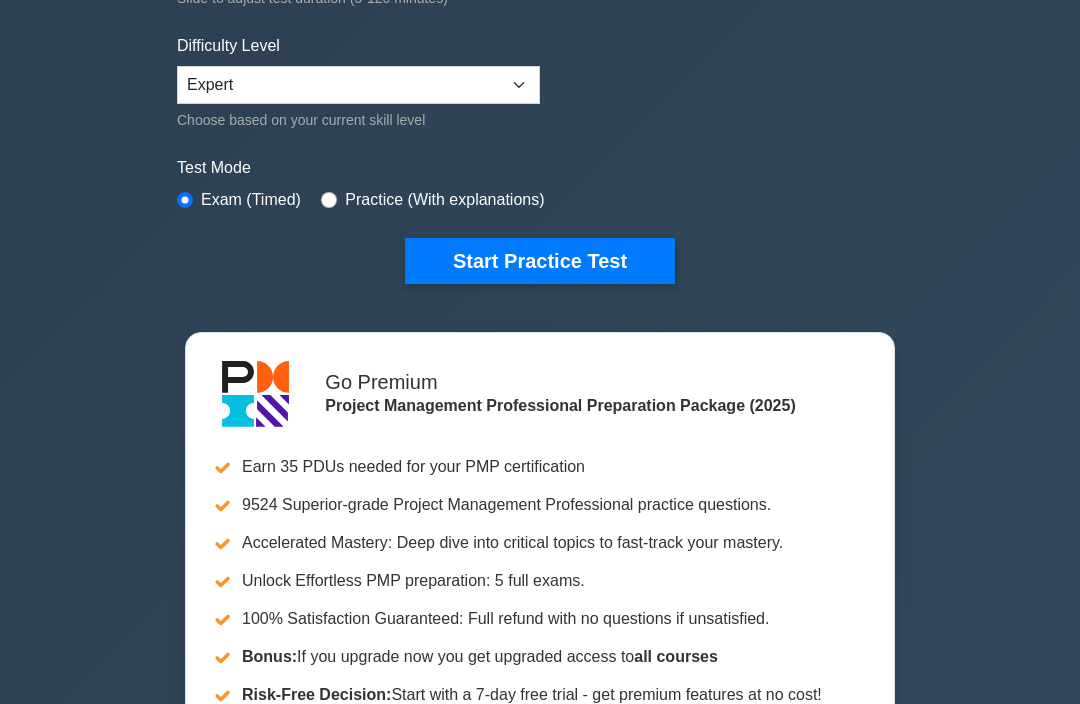 click on "Start Practice Test" at bounding box center [540, 261] 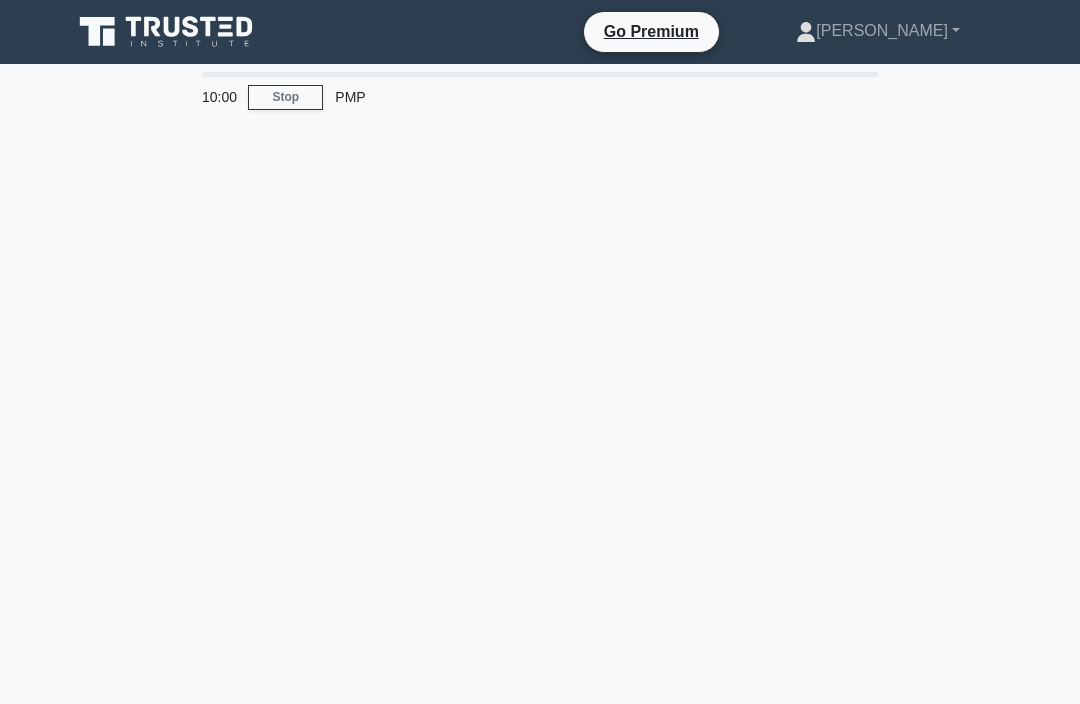 scroll, scrollTop: 0, scrollLeft: 0, axis: both 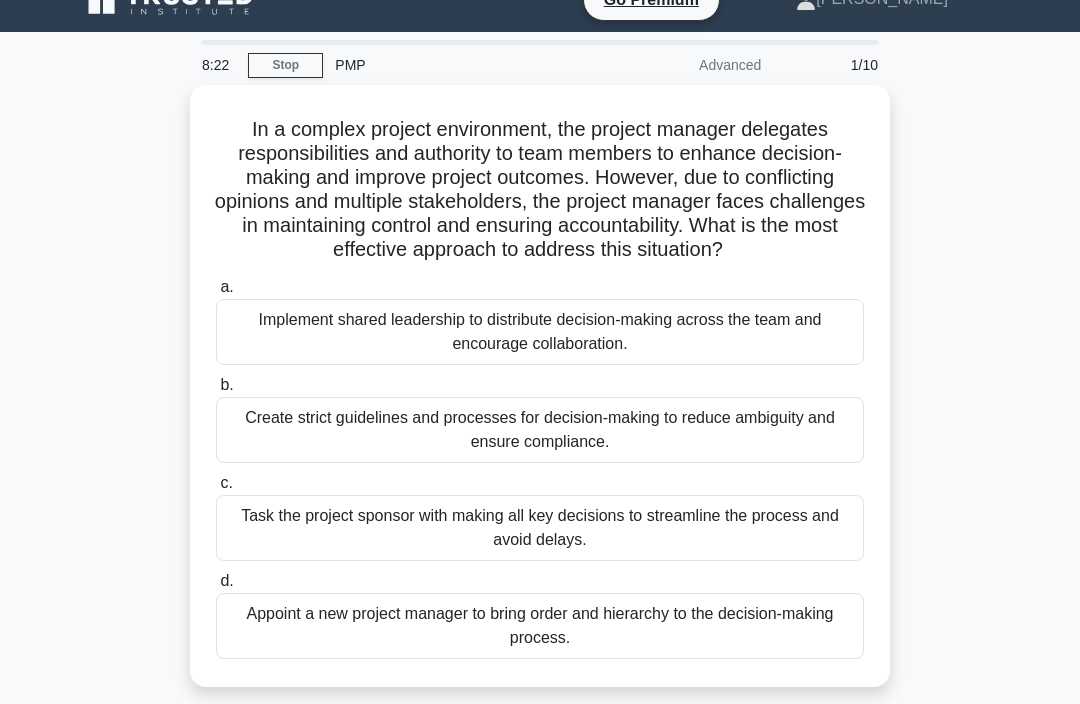 click on "Create strict guidelines and processes for decision-making to reduce ambiguity and ensure compliance." at bounding box center [540, 430] 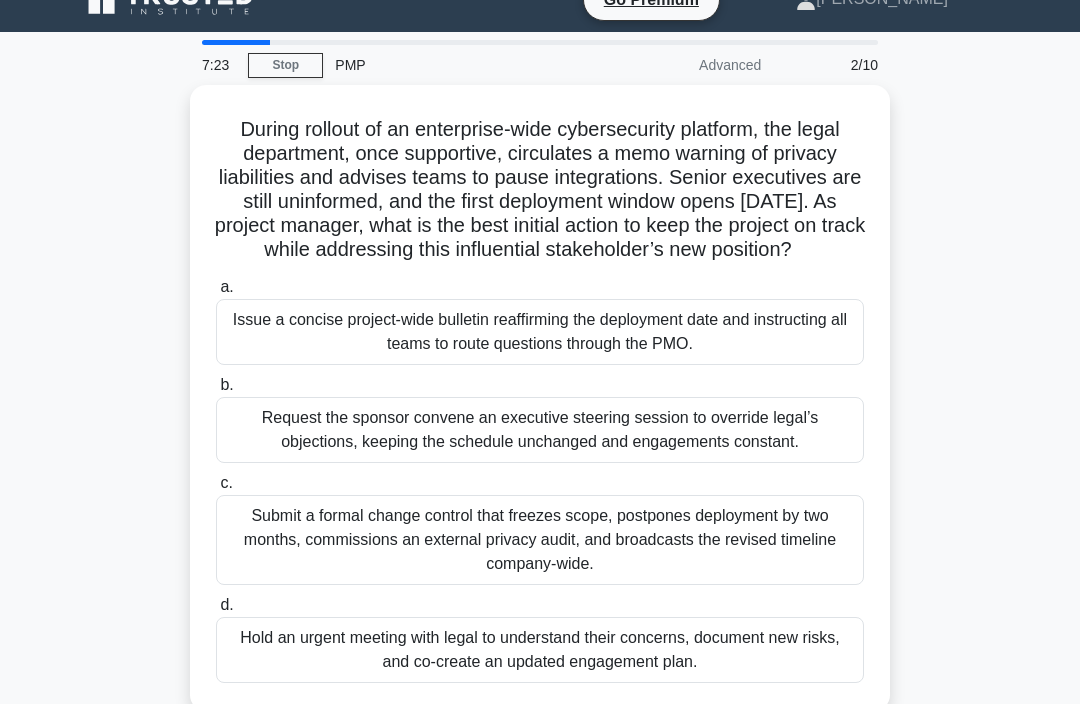 click on "Hold an urgent meeting with legal to understand their concerns, document new risks, and co-create an updated engagement plan." at bounding box center [540, 650] 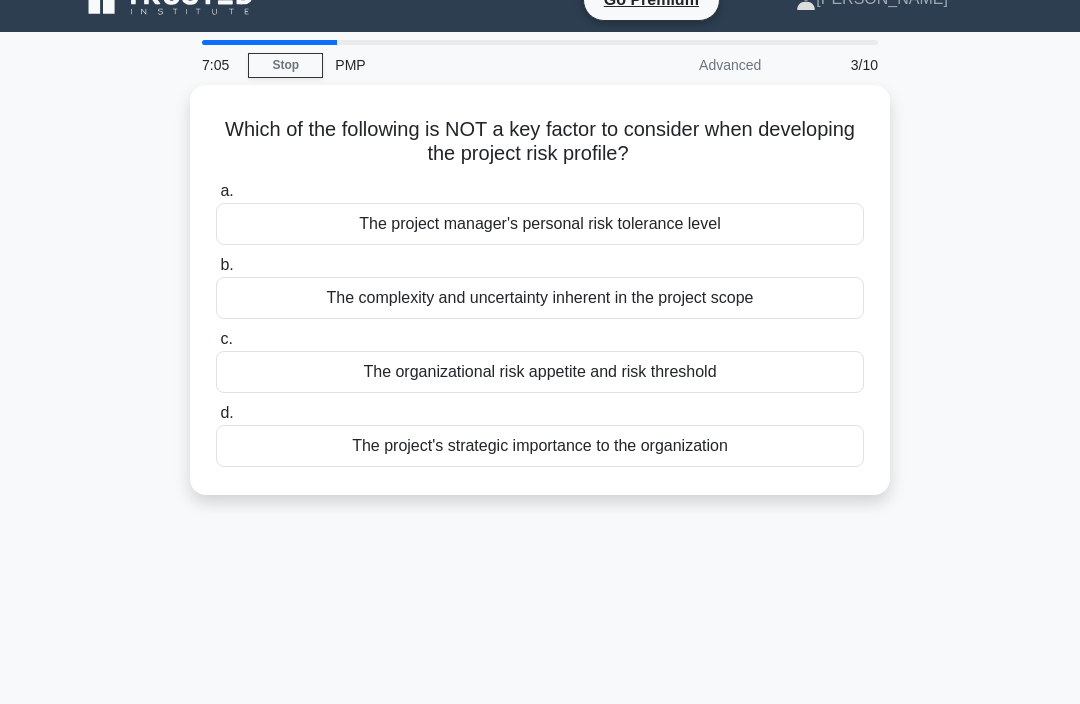 click on "The project manager's personal risk tolerance level" at bounding box center [540, 224] 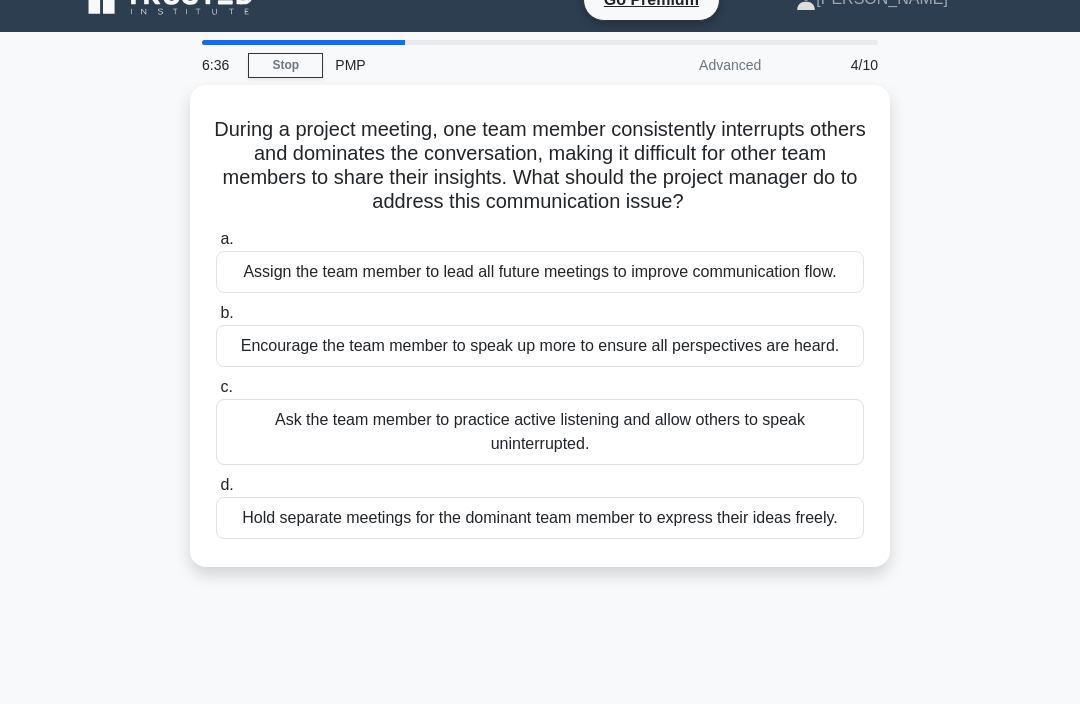 click on "Ask the team member to practice active listening and allow others to speak uninterrupted." at bounding box center (540, 432) 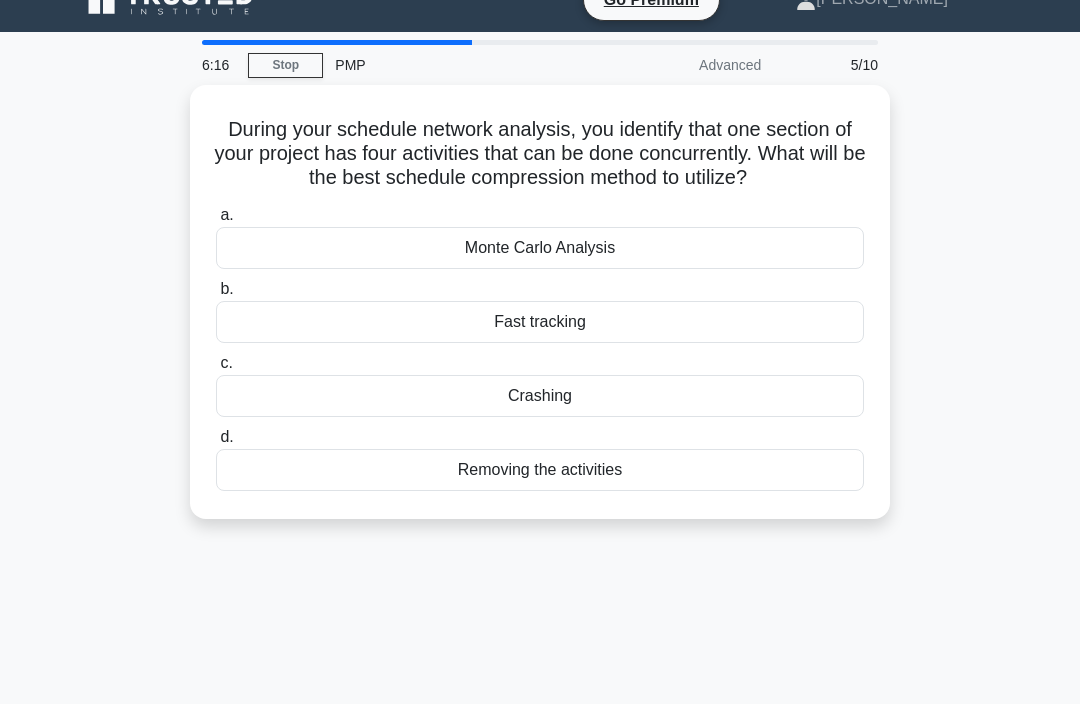 click on "Fast tracking" at bounding box center (540, 322) 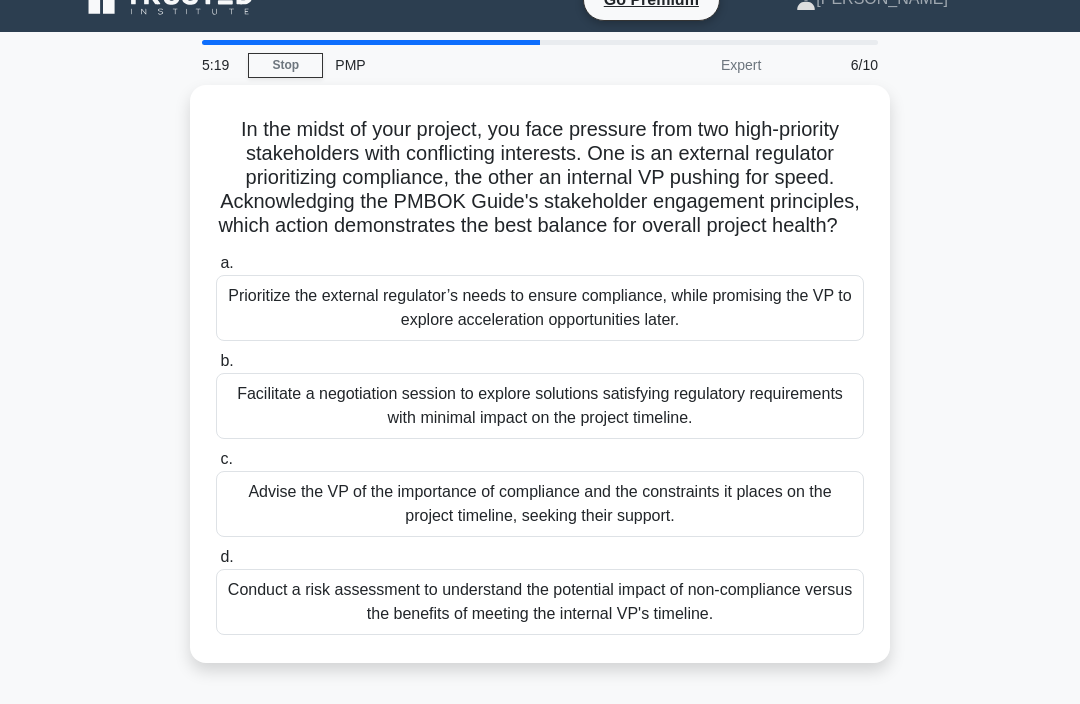 click on "Facilitate a negotiation session to explore solutions satisfying regulatory requirements with minimal impact on the project timeline." at bounding box center [540, 406] 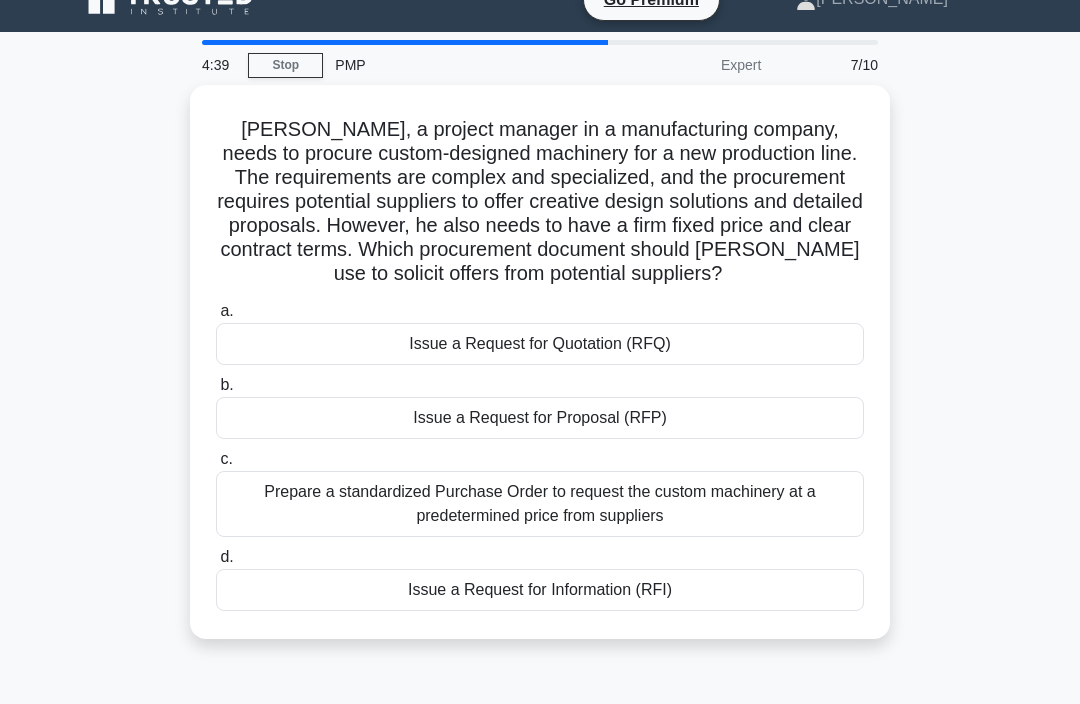 click on "Issue a Request for Proposal (RFP)" at bounding box center [540, 418] 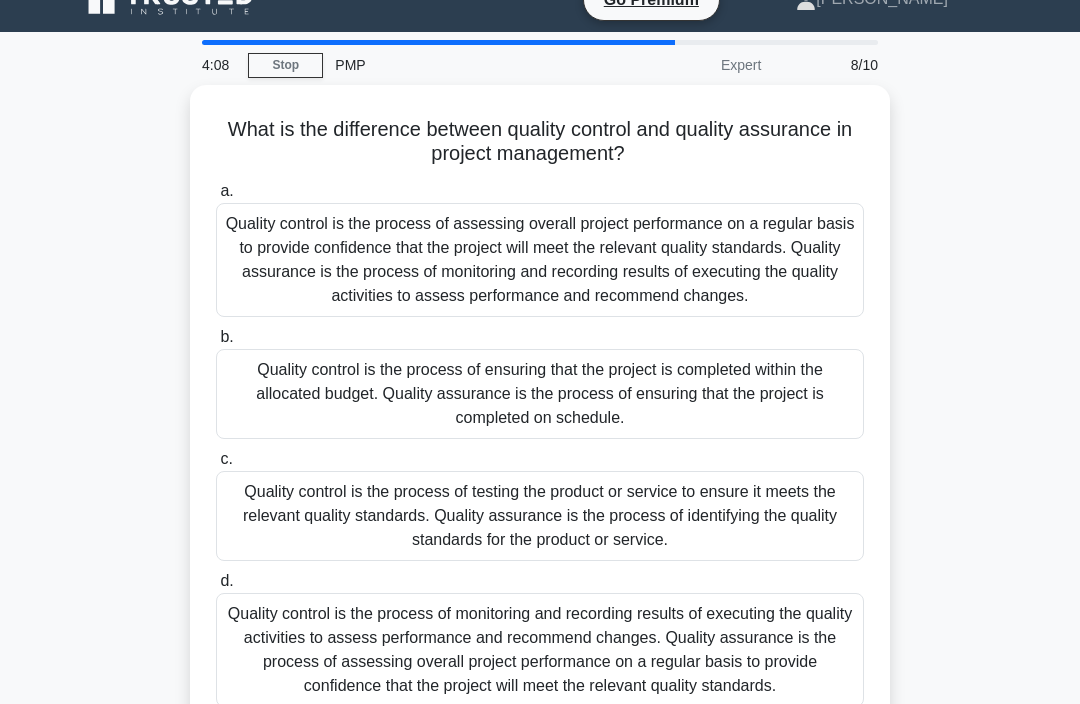 click on "Quality control is the process of monitoring and recording results of executing the quality activities to assess performance and recommend changes. Quality assurance is the process of assessing overall project performance on a regular basis to provide confidence that the project will meet the relevant quality standards." at bounding box center (540, 650) 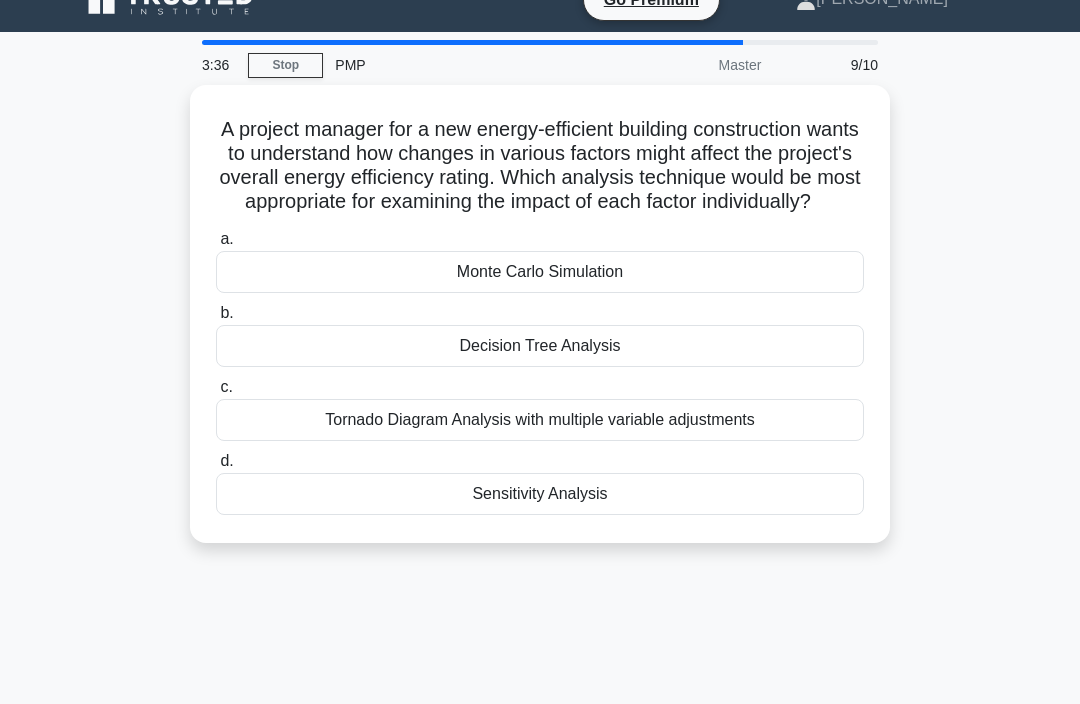 click on "Sensitivity Analysis" at bounding box center [540, 494] 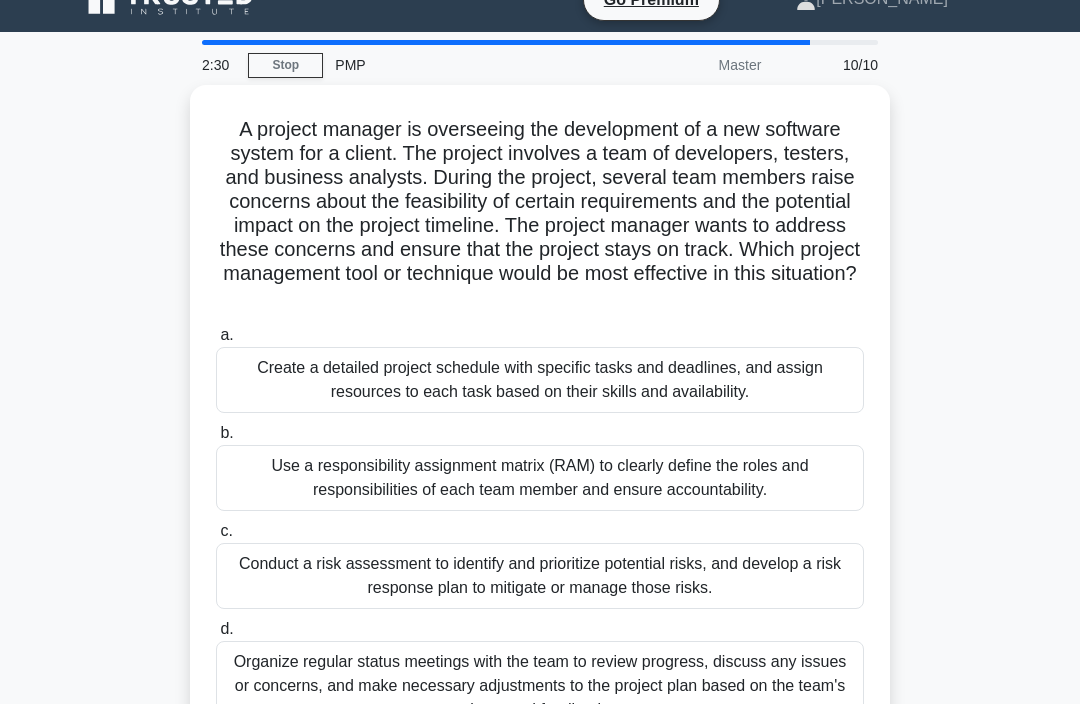 click on "Conduct a risk assessment to identify and prioritize potential risks, and develop a risk response plan to mitigate or manage those risks." at bounding box center (540, 576) 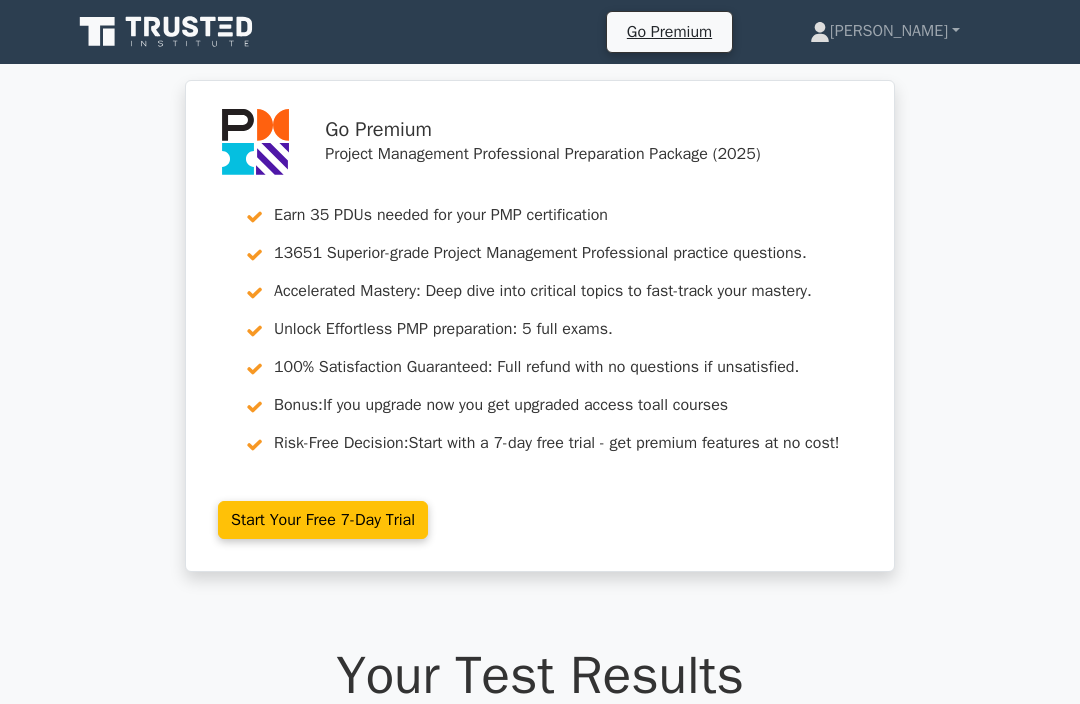 scroll, scrollTop: 0, scrollLeft: 0, axis: both 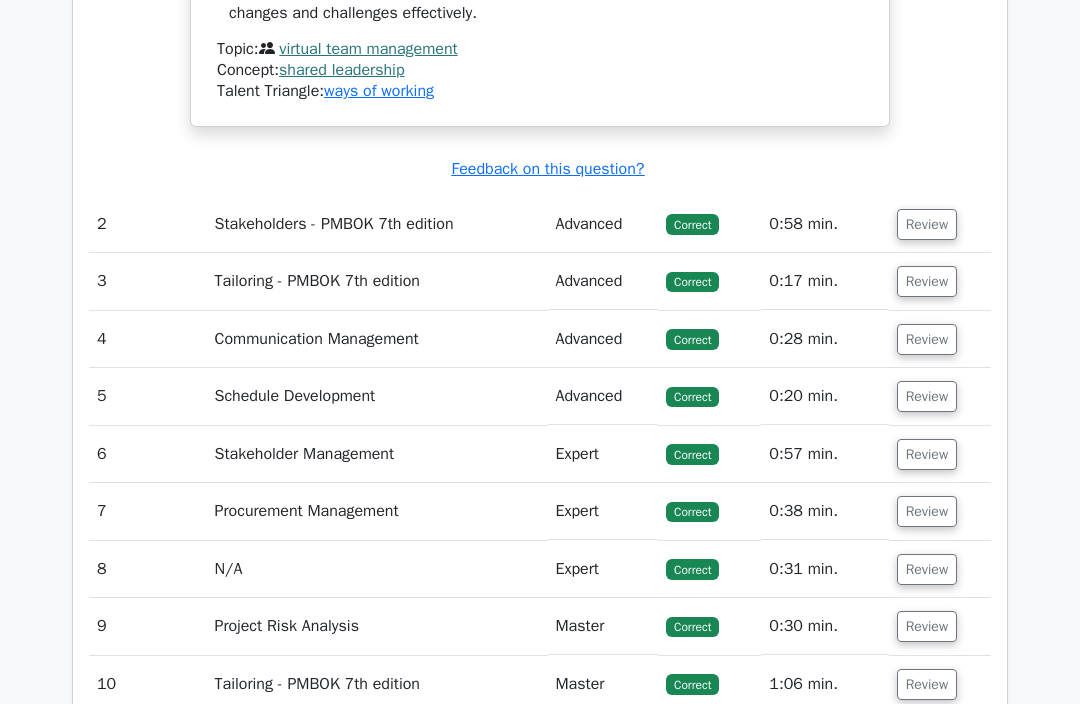 click on "Review" at bounding box center (927, 225) 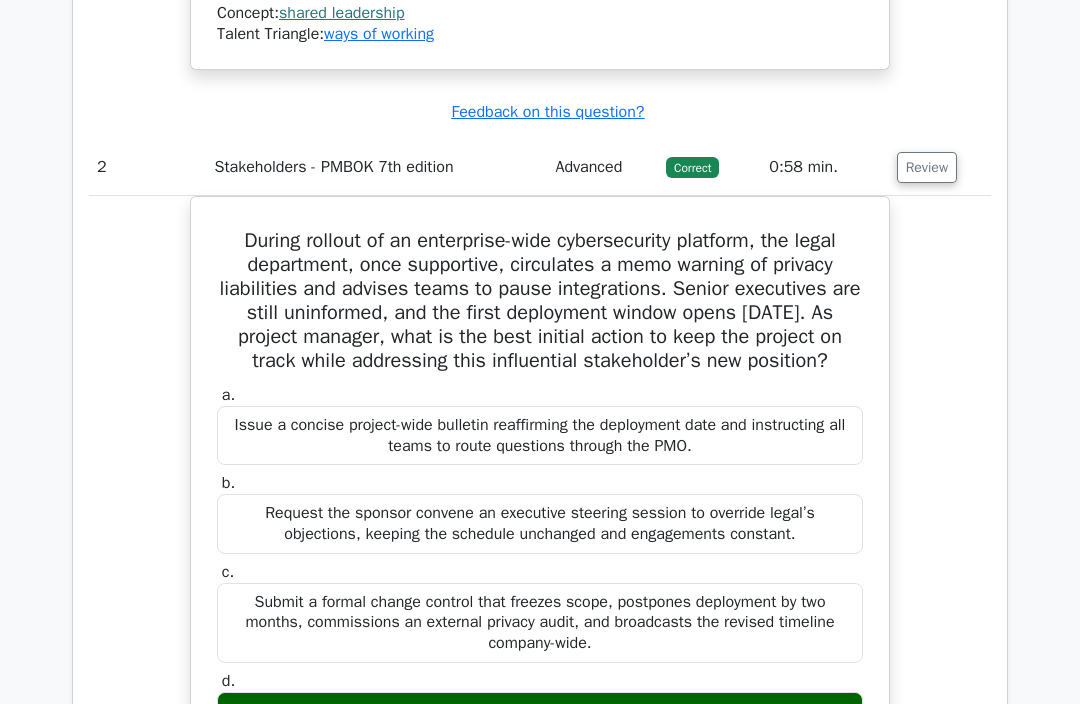 scroll, scrollTop: 2925, scrollLeft: 0, axis: vertical 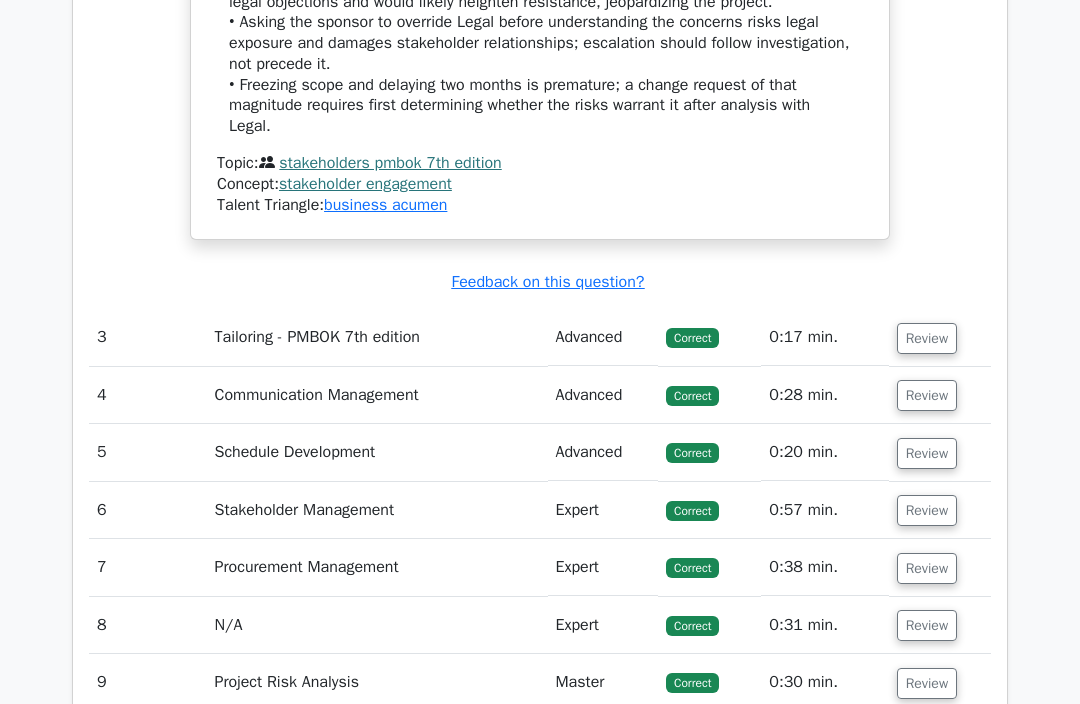 click on "Review" at bounding box center (927, 339) 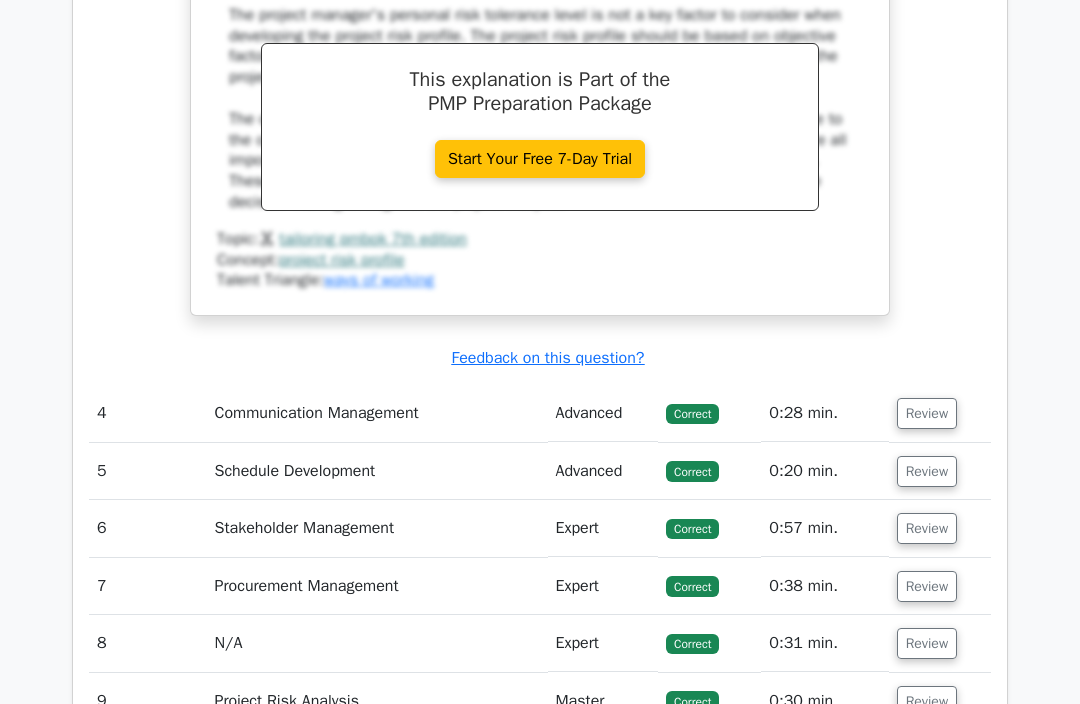 scroll, scrollTop: 4937, scrollLeft: 0, axis: vertical 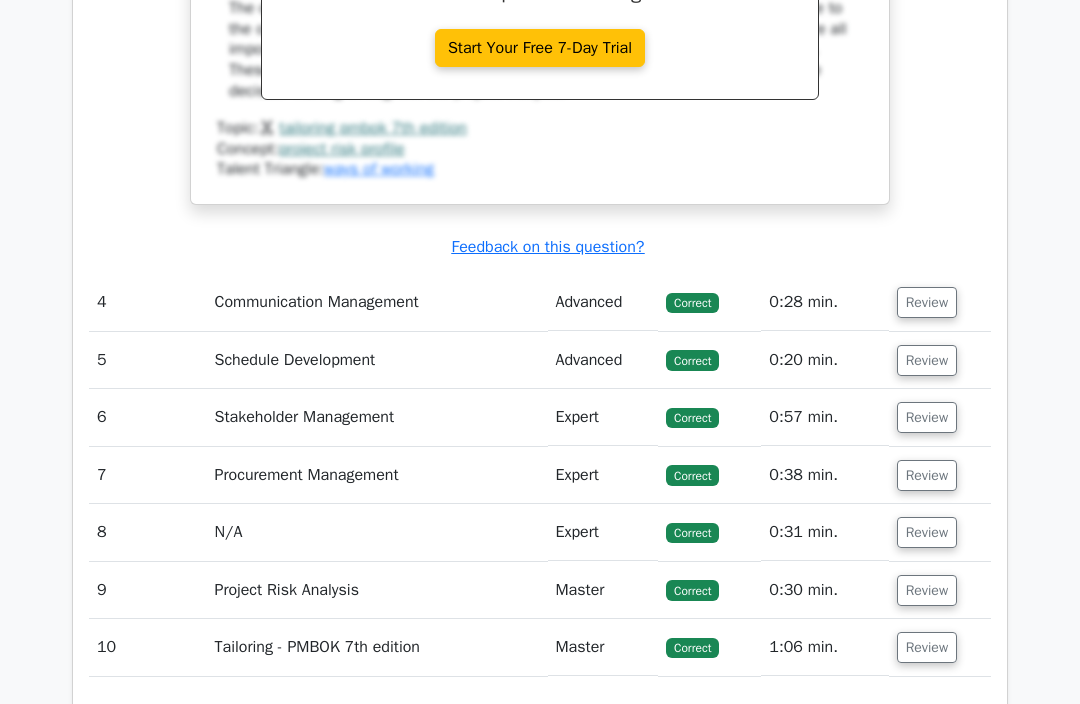 click on "Review" at bounding box center [927, 302] 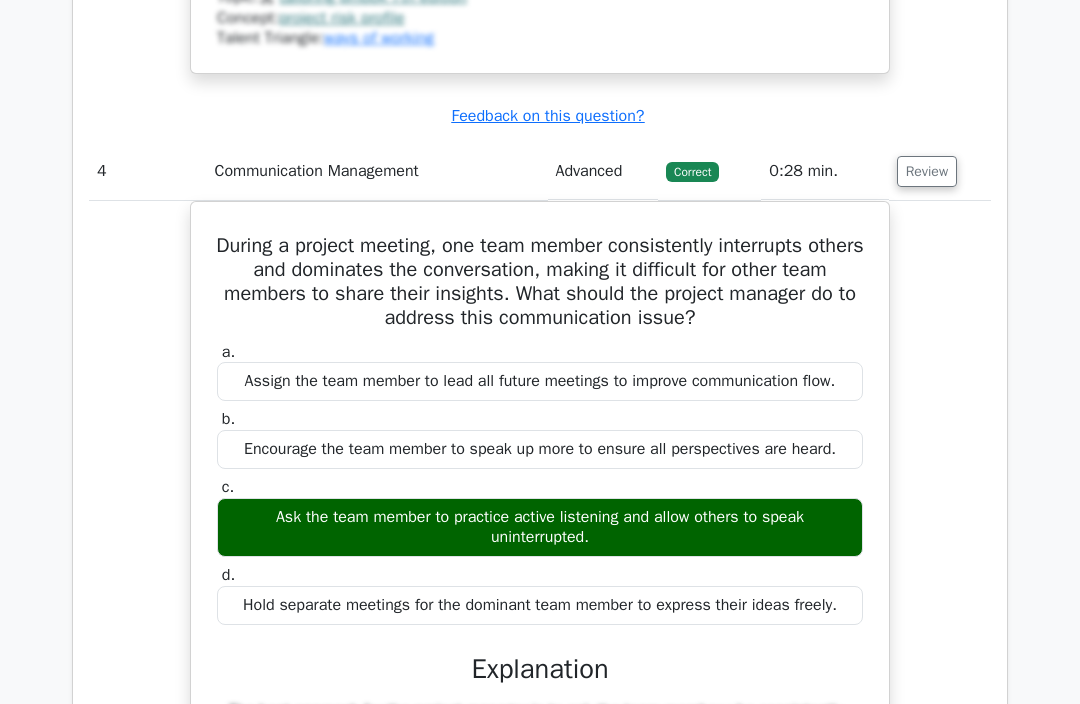 scroll, scrollTop: 5074, scrollLeft: 0, axis: vertical 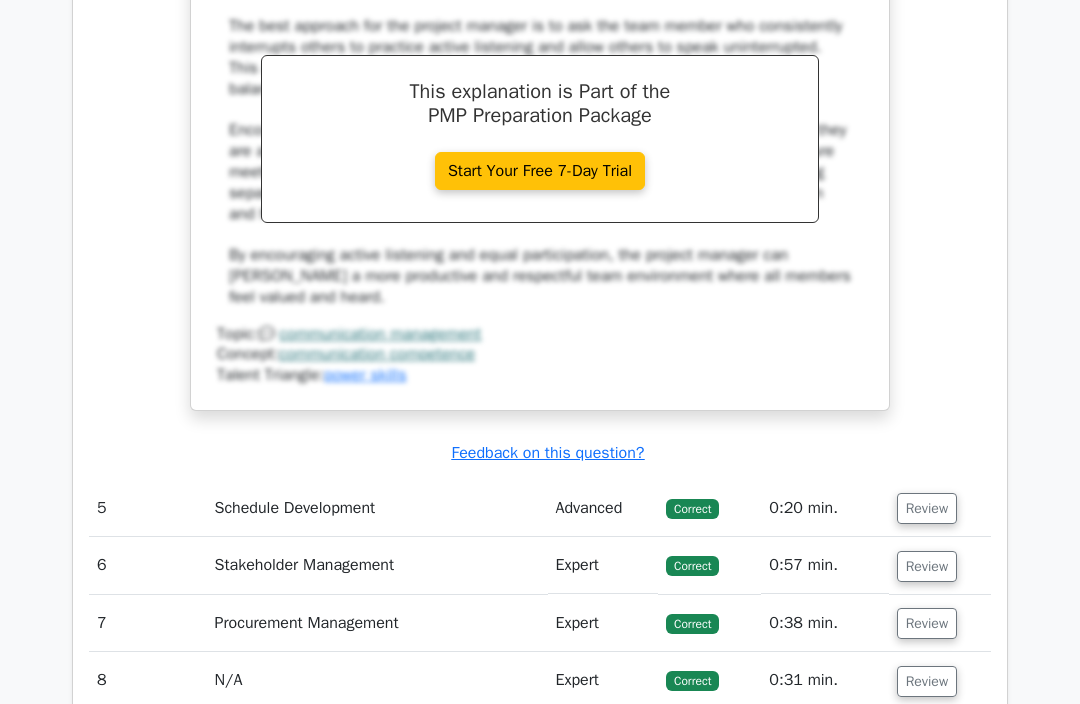click on "Review" at bounding box center (927, 509) 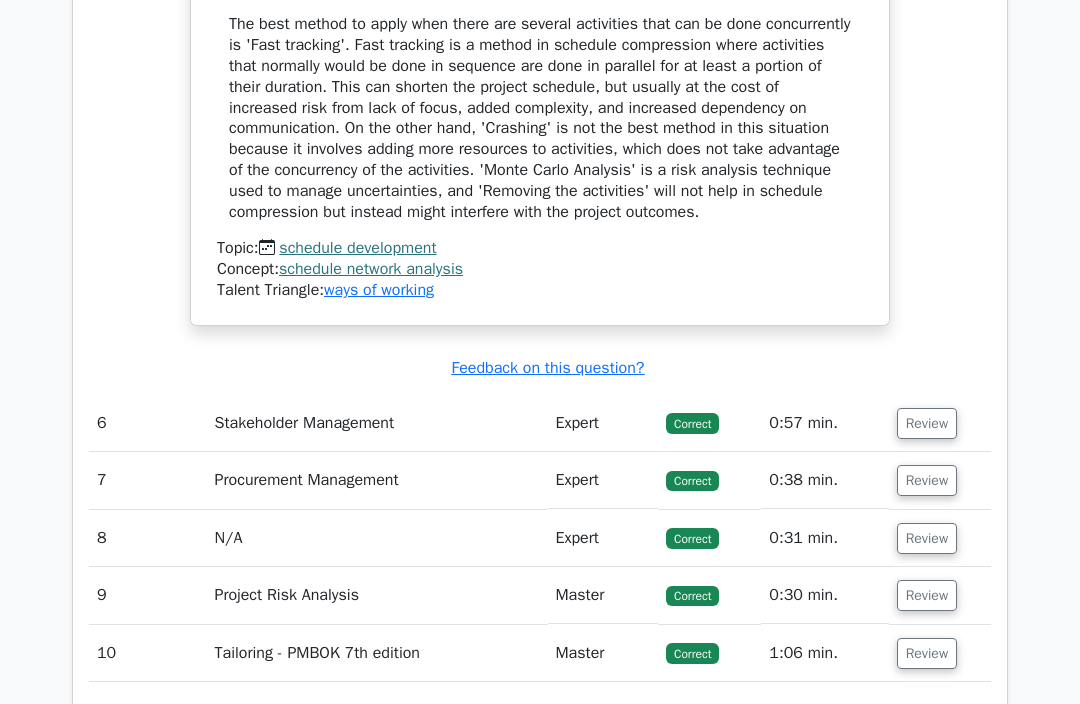 scroll, scrollTop: 6743, scrollLeft: 0, axis: vertical 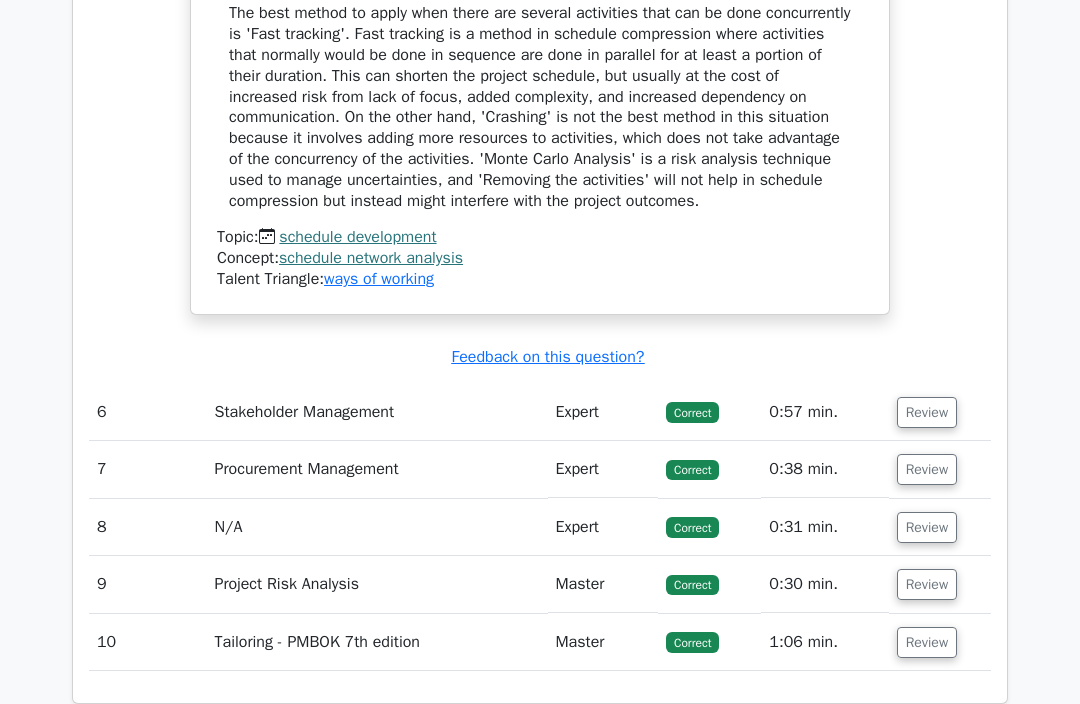 click on "Review" at bounding box center (927, 412) 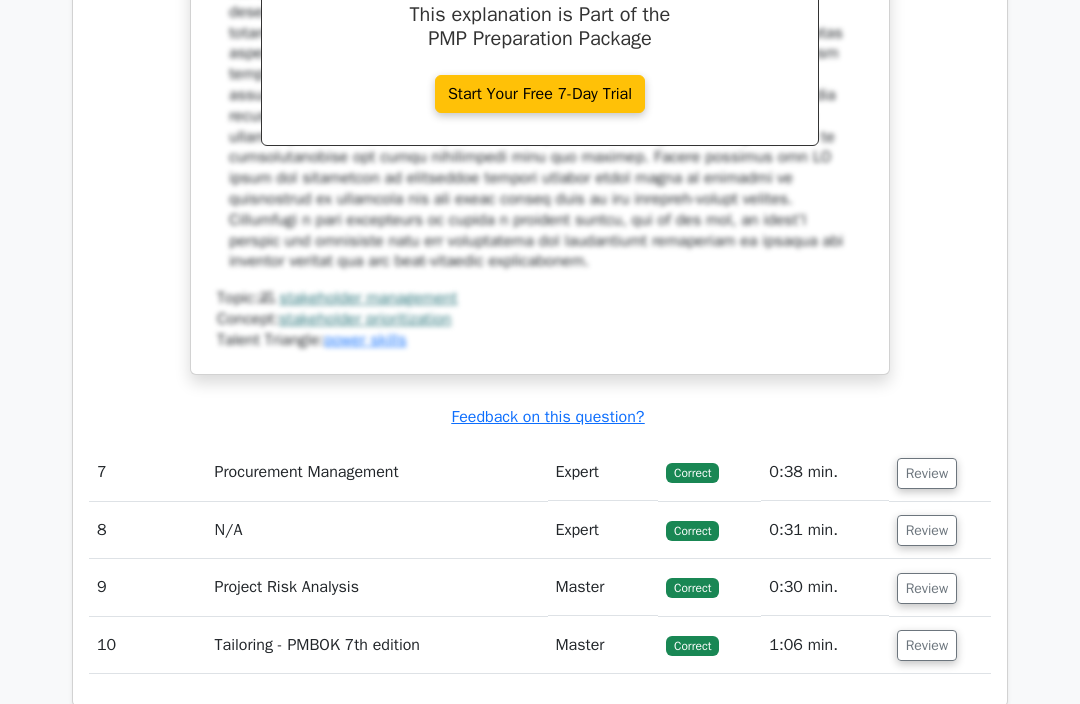 scroll, scrollTop: 7854, scrollLeft: 0, axis: vertical 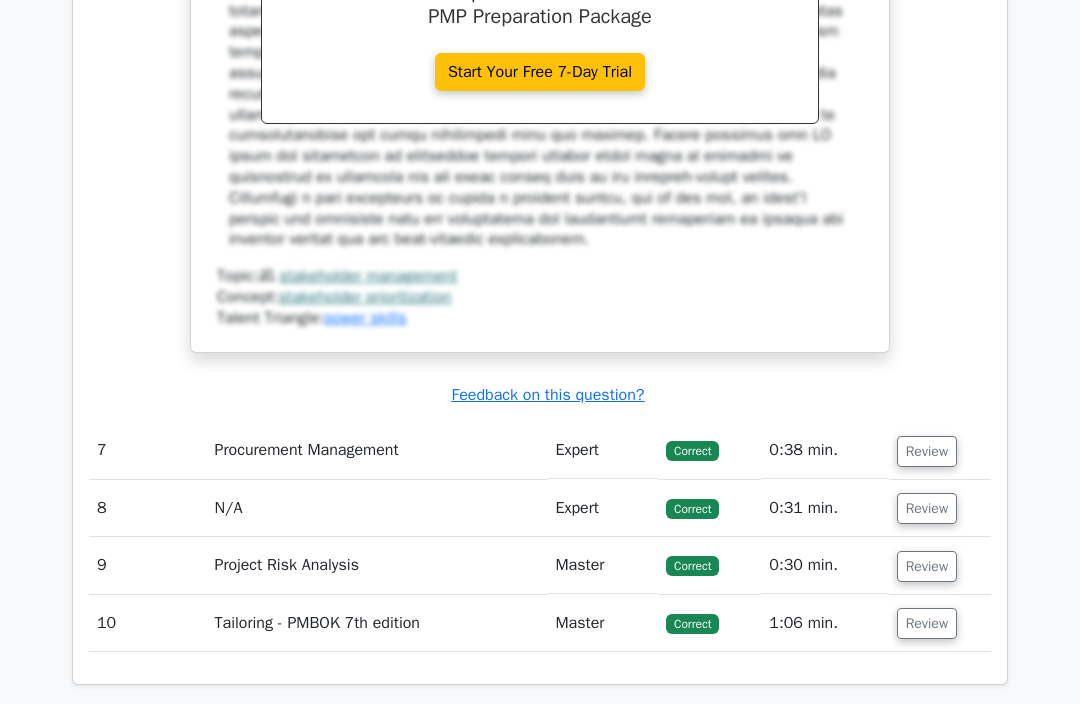 click on "Review" at bounding box center [927, 451] 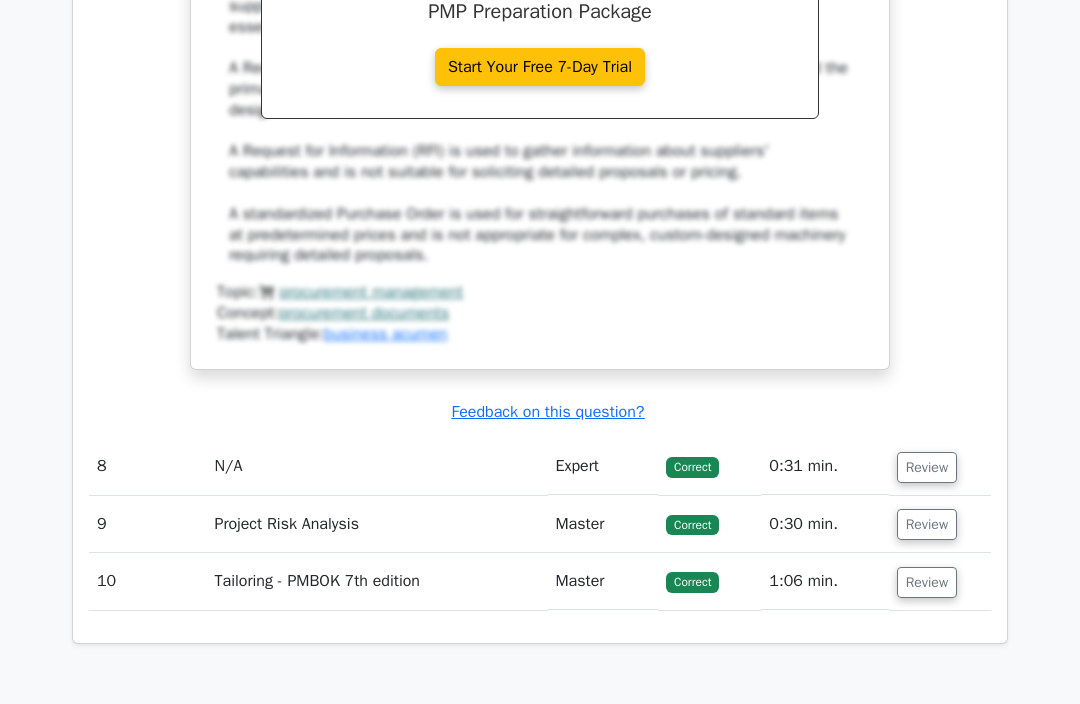 click on "Review" at bounding box center (927, 468) 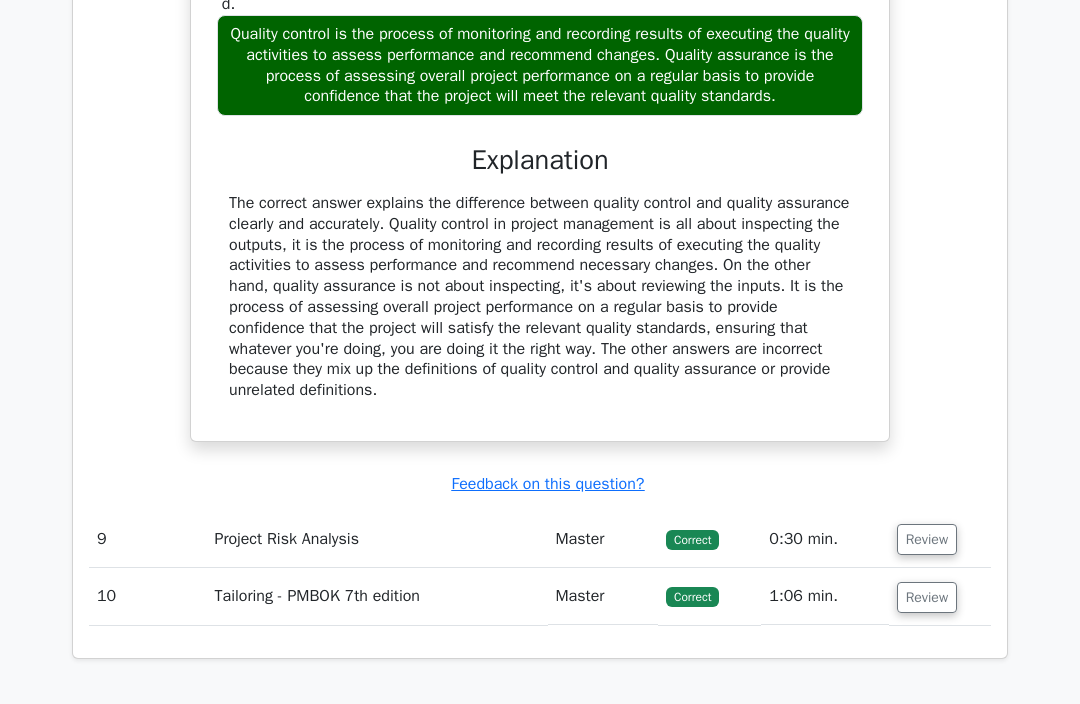 scroll, scrollTop: 9950, scrollLeft: 0, axis: vertical 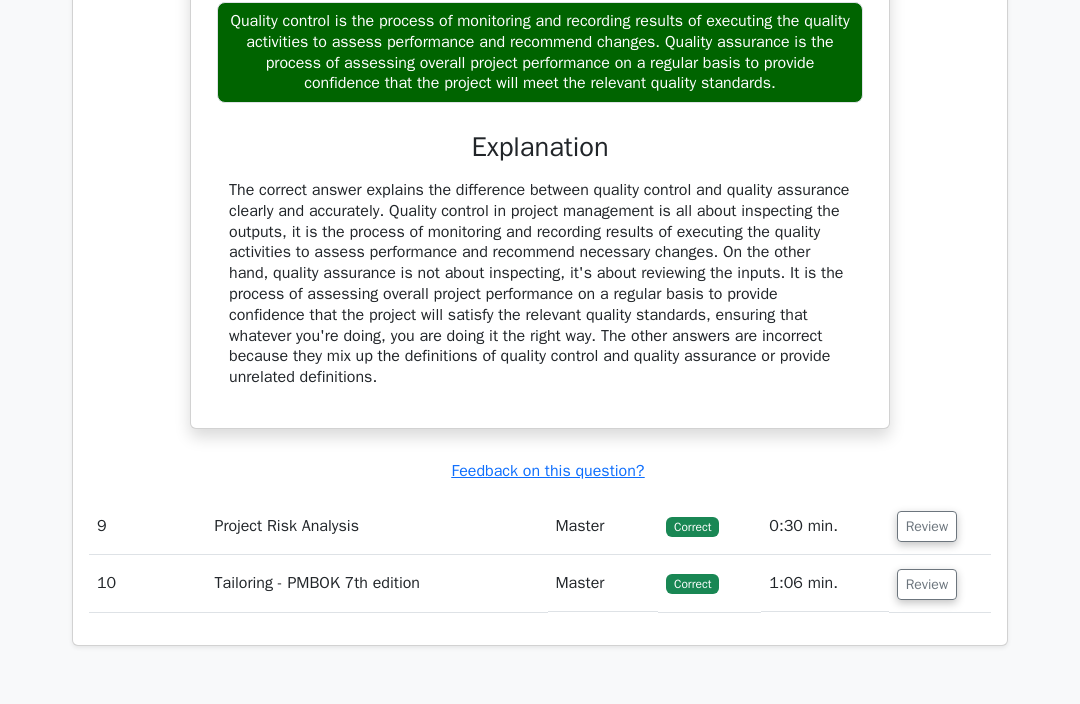 click on "Review" at bounding box center [927, 526] 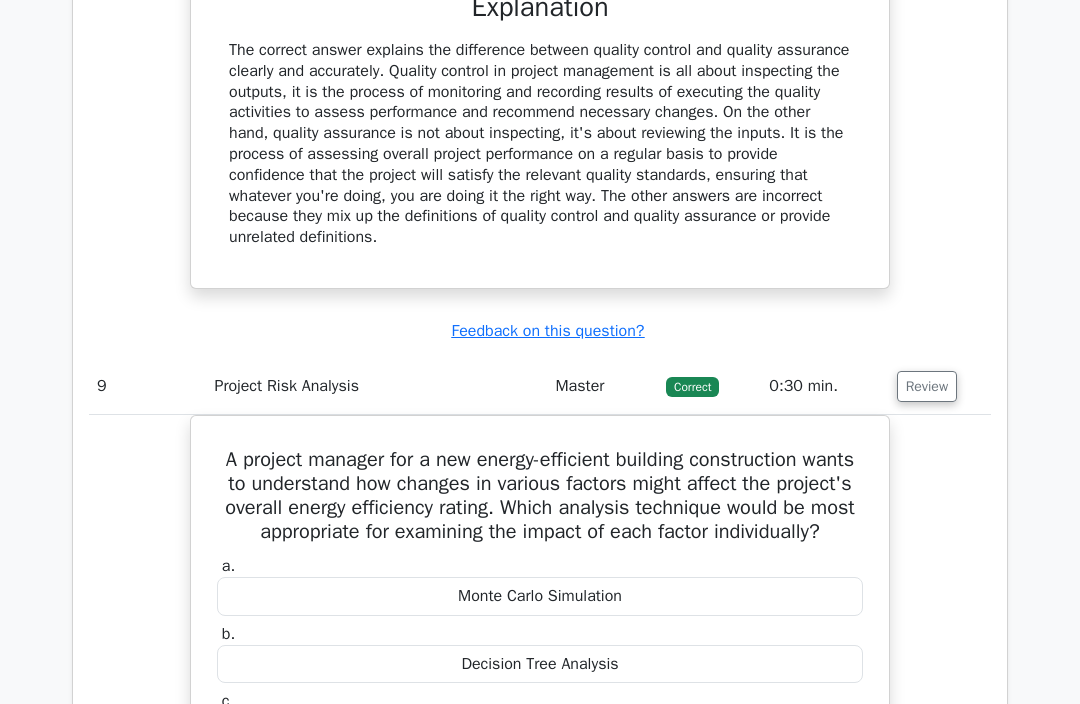 scroll, scrollTop: 10090, scrollLeft: 0, axis: vertical 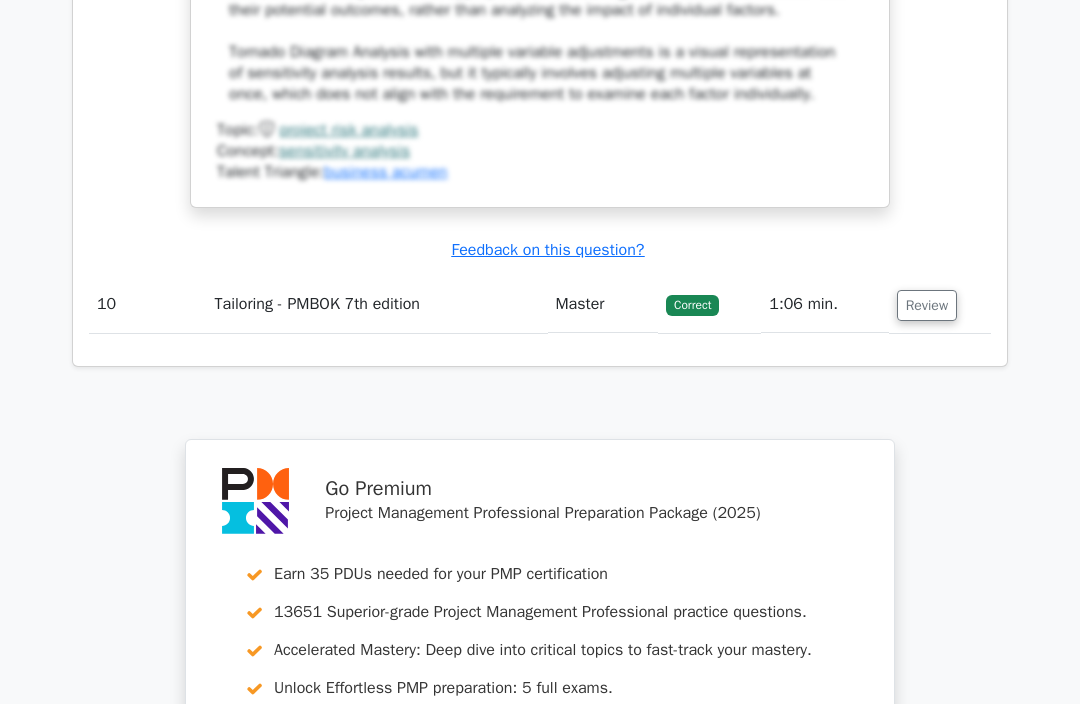 click on "Review" at bounding box center (927, 306) 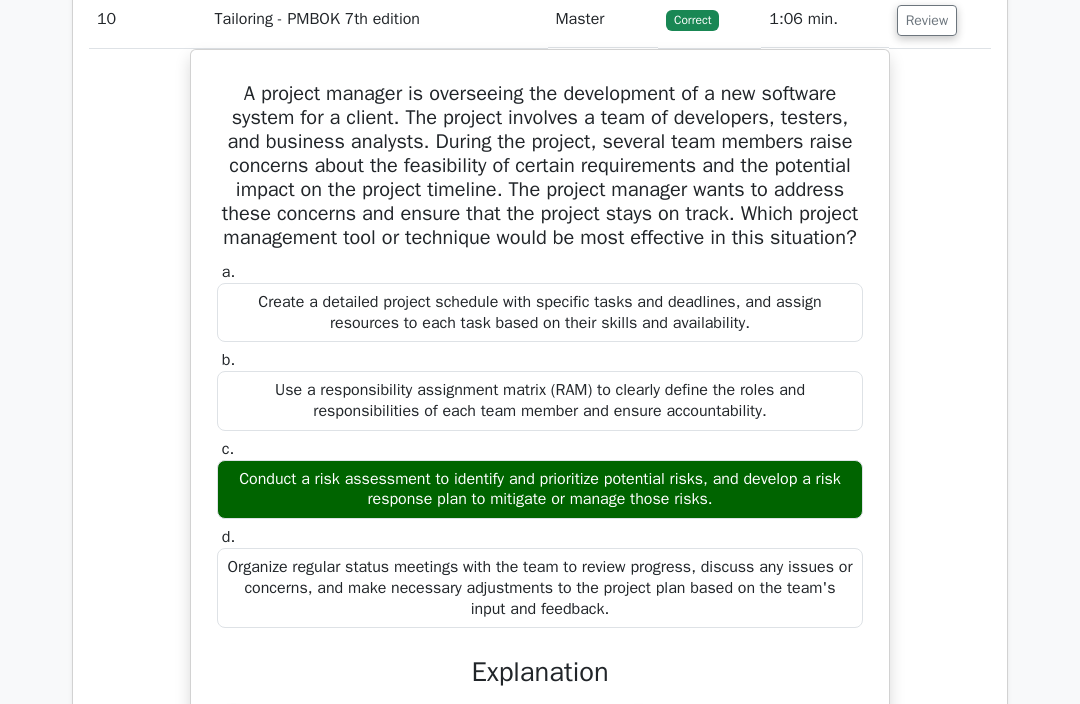 scroll, scrollTop: 11687, scrollLeft: 0, axis: vertical 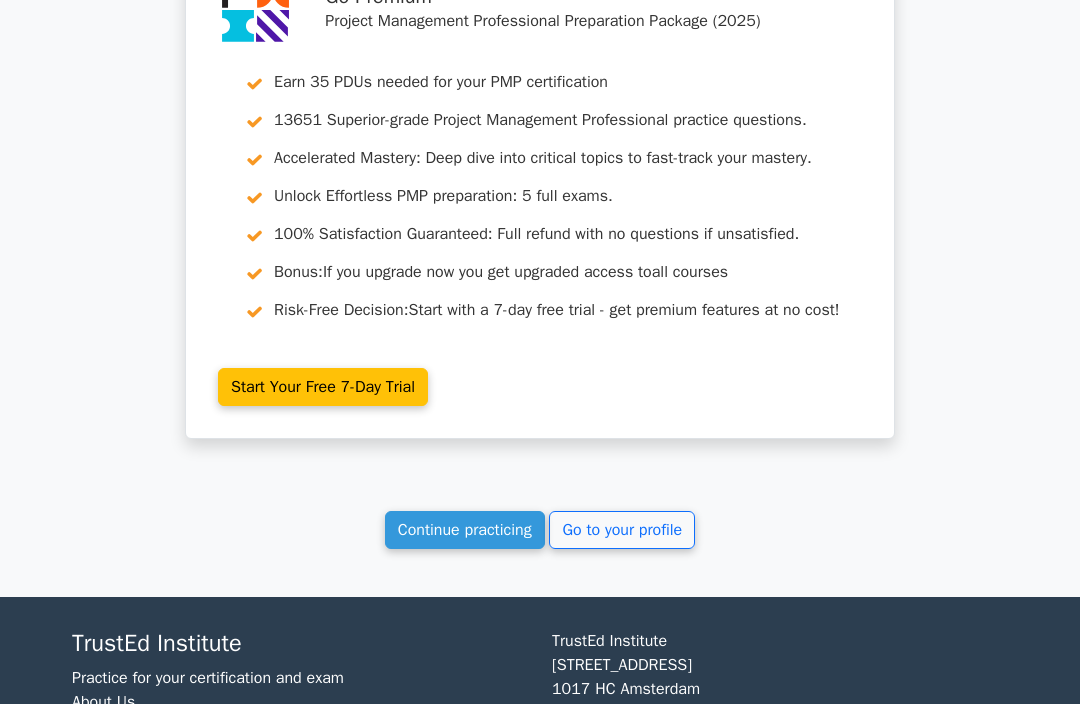 click on "Continue practicing" at bounding box center (465, 530) 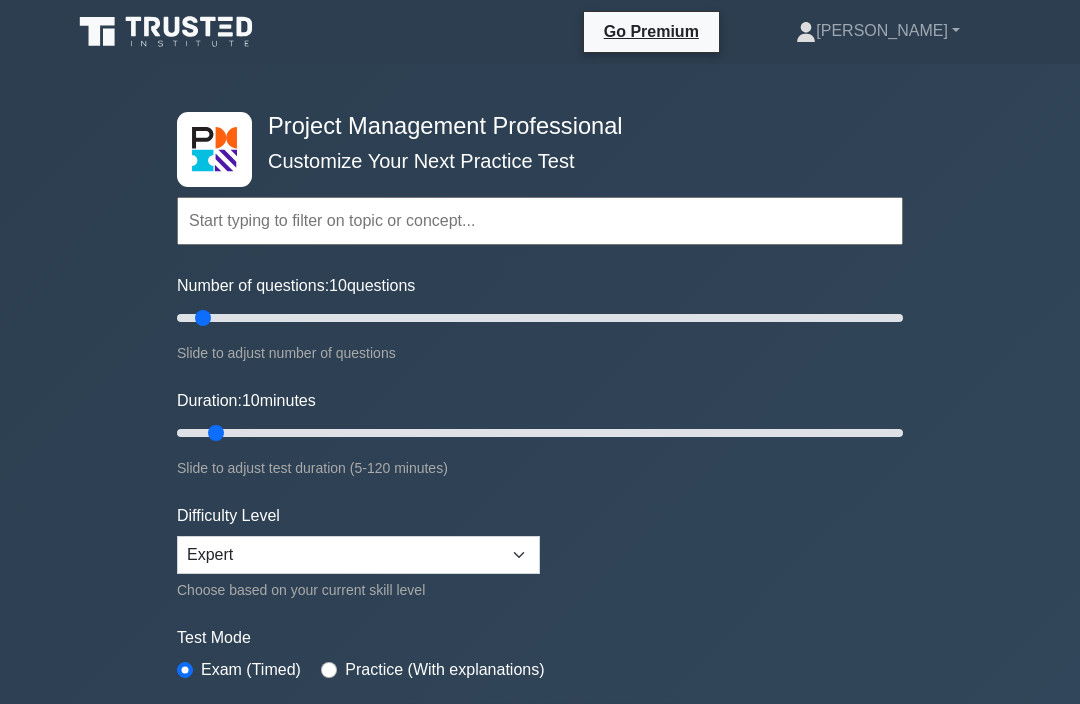 scroll, scrollTop: 0, scrollLeft: 0, axis: both 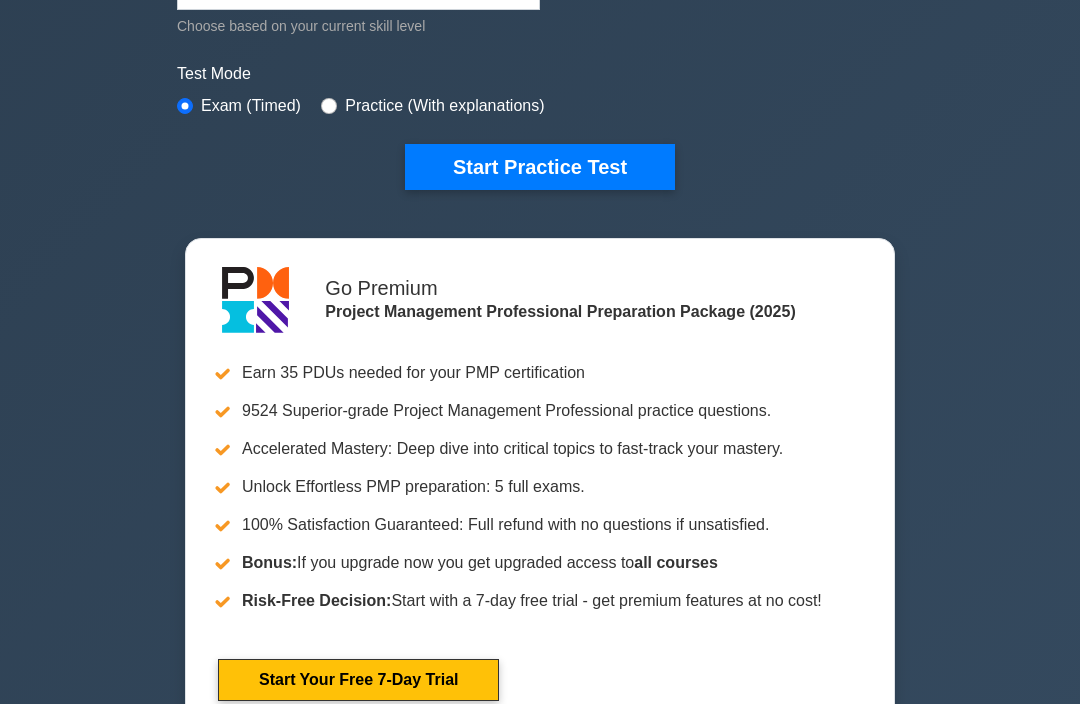 click on "Start Practice Test" at bounding box center (540, 168) 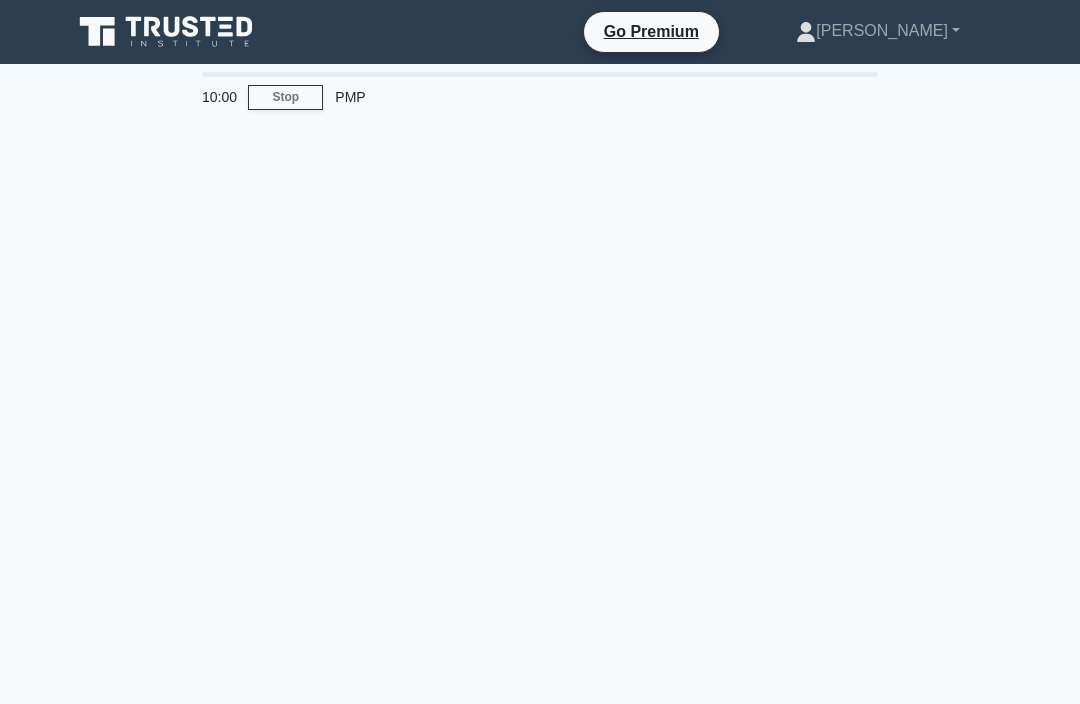 scroll, scrollTop: 0, scrollLeft: 0, axis: both 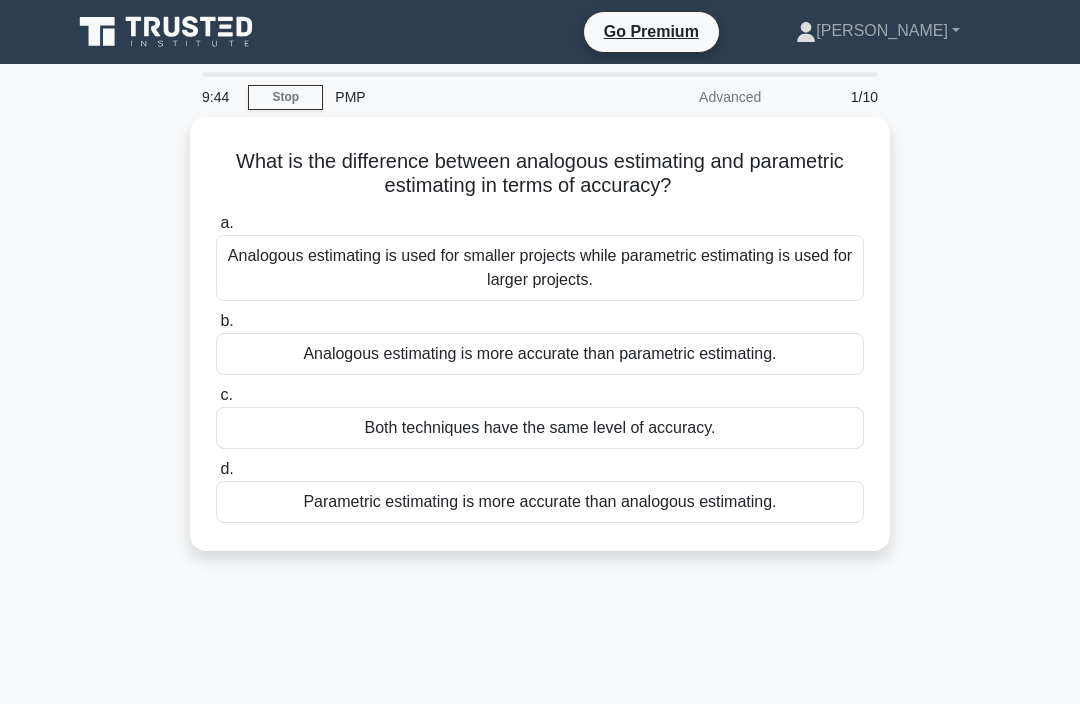 click on "Parametric estimating is more accurate than analogous estimating." at bounding box center [540, 502] 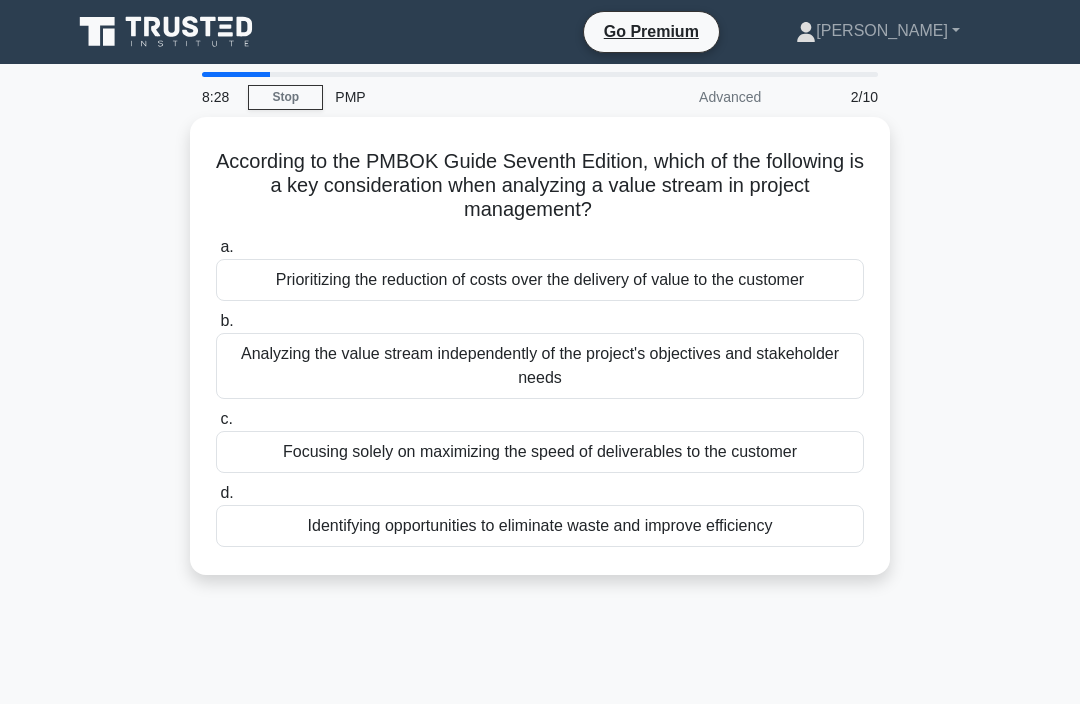 click on "Identifying opportunities to eliminate waste and improve efficiency" at bounding box center [540, 526] 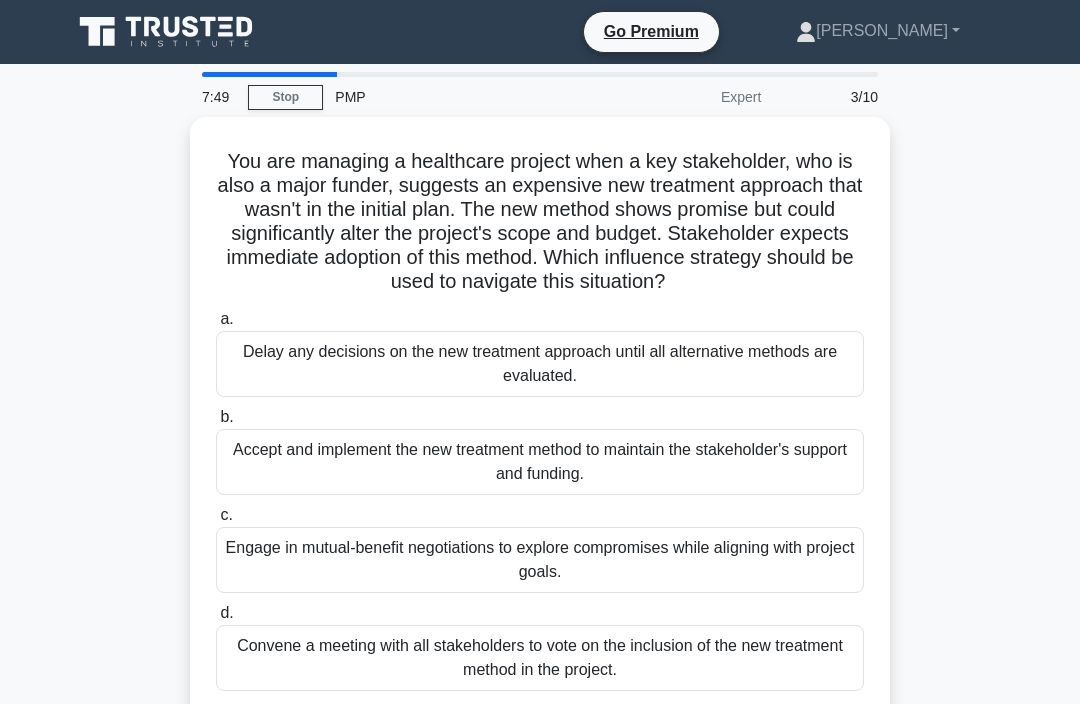 click on "Engage in mutual-benefit negotiations to explore compromises while aligning with project goals." at bounding box center (540, 560) 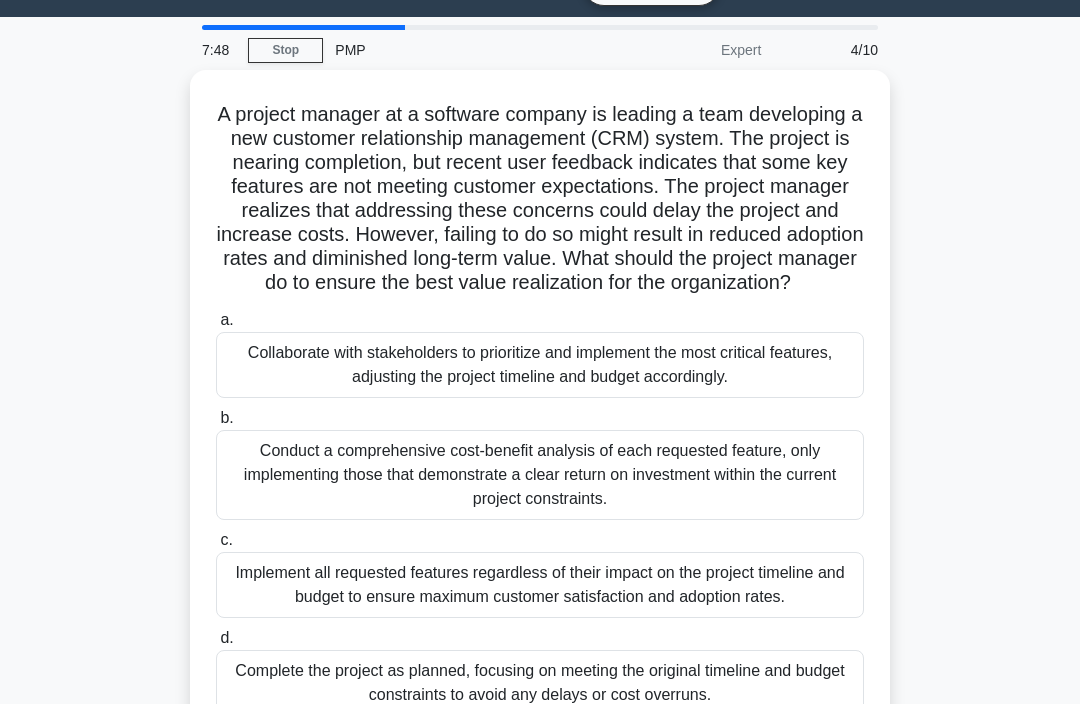 scroll, scrollTop: 47, scrollLeft: 0, axis: vertical 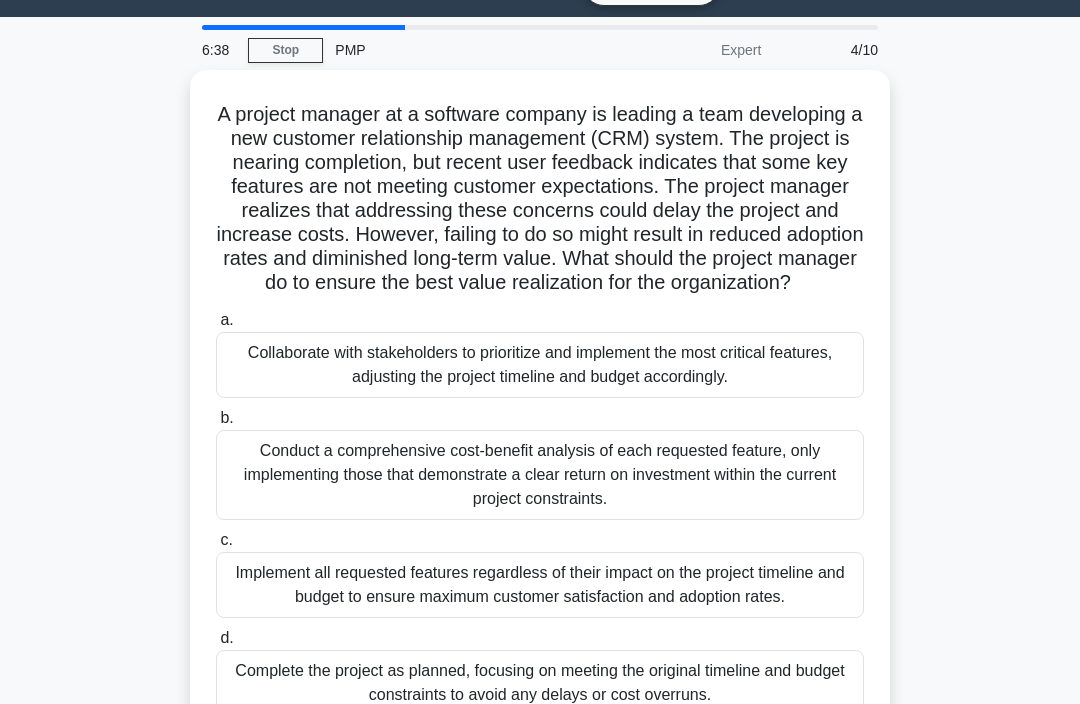 click on "Conduct a comprehensive cost-benefit analysis of each requested feature, only implementing those that demonstrate a clear return on investment within the current project constraints." at bounding box center [540, 475] 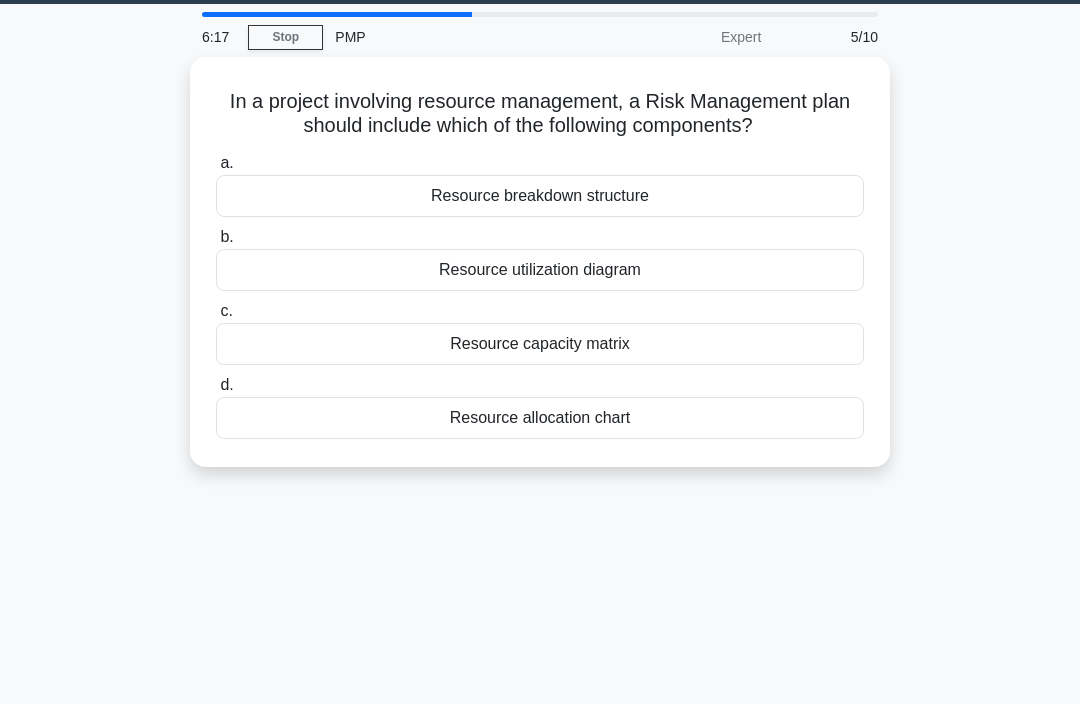 scroll, scrollTop: 60, scrollLeft: 0, axis: vertical 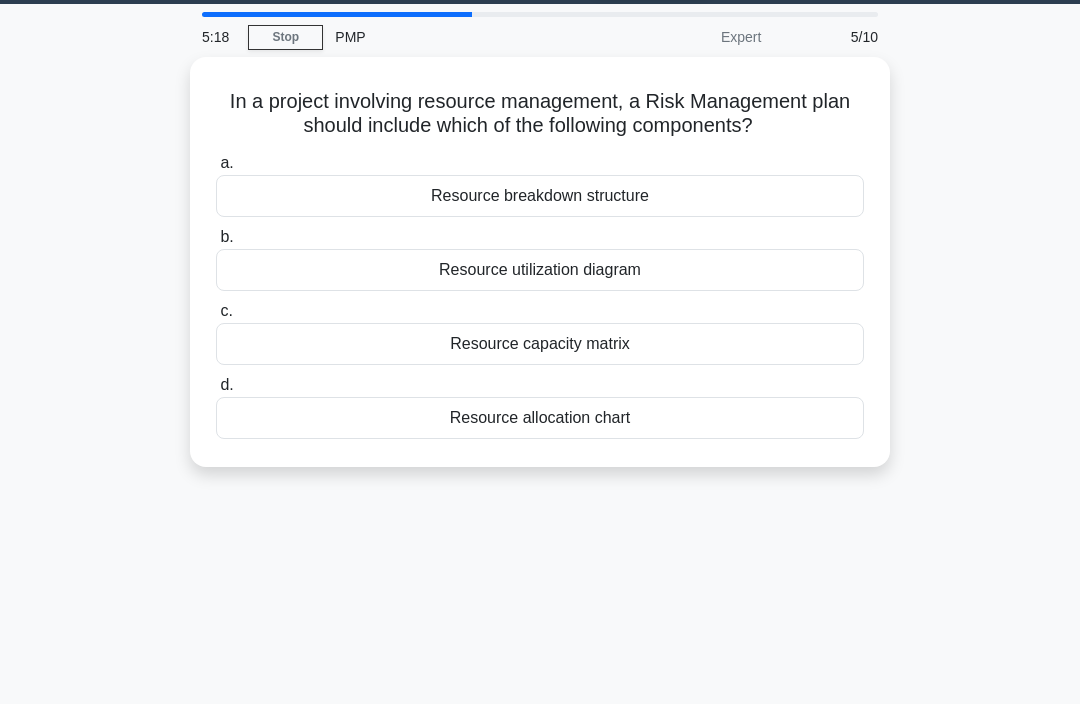 click on "Resource capacity matrix" at bounding box center [540, 344] 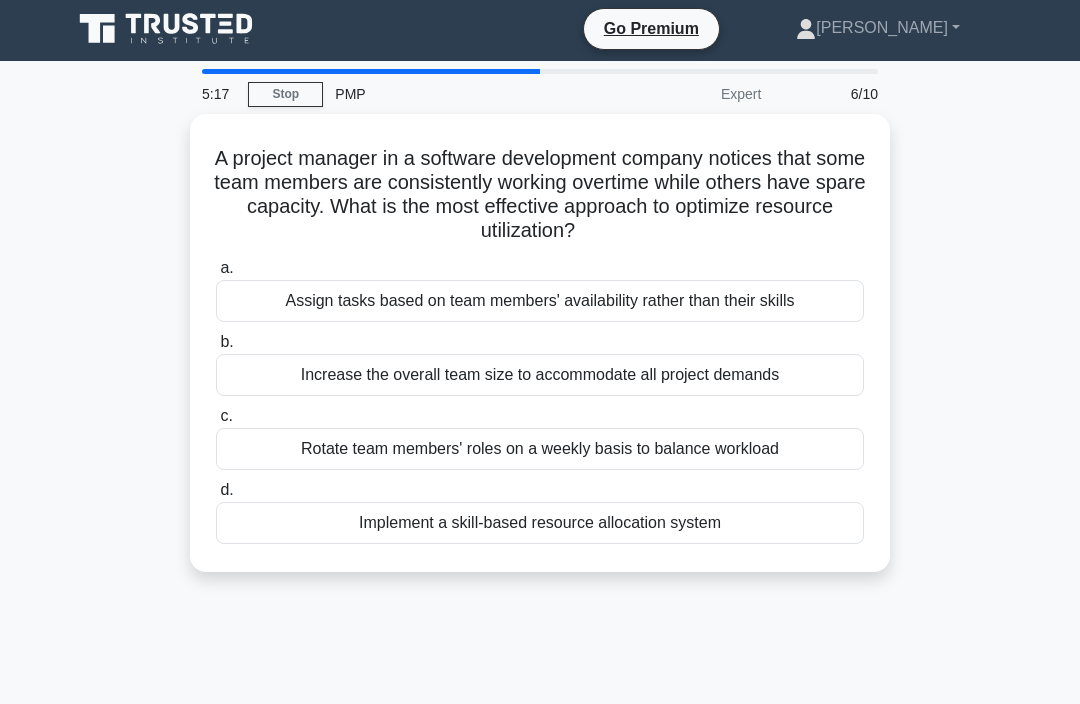 scroll, scrollTop: 0, scrollLeft: 0, axis: both 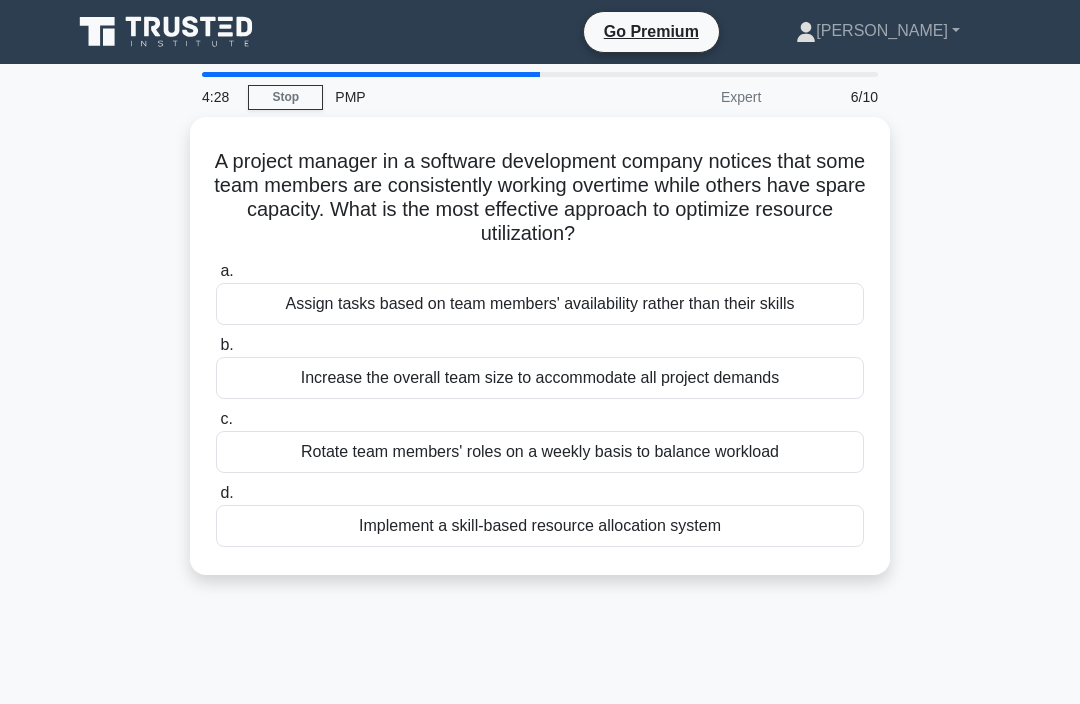 click on "Implement a skill-based resource allocation system" at bounding box center [540, 526] 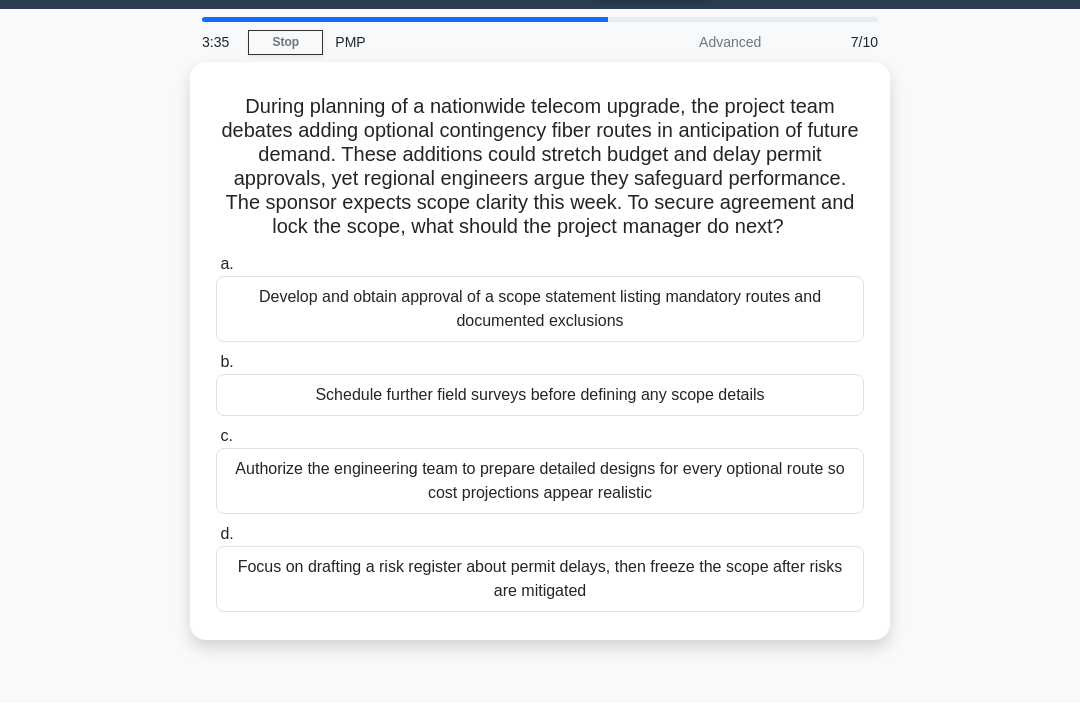scroll, scrollTop: 55, scrollLeft: 0, axis: vertical 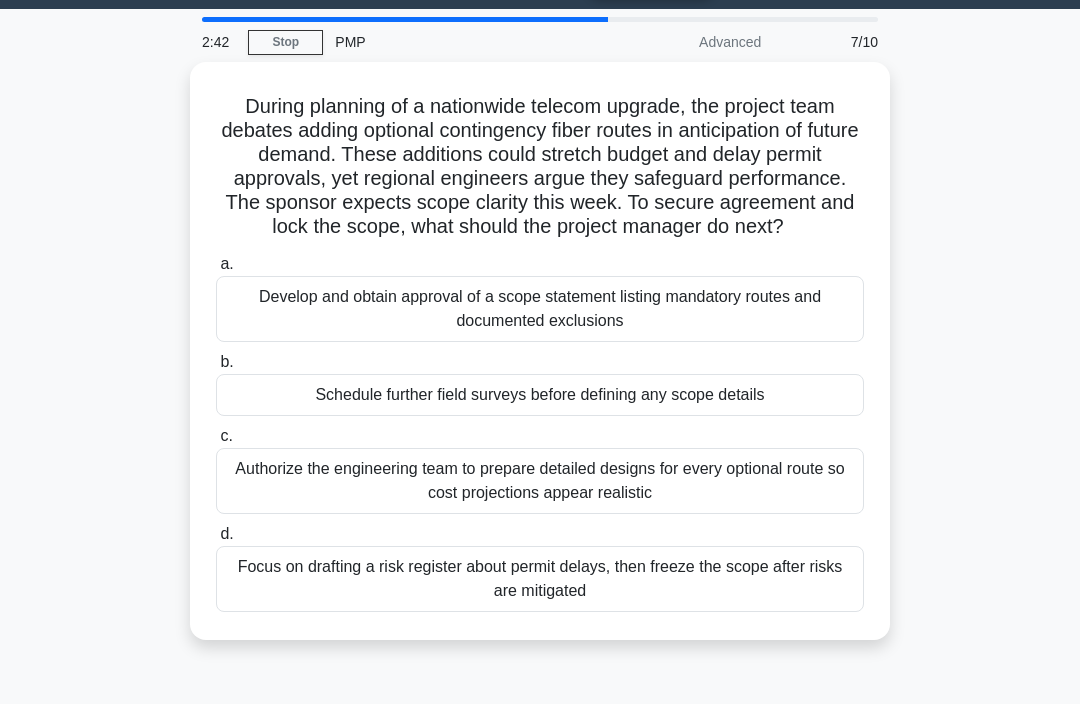 click on "Develop and obtain approval of a scope statement listing mandatory routes and documented exclusions" at bounding box center (540, 309) 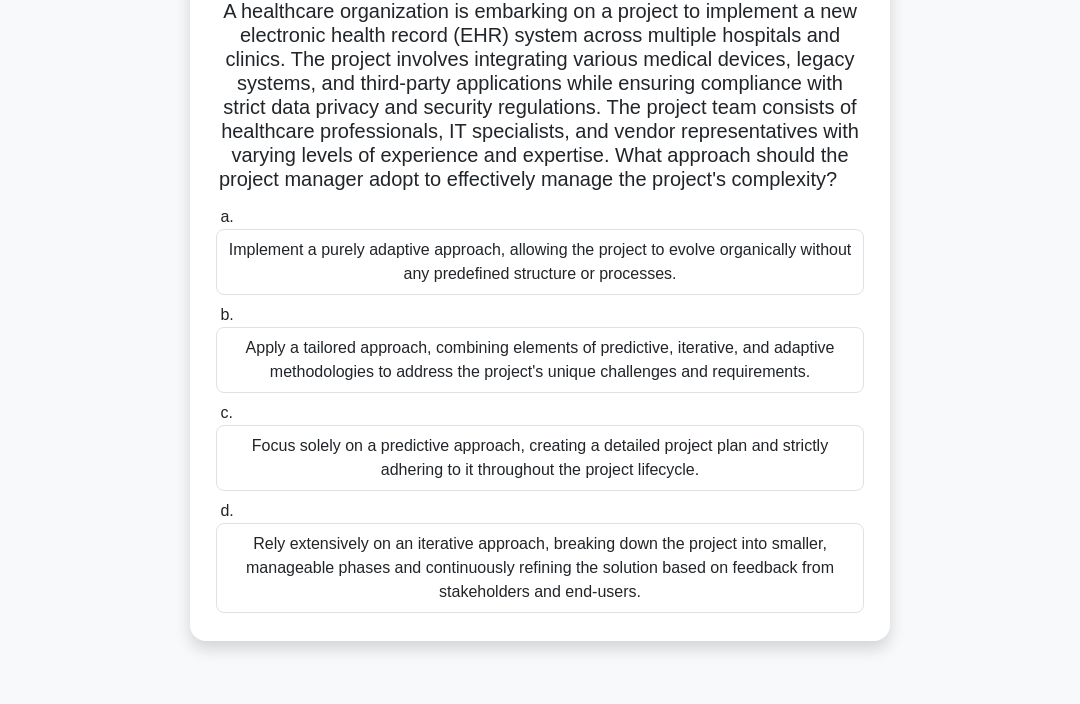 scroll, scrollTop: 150, scrollLeft: 0, axis: vertical 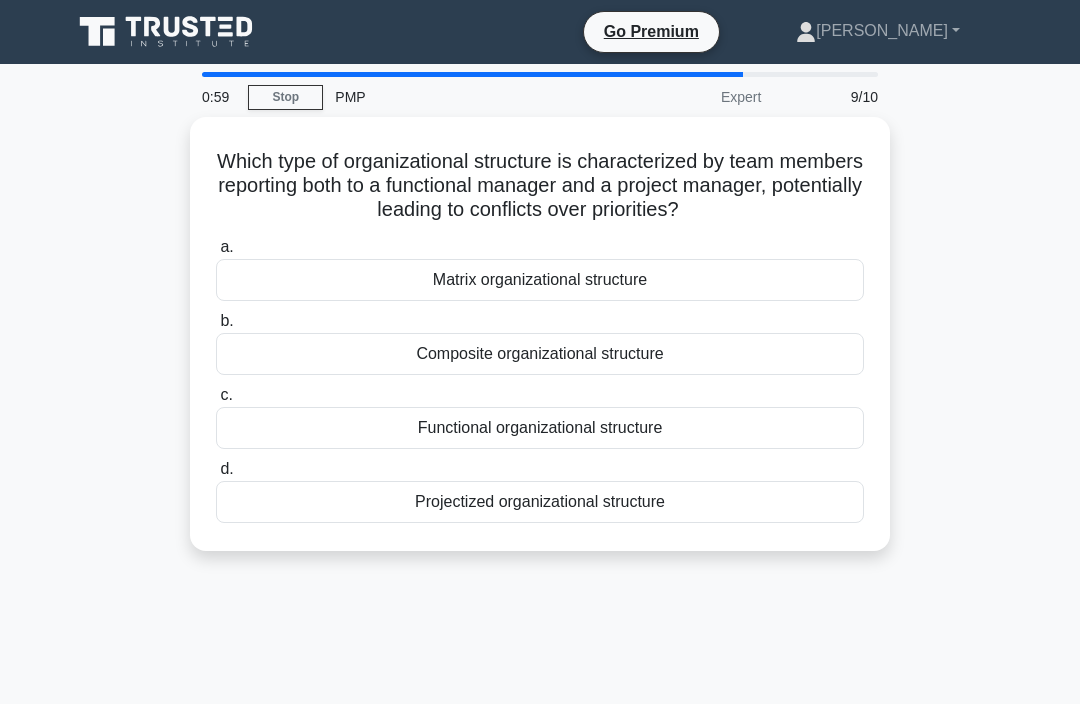 click on "Matrix organizational structure" at bounding box center (540, 280) 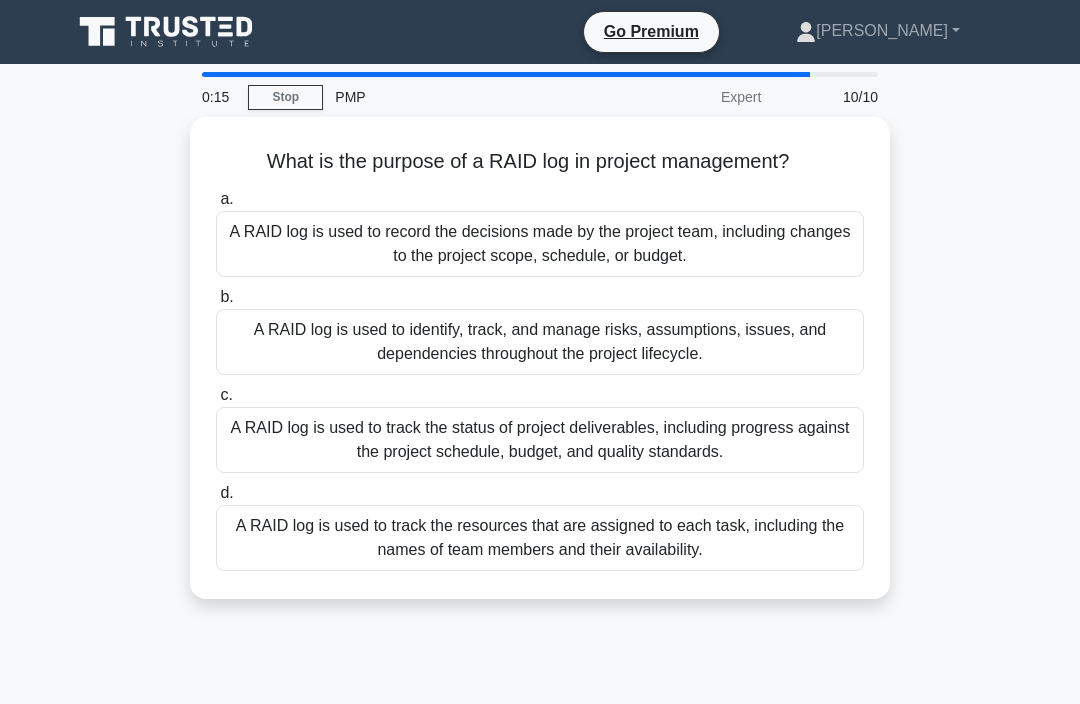 click on "A RAID log is used to track the resources that are assigned to each task, including the names of team members and their availability." at bounding box center (540, 538) 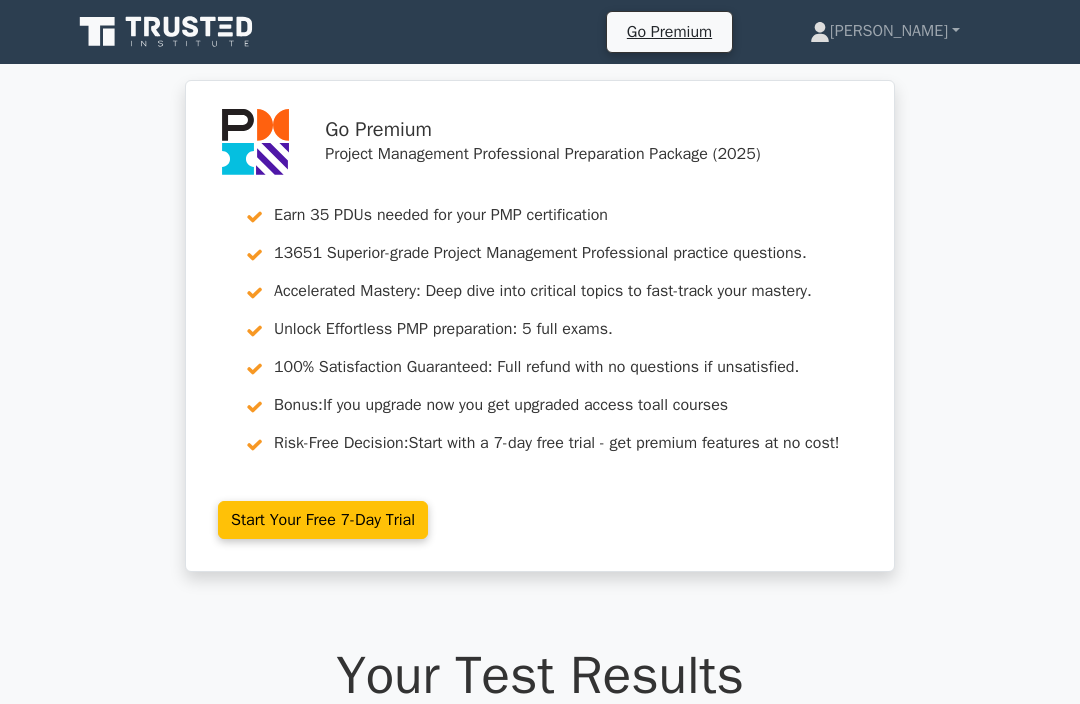 scroll, scrollTop: 0, scrollLeft: 0, axis: both 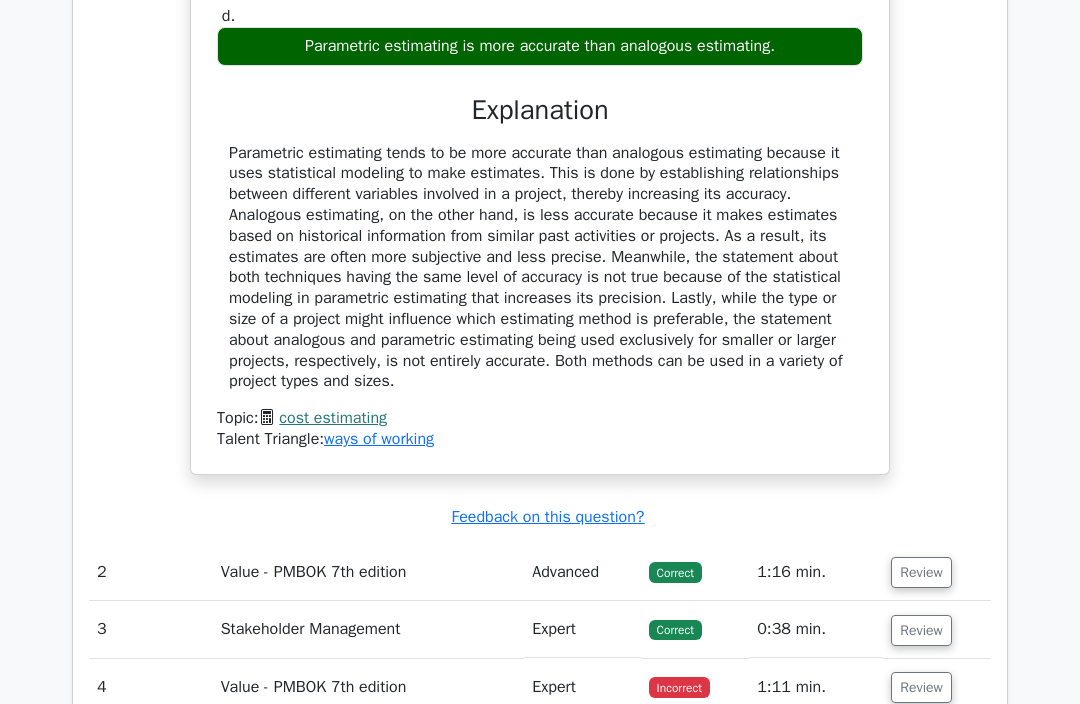 click on "Review" at bounding box center (921, 573) 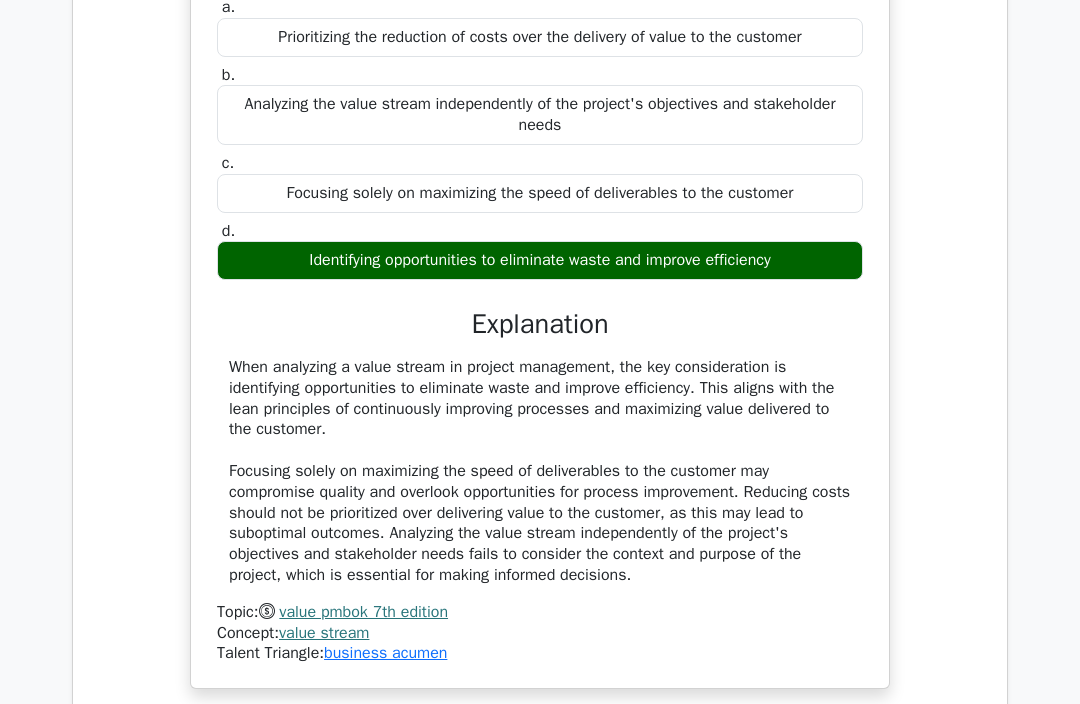scroll, scrollTop: 2754, scrollLeft: 0, axis: vertical 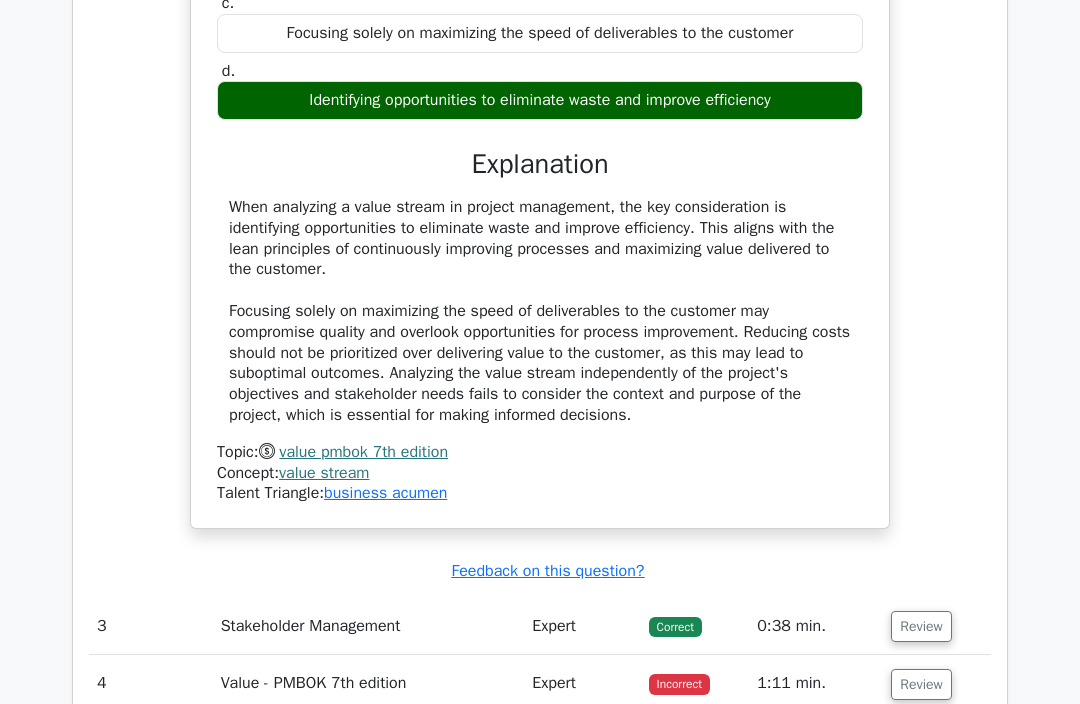 click on "Review" at bounding box center (921, 627) 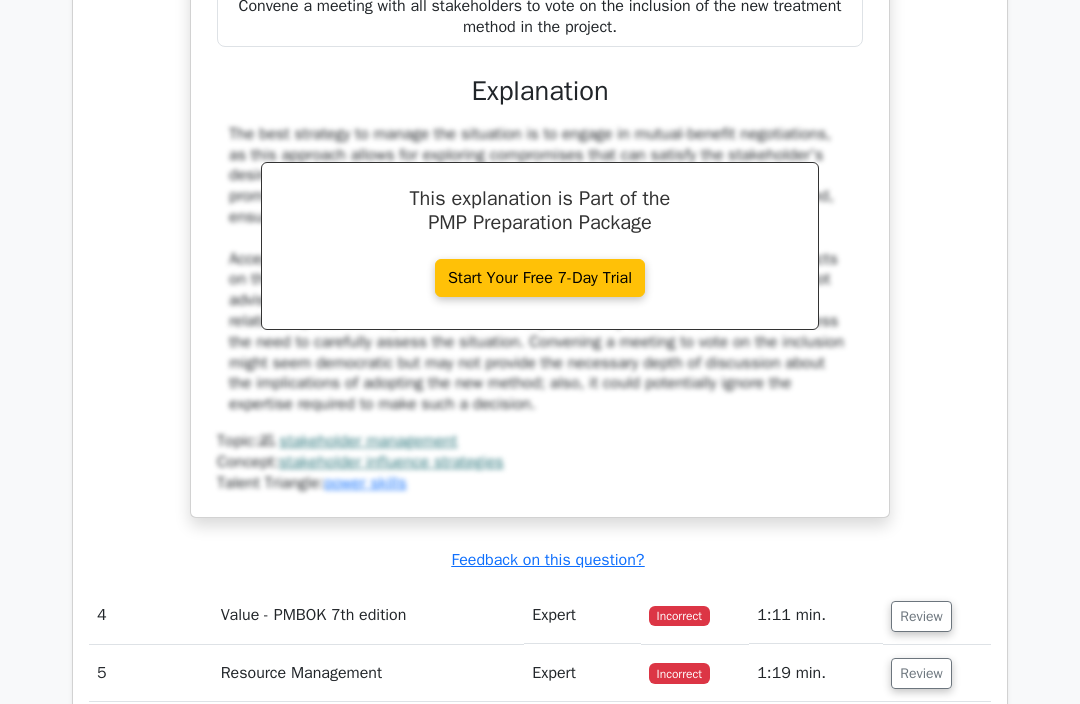 scroll, scrollTop: 4079, scrollLeft: 0, axis: vertical 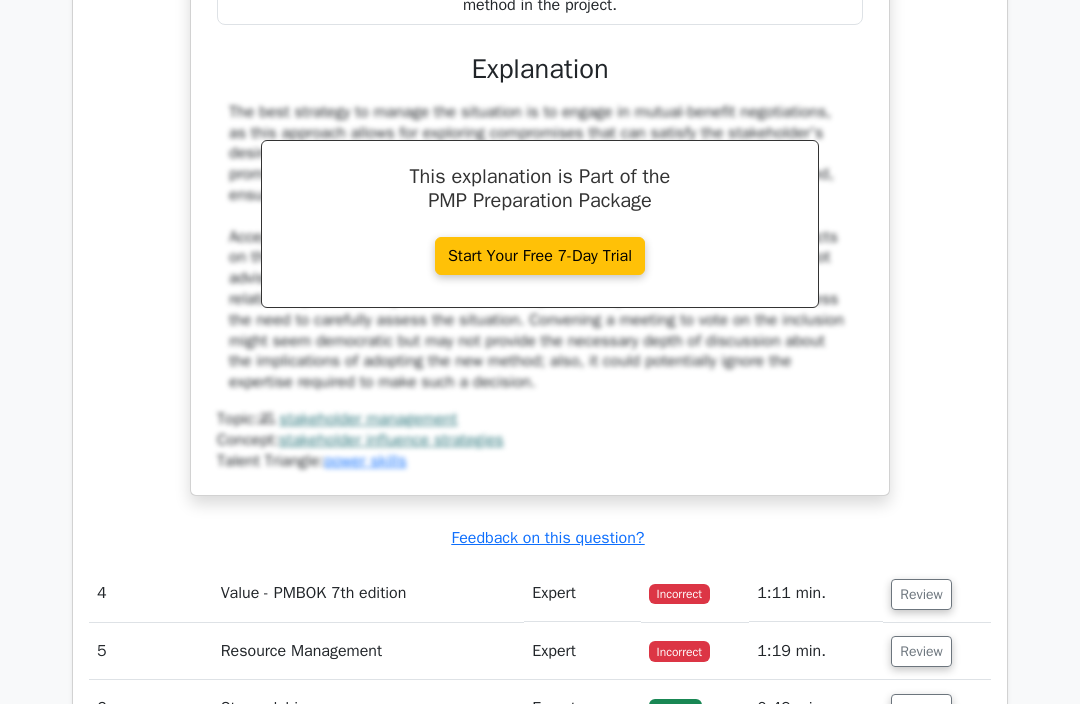 click on "Review" at bounding box center [921, 595] 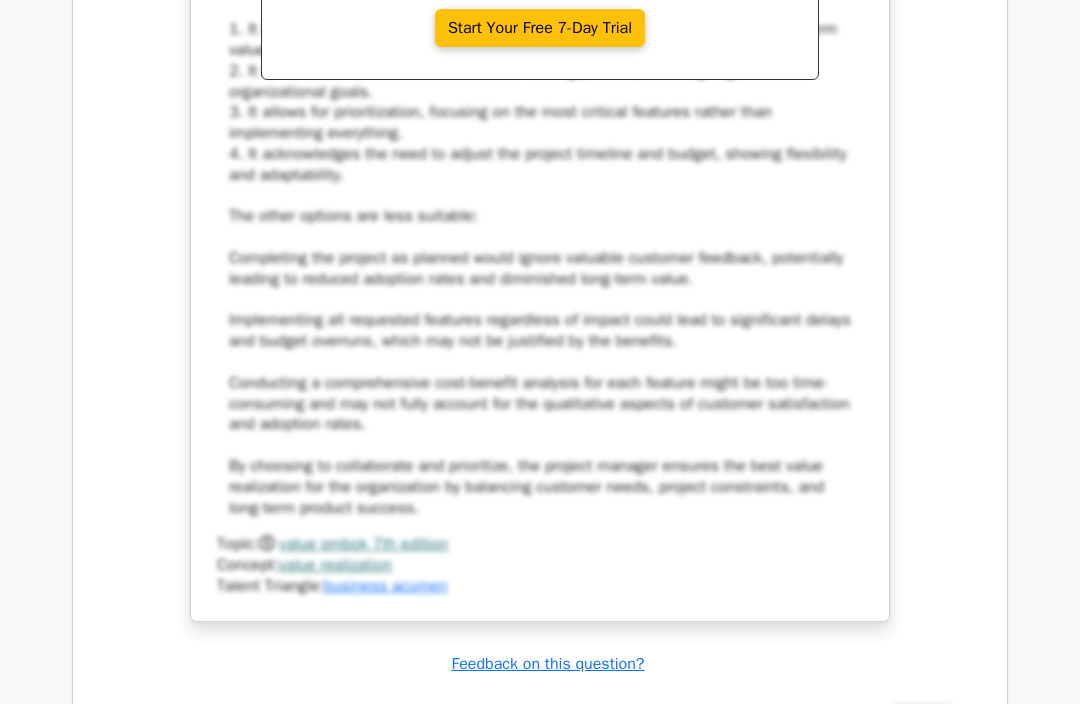 scroll, scrollTop: 5508, scrollLeft: 0, axis: vertical 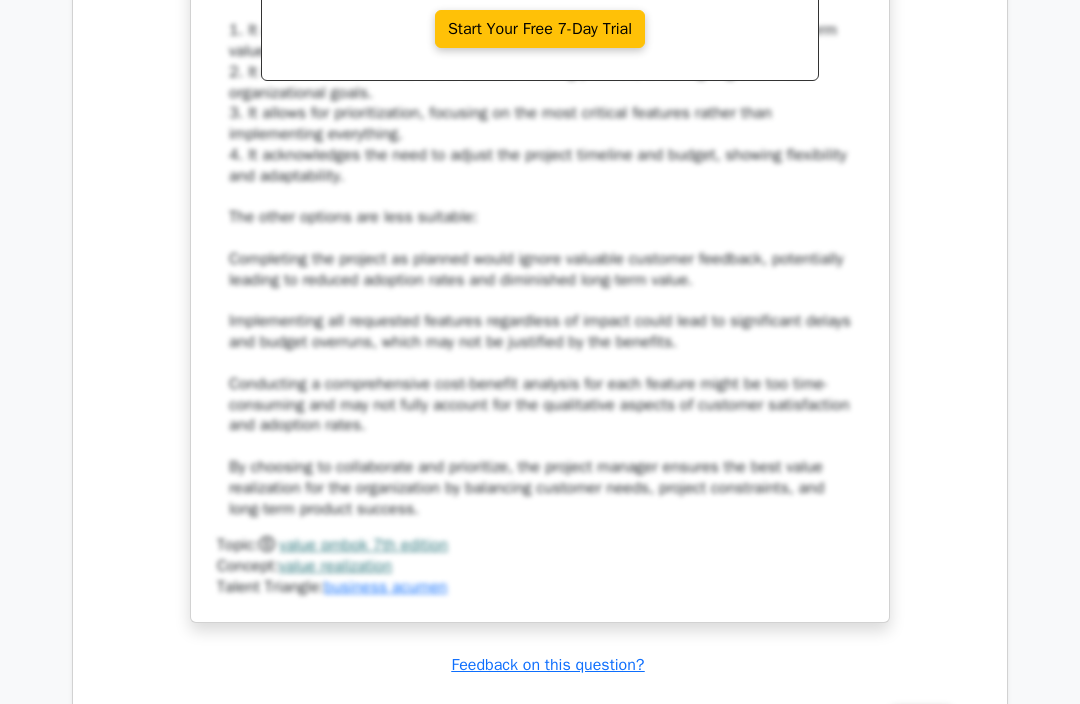 click on "Review" at bounding box center [937, 720] 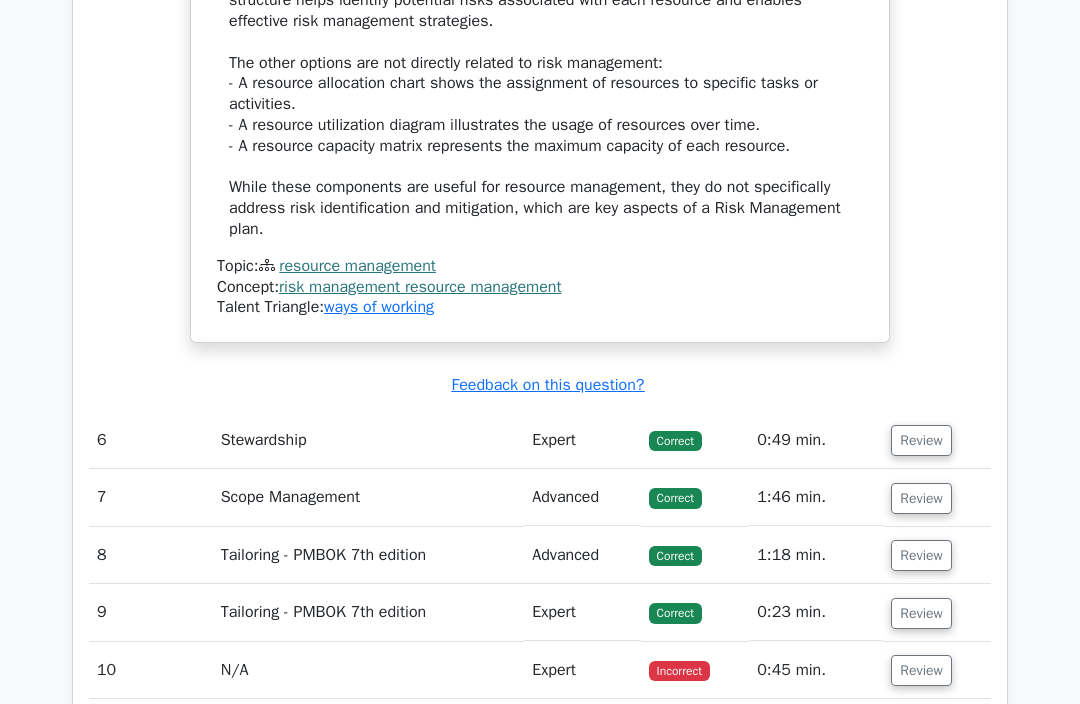 scroll, scrollTop: 6803, scrollLeft: 0, axis: vertical 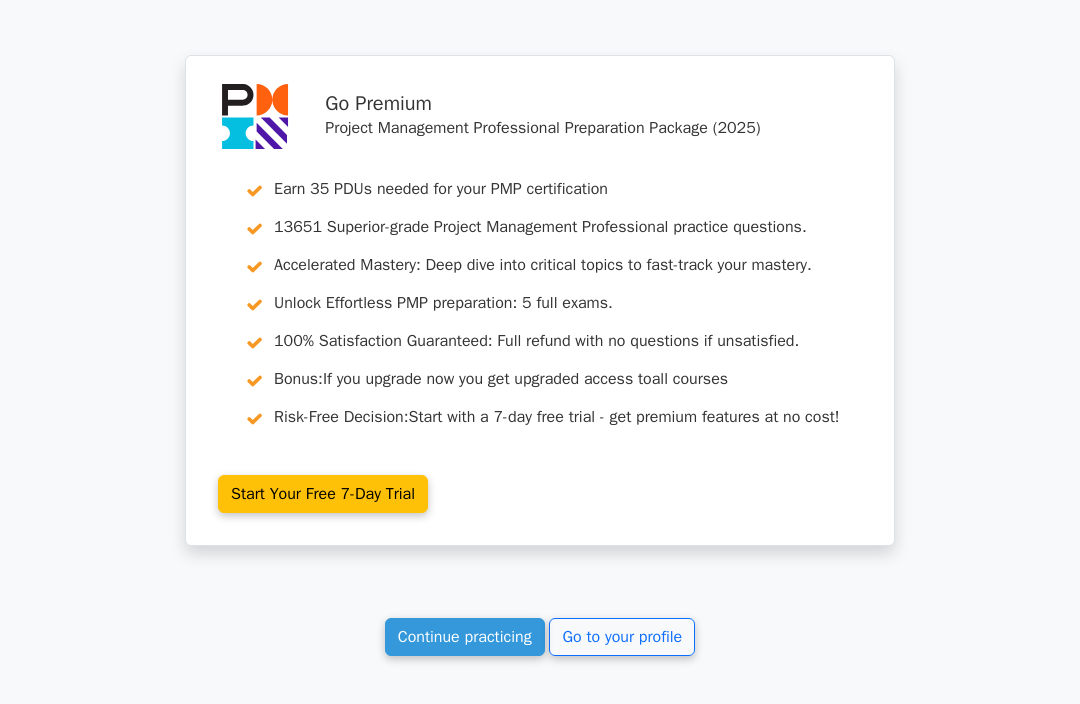 click on "Continue practicing" at bounding box center [465, 637] 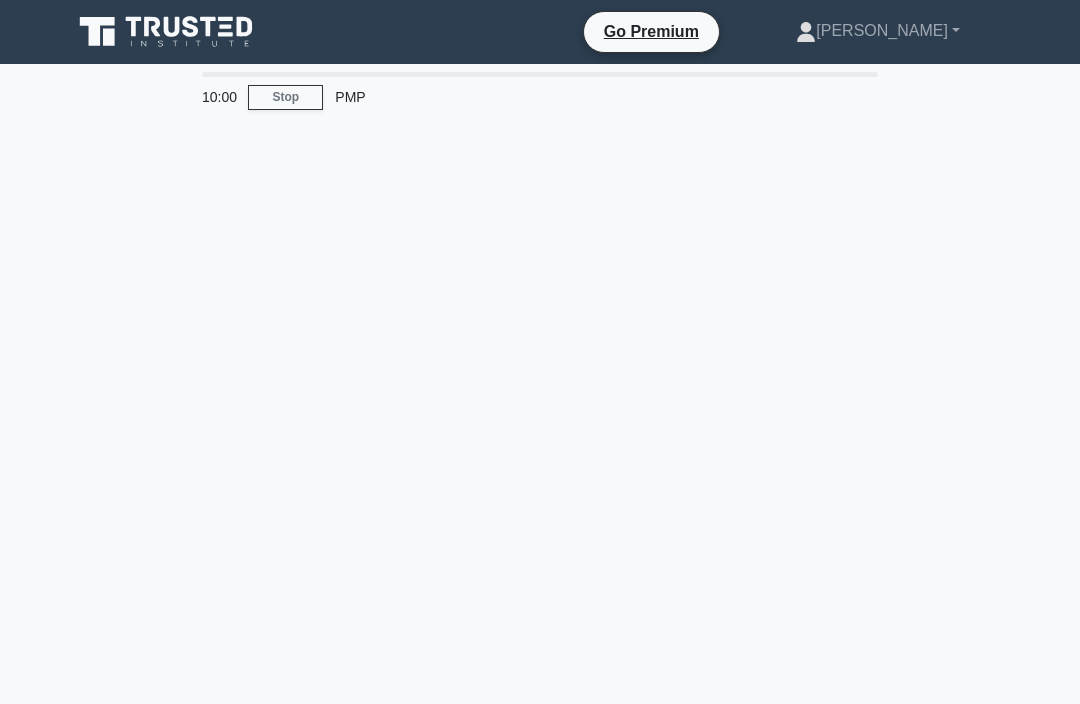 scroll, scrollTop: 0, scrollLeft: 0, axis: both 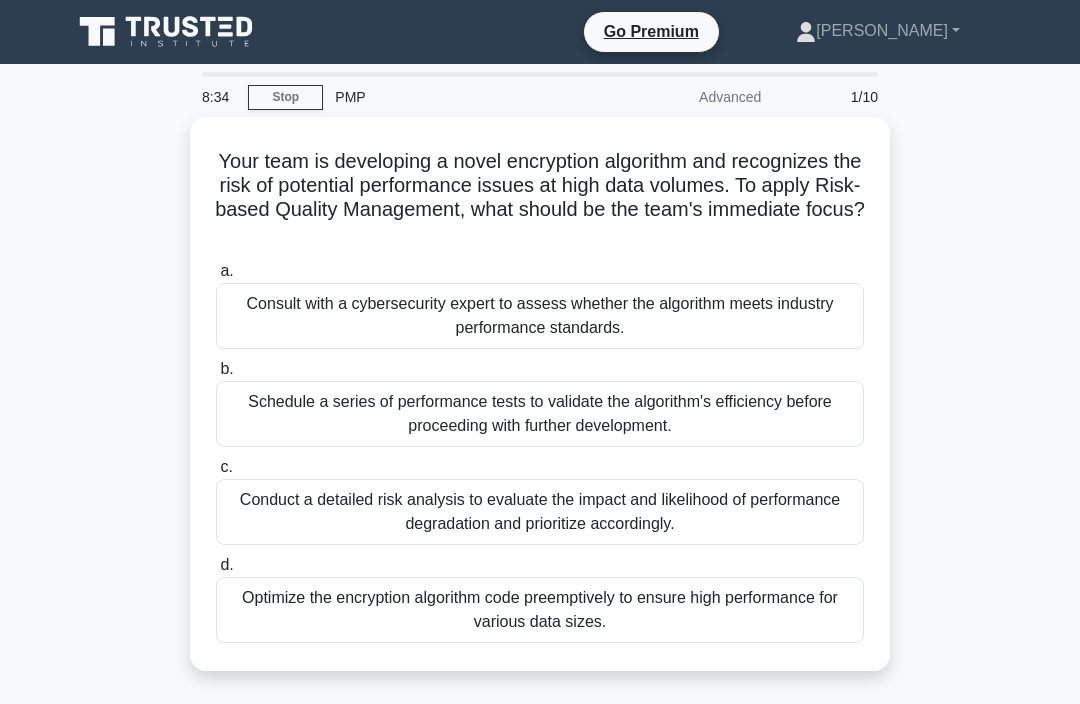 click on "Conduct a detailed risk analysis to evaluate the impact and likelihood of performance degradation and prioritize accordingly." at bounding box center [540, 512] 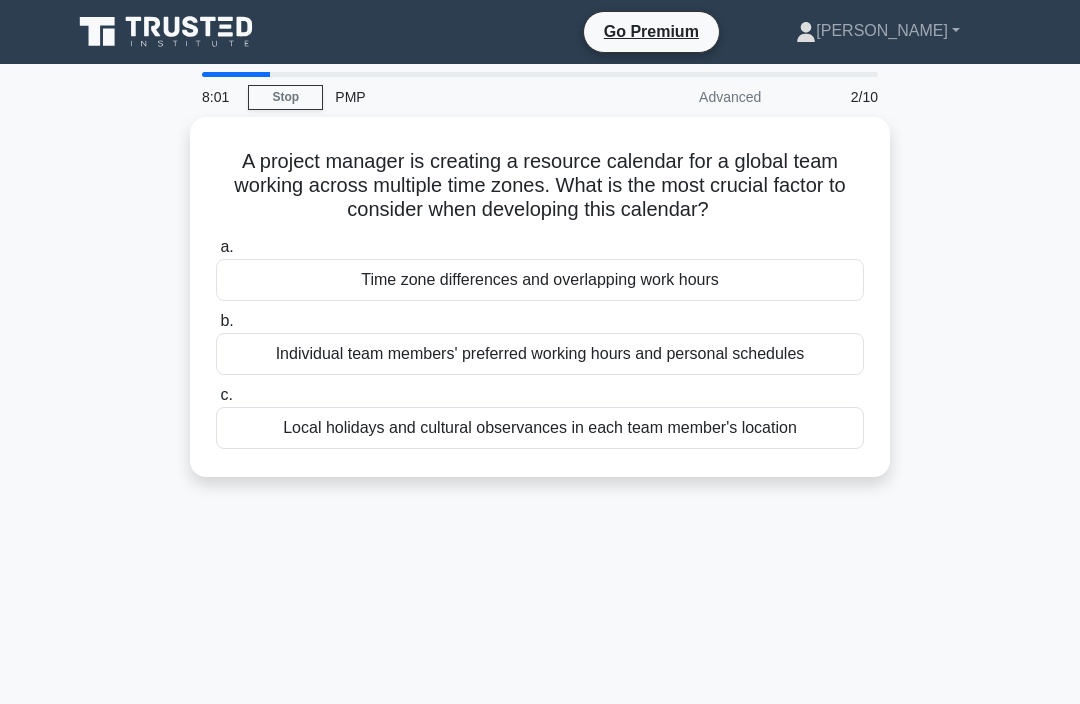 click on "Time zone differences and overlapping work hours" at bounding box center (540, 280) 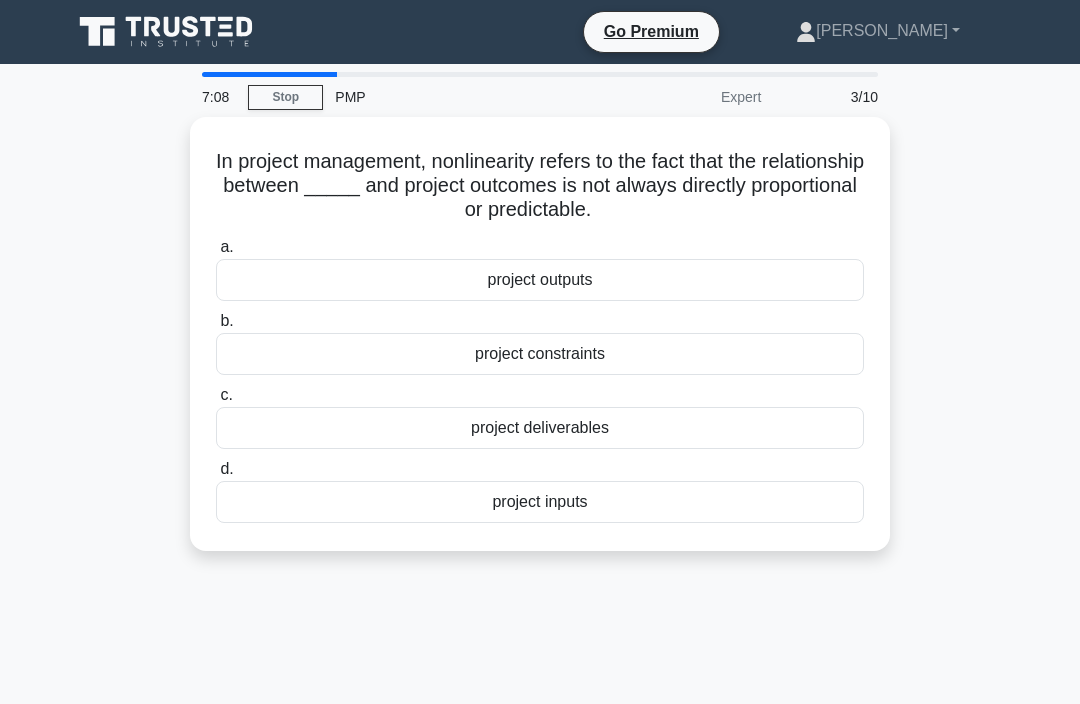 click on "project deliverables" at bounding box center [540, 428] 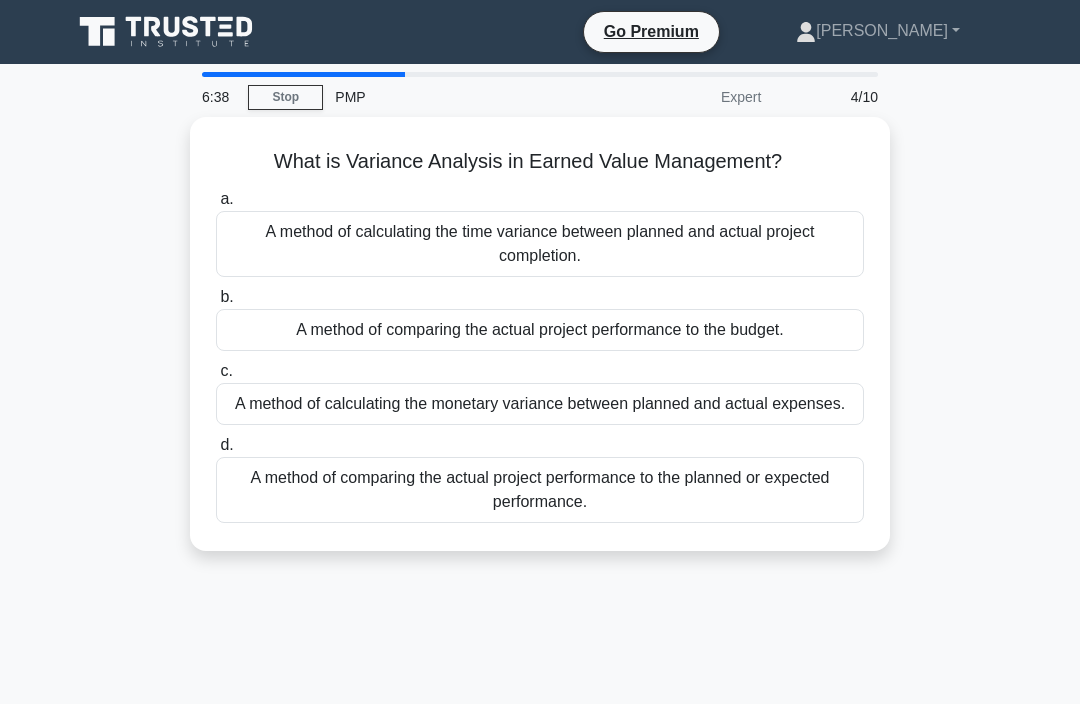 click on "A method of comparing the actual project performance to the planned or expected performance." at bounding box center (540, 490) 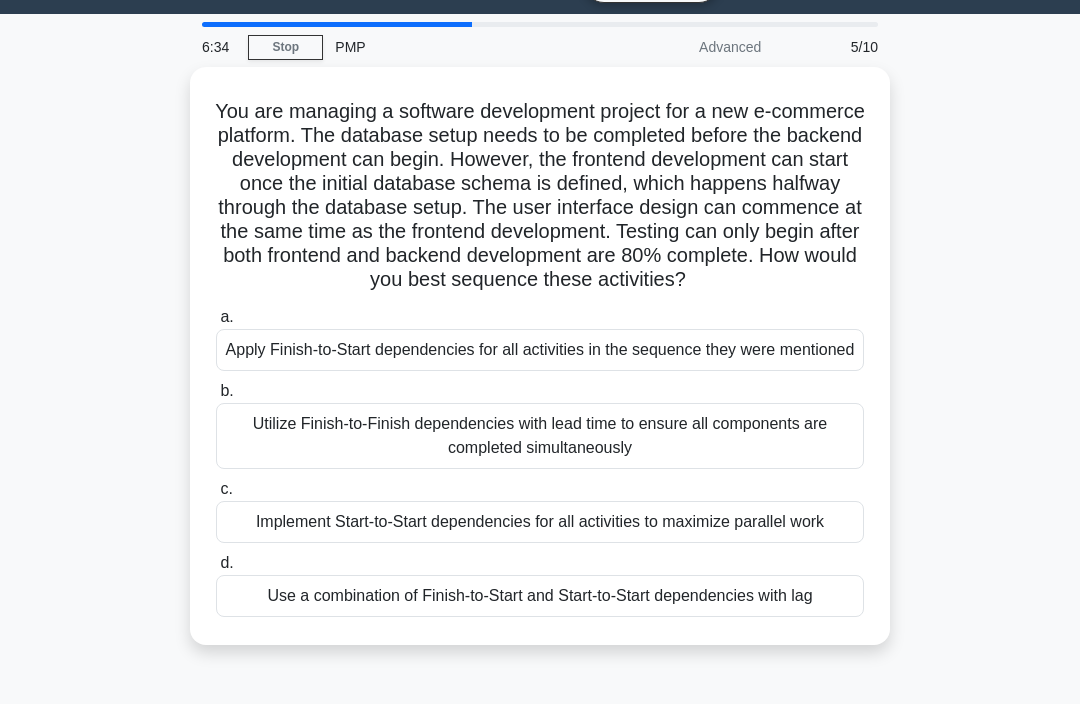 scroll, scrollTop: 50, scrollLeft: 0, axis: vertical 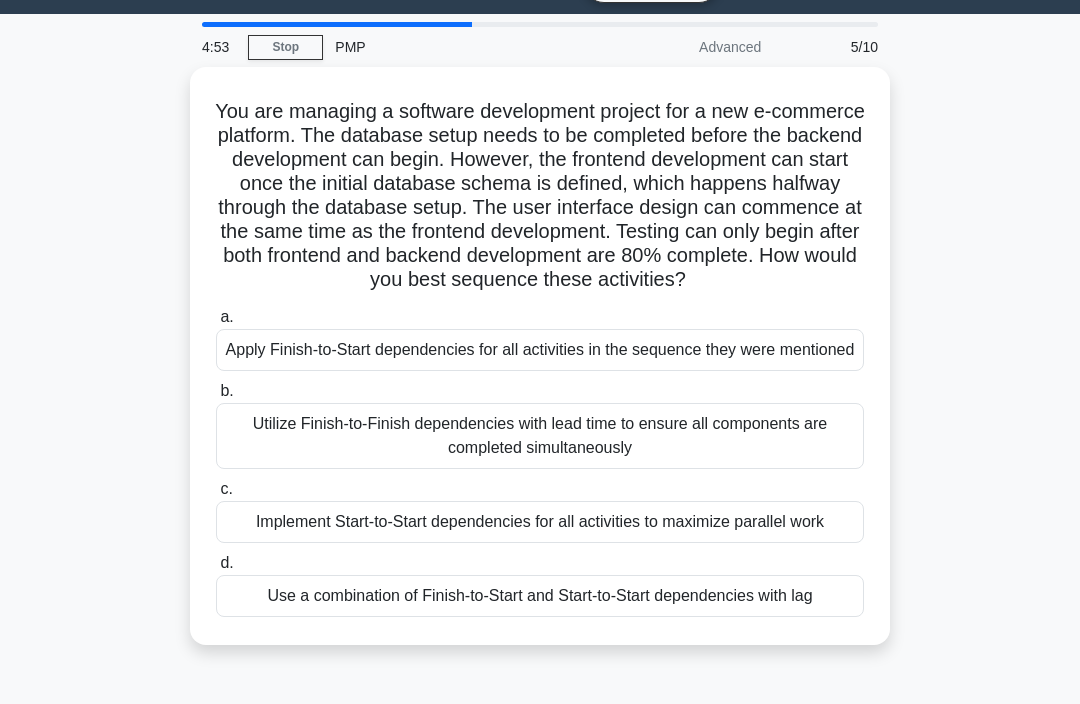 click on "Use a combination of Finish-to-Start and Start-to-Start dependencies with lag" at bounding box center (540, 596) 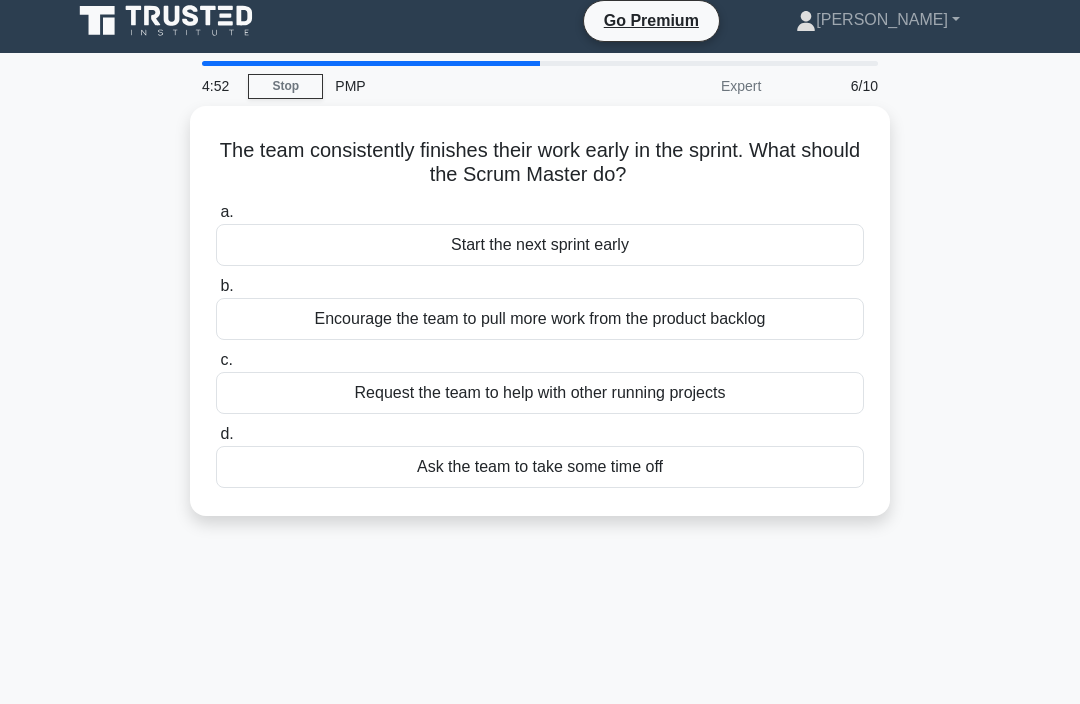 scroll, scrollTop: 0, scrollLeft: 0, axis: both 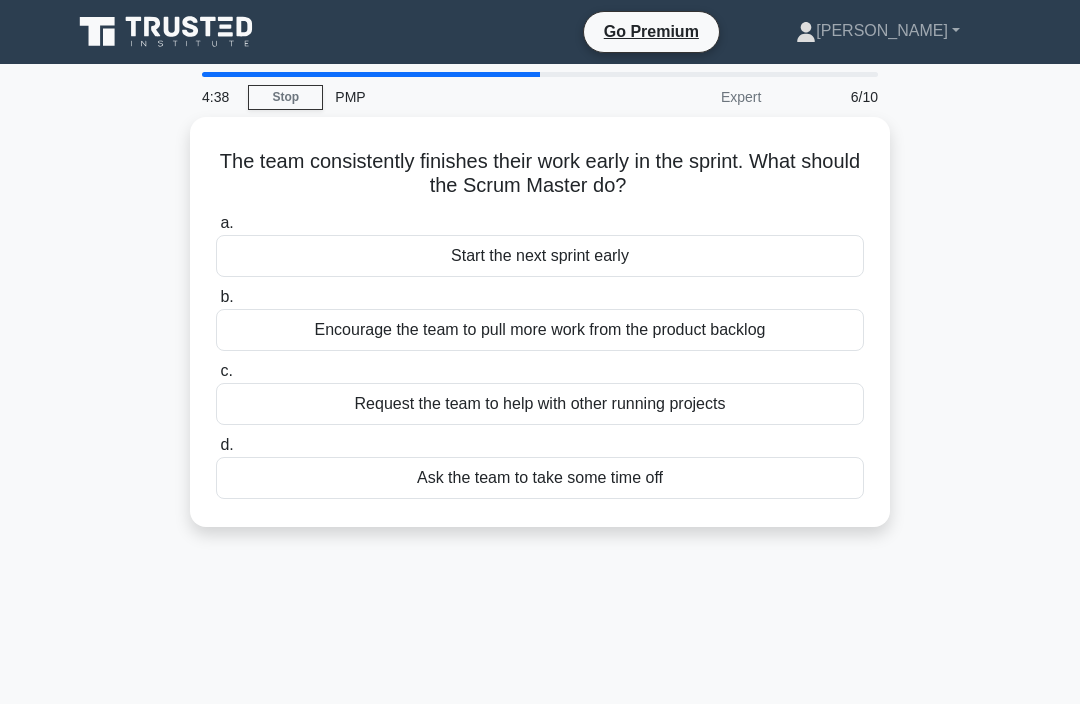 click on "Encourage the team to pull more work from the product backlog" at bounding box center [540, 330] 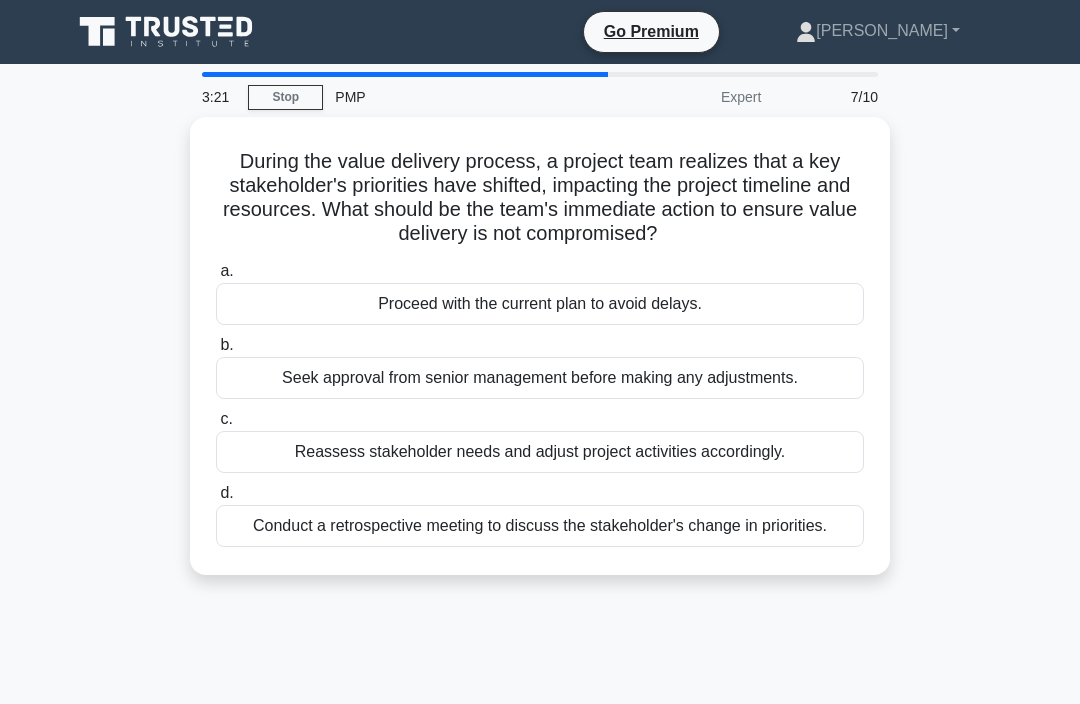 click on "Reassess stakeholder needs and adjust project activities accordingly." at bounding box center (540, 452) 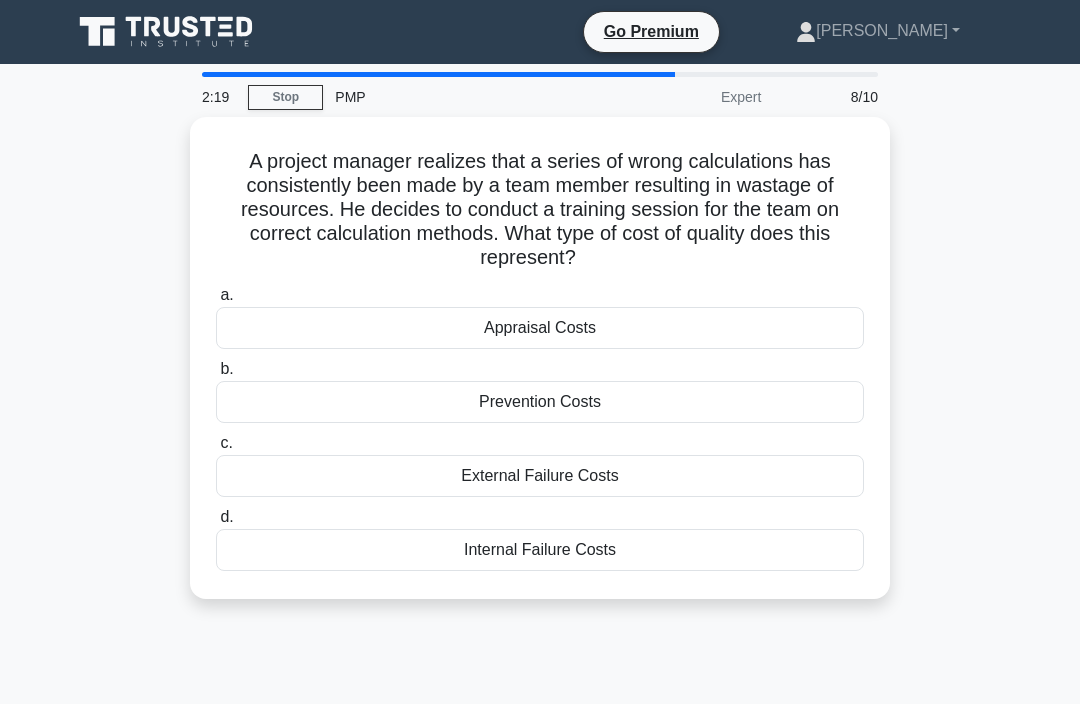 click on "Prevention Costs" at bounding box center (540, 402) 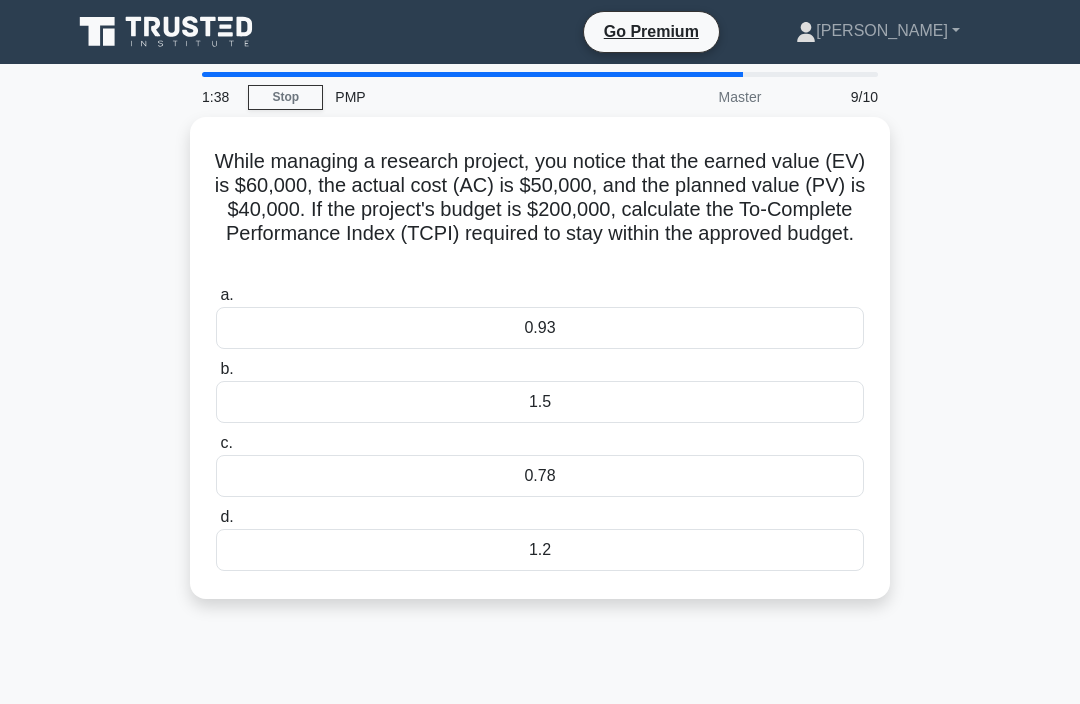 click on "0.93" at bounding box center [540, 328] 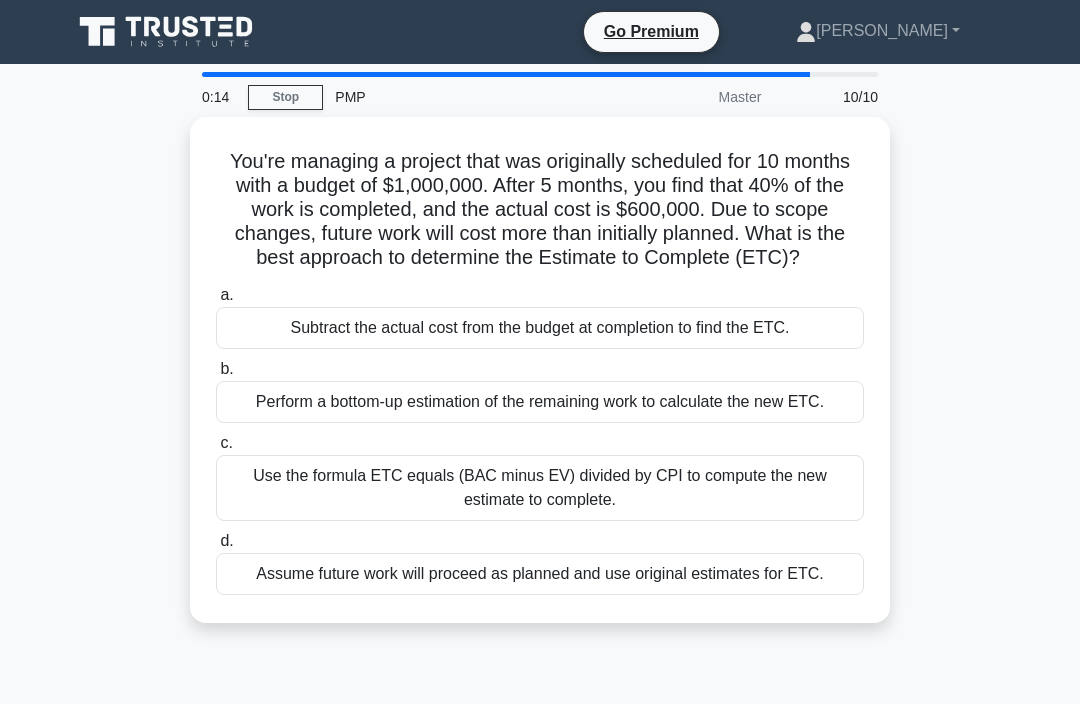 click on "Subtract the actual cost from the budget at completion to find the ETC." at bounding box center (540, 328) 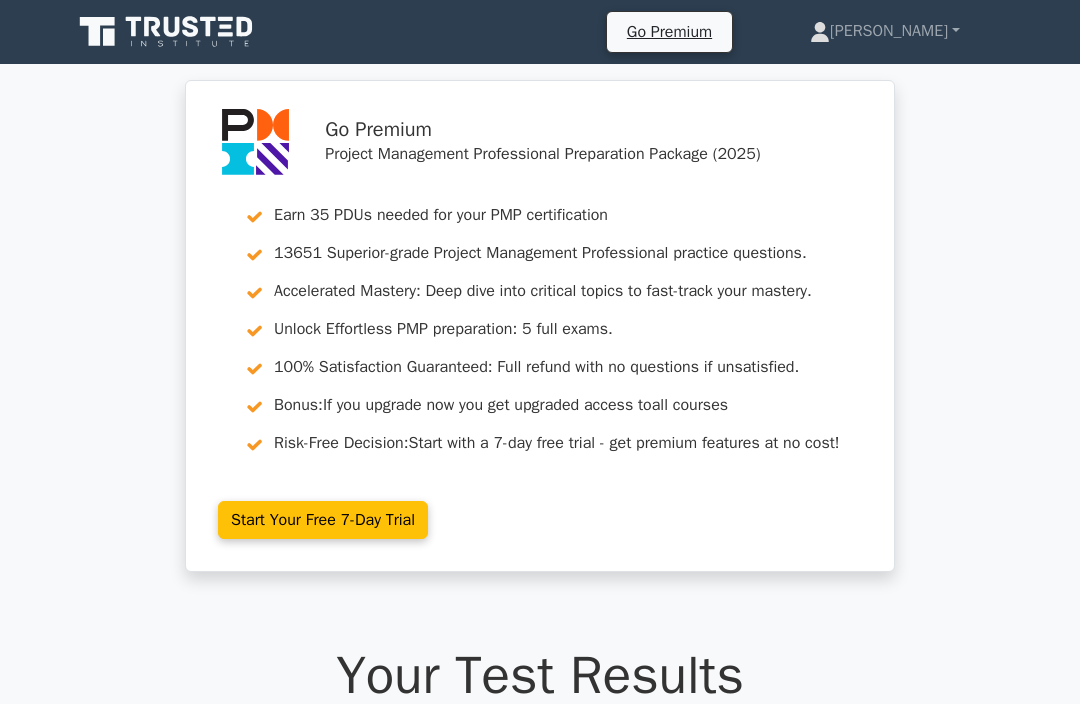 scroll, scrollTop: 0, scrollLeft: 0, axis: both 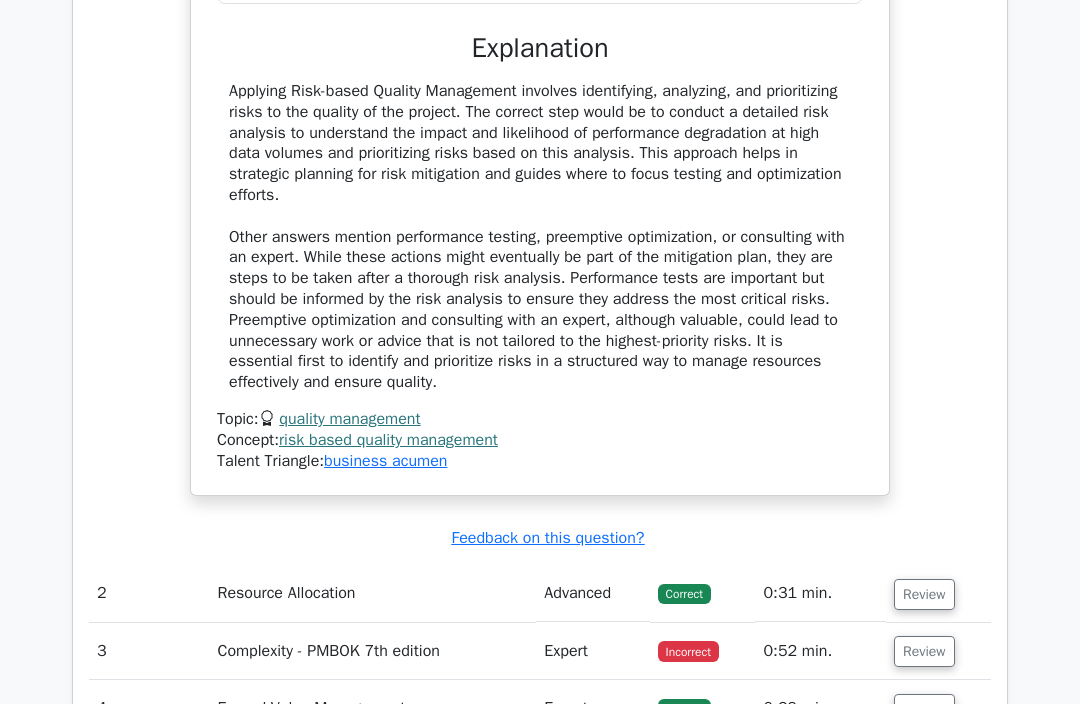 click on "Review" at bounding box center (924, 594) 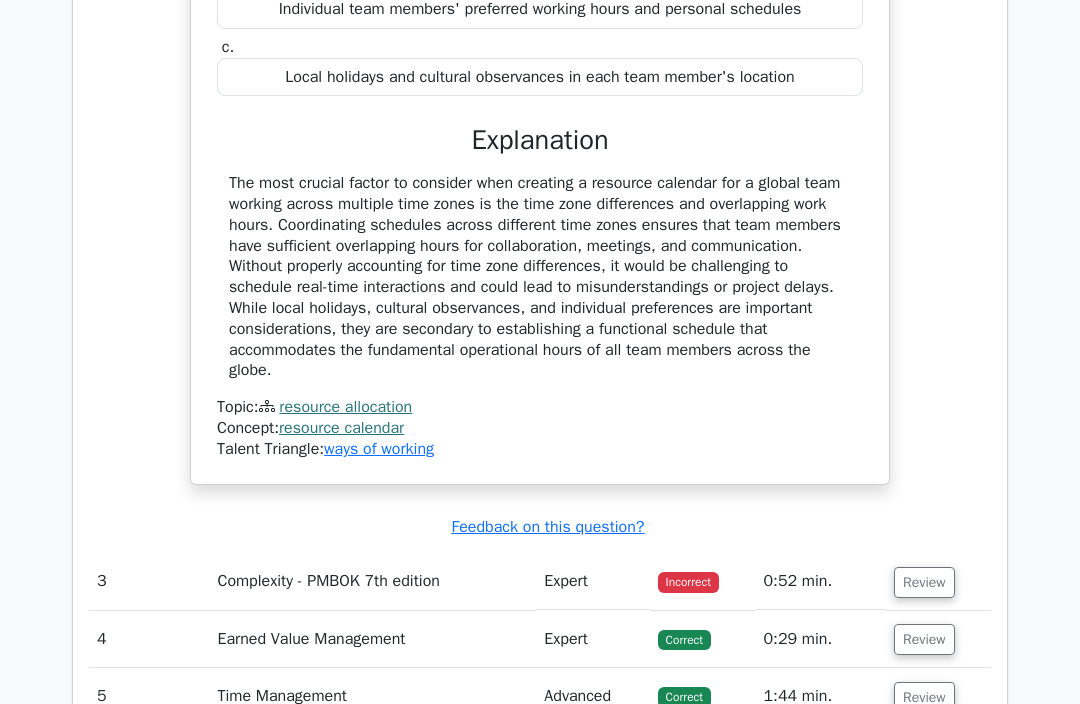 scroll, scrollTop: 3114, scrollLeft: 0, axis: vertical 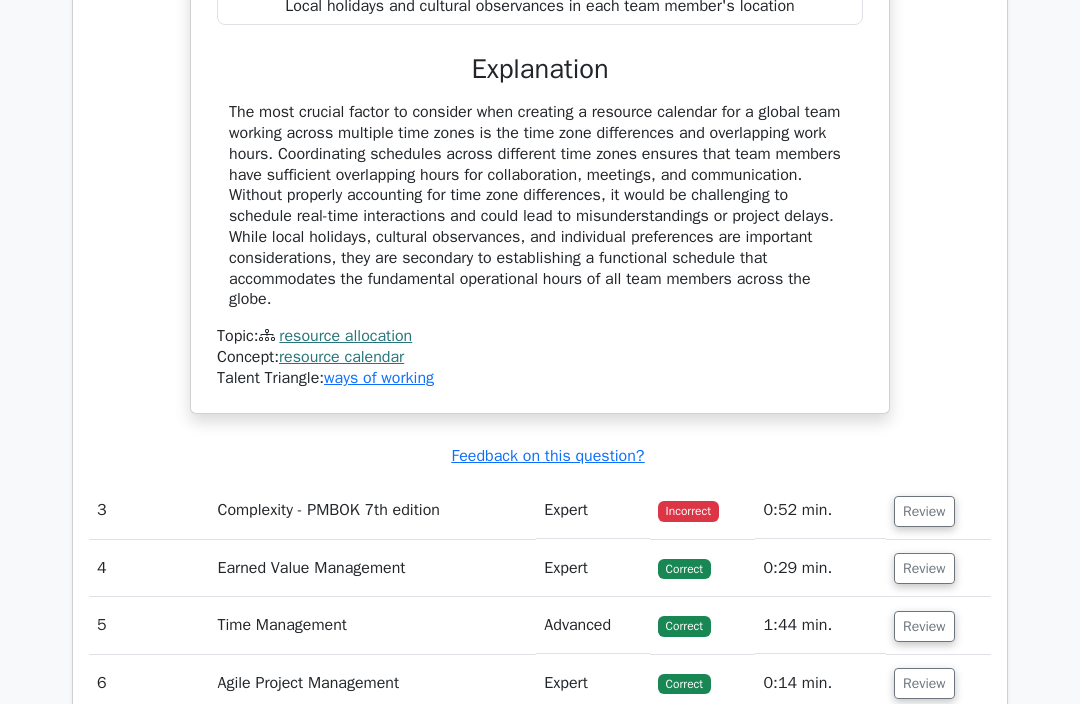 click on "Review" at bounding box center (924, 512) 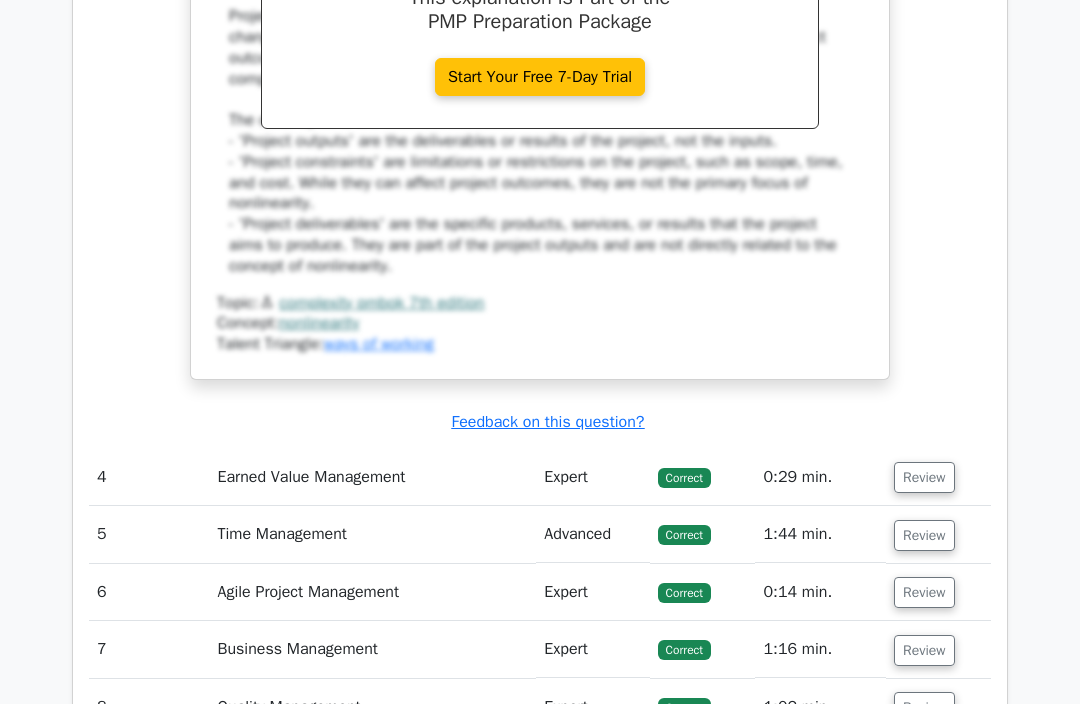 scroll, scrollTop: 4235, scrollLeft: 0, axis: vertical 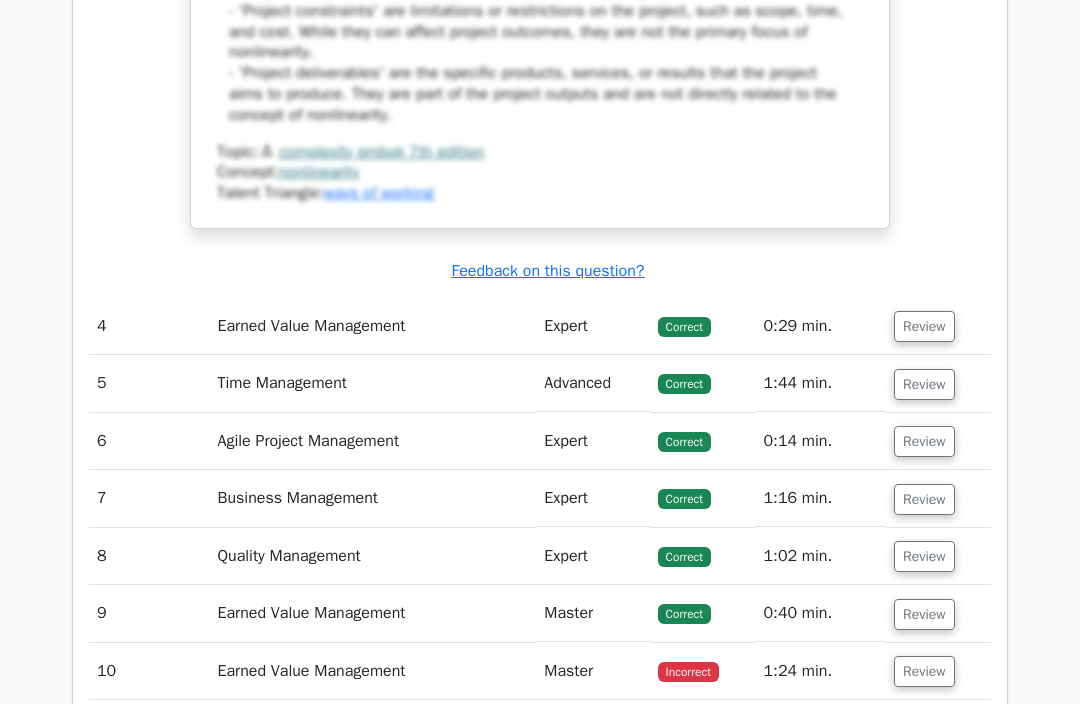 click on "Review" at bounding box center [924, 672] 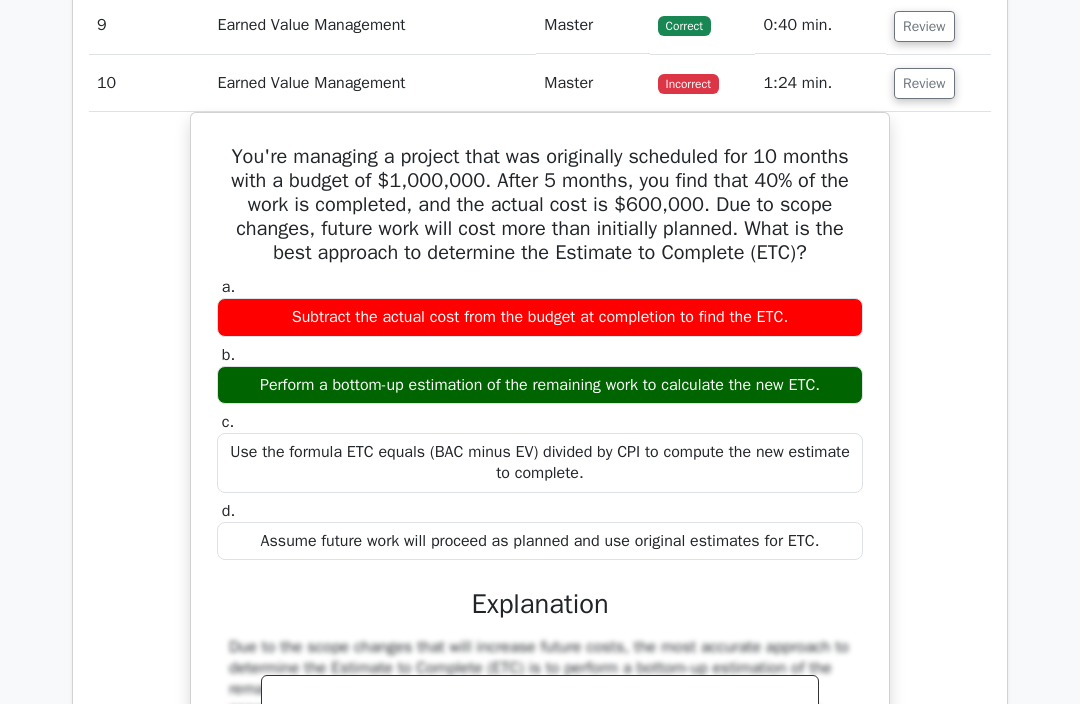 scroll, scrollTop: 4901, scrollLeft: 0, axis: vertical 